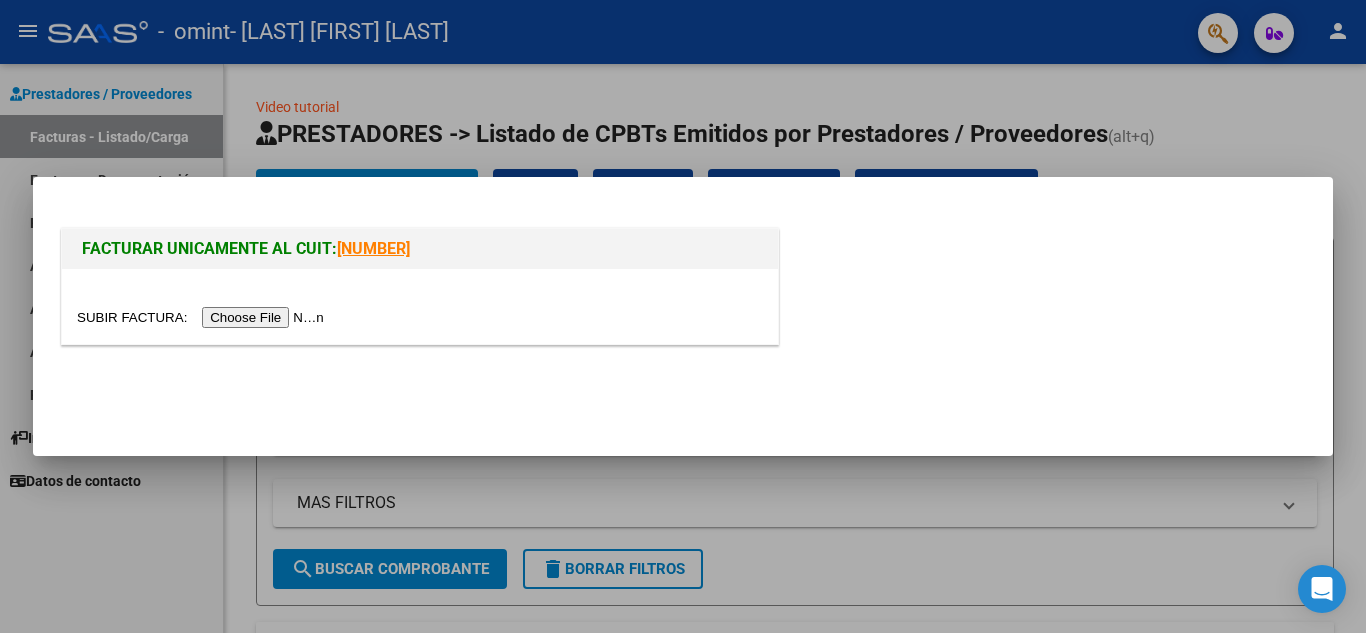 scroll, scrollTop: 0, scrollLeft: 0, axis: both 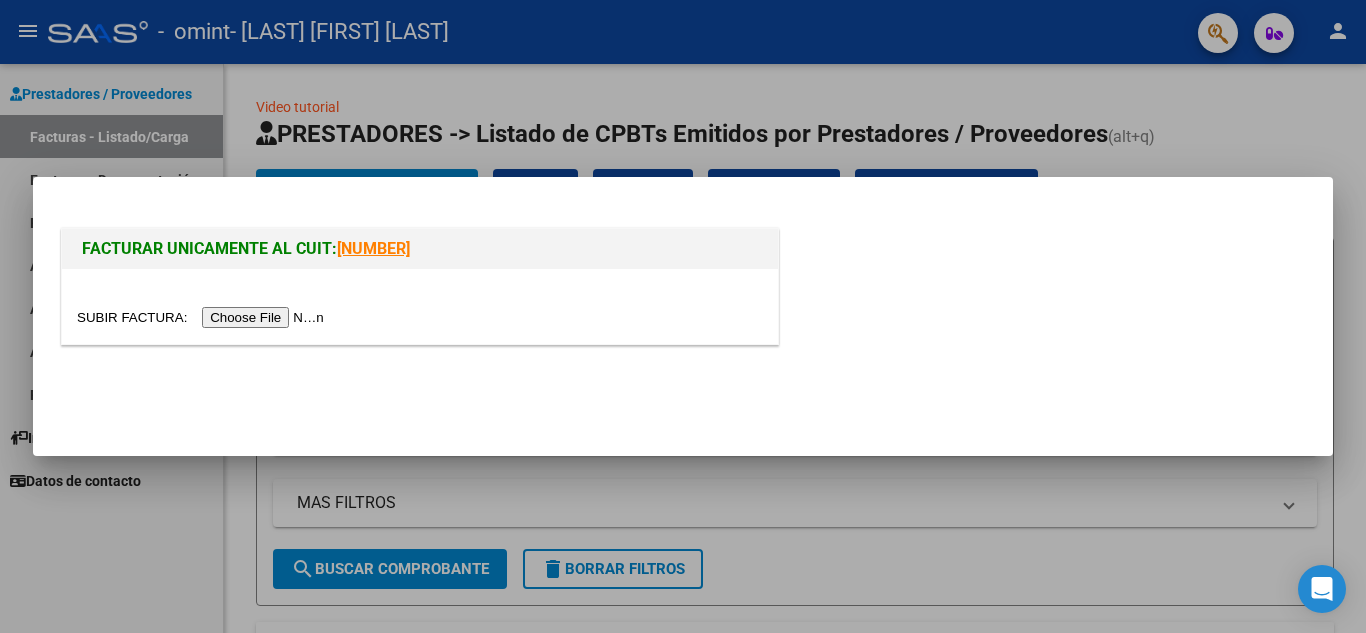 click at bounding box center [203, 317] 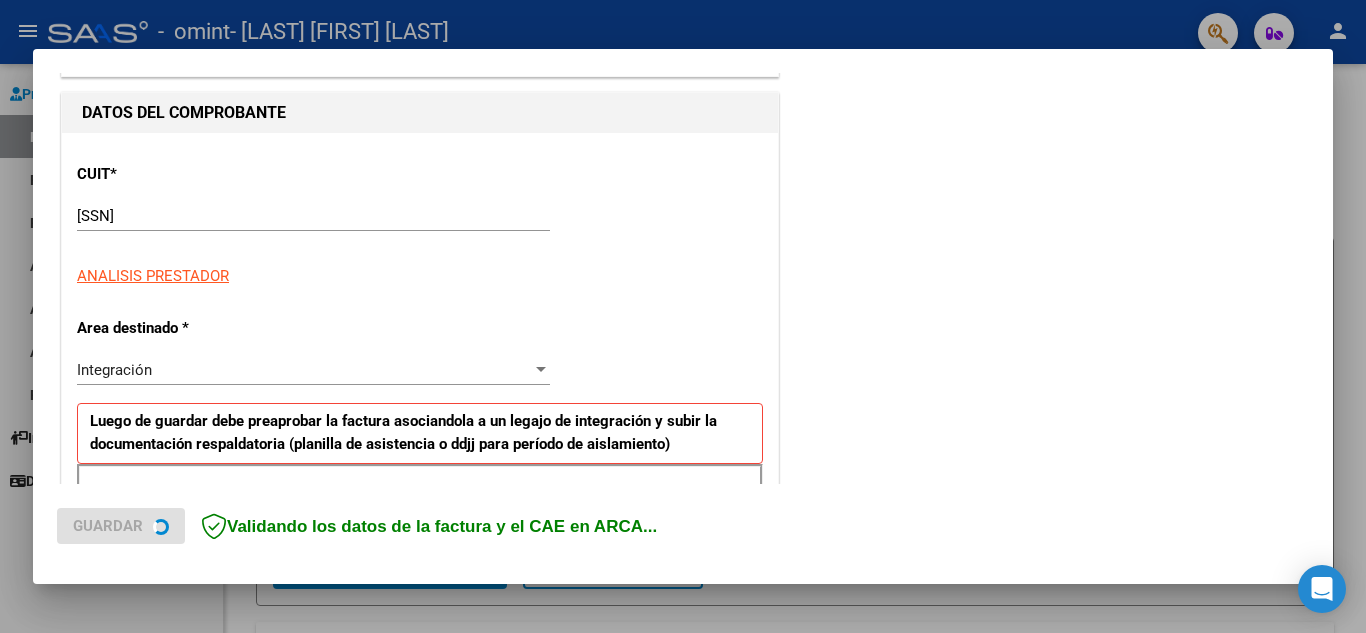 scroll, scrollTop: 400, scrollLeft: 0, axis: vertical 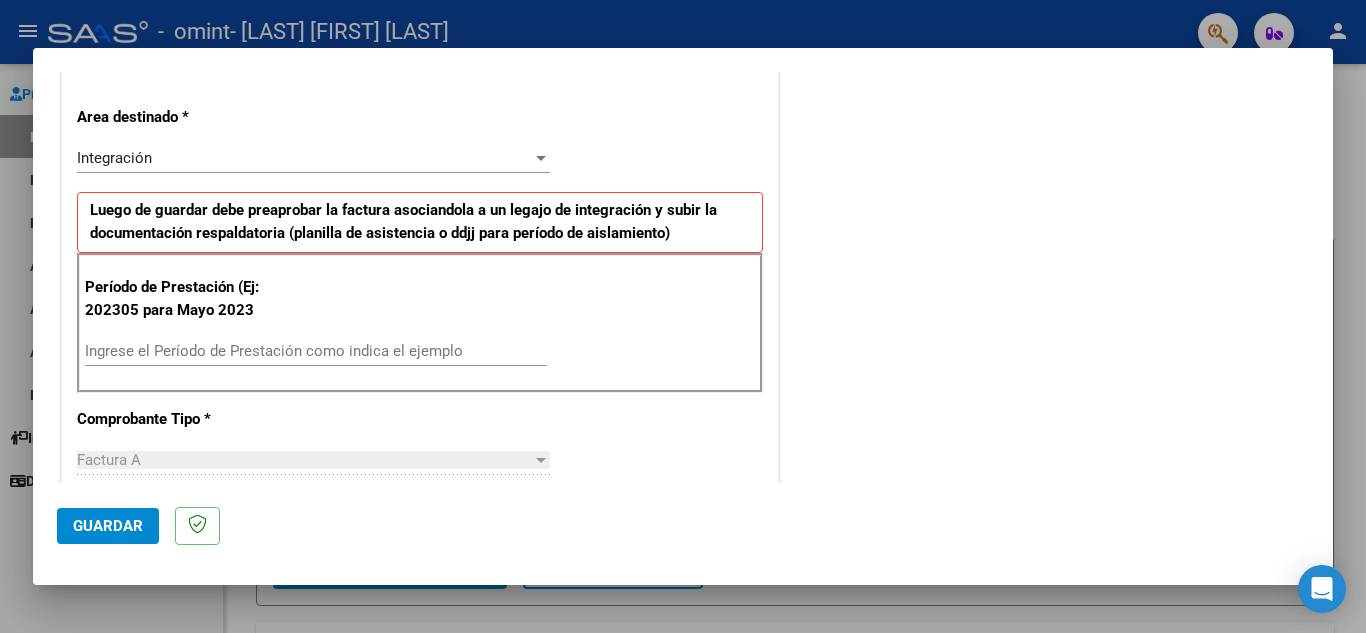 click on "Ingrese el Período de Prestación como indica el ejemplo" at bounding box center [316, 351] 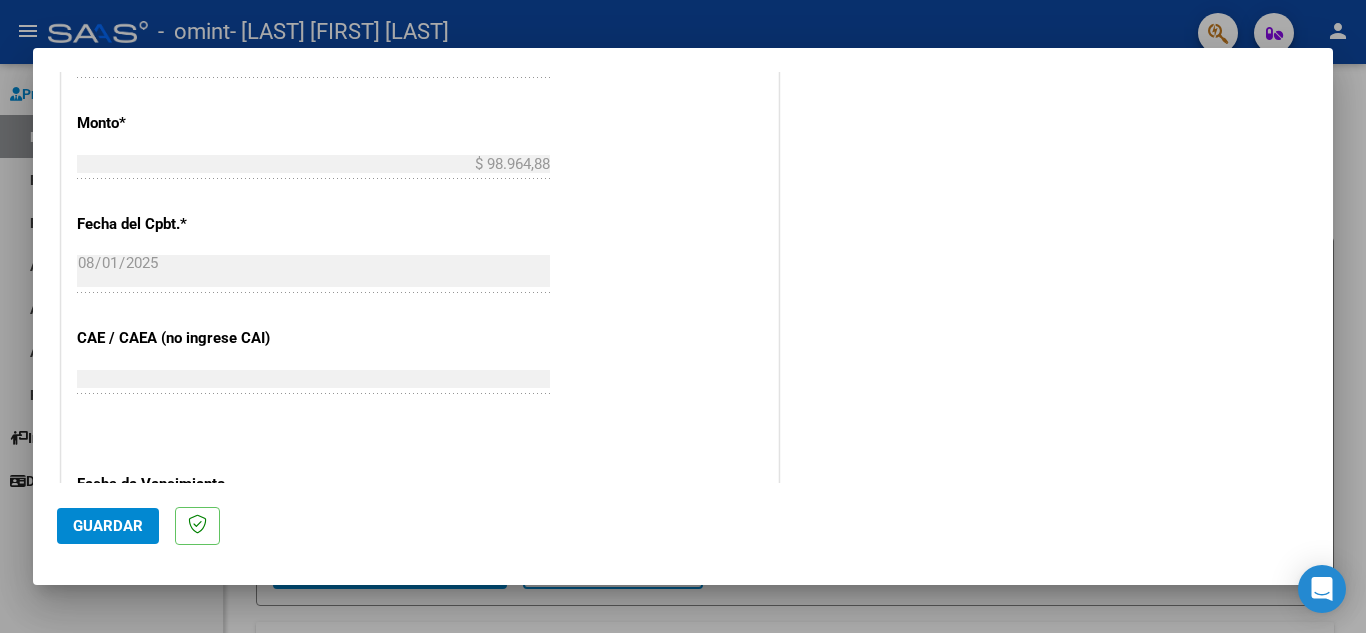 scroll, scrollTop: 1100, scrollLeft: 0, axis: vertical 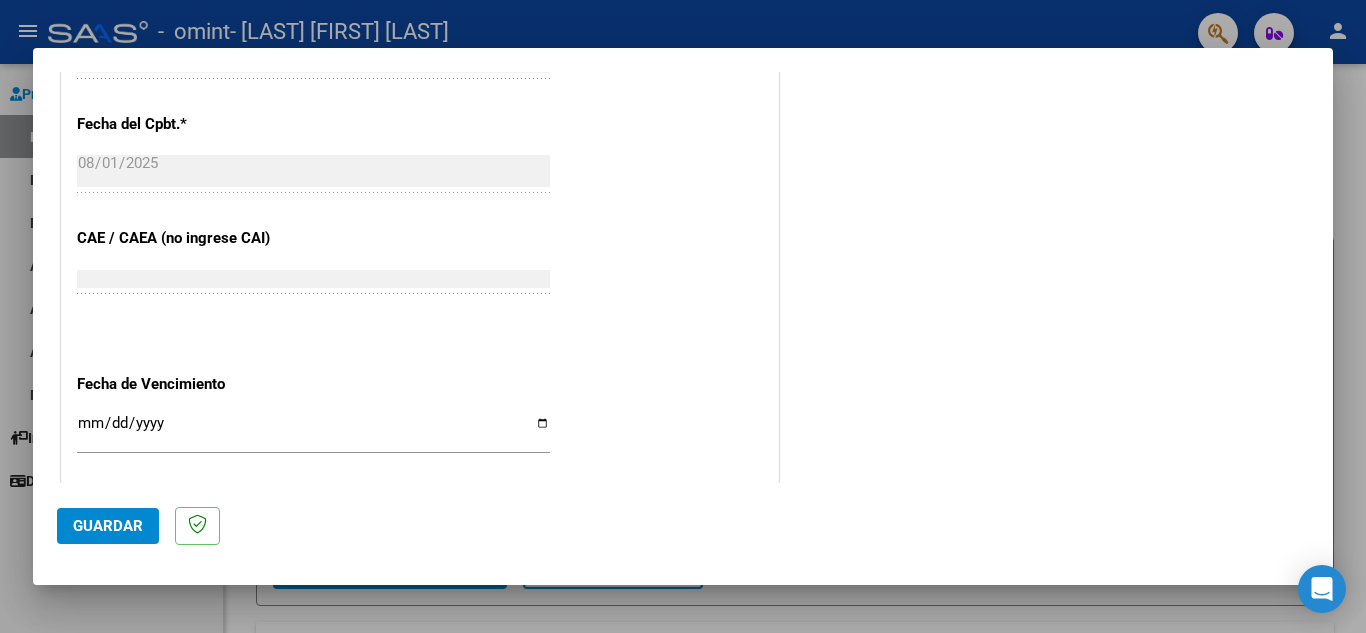type on "202507" 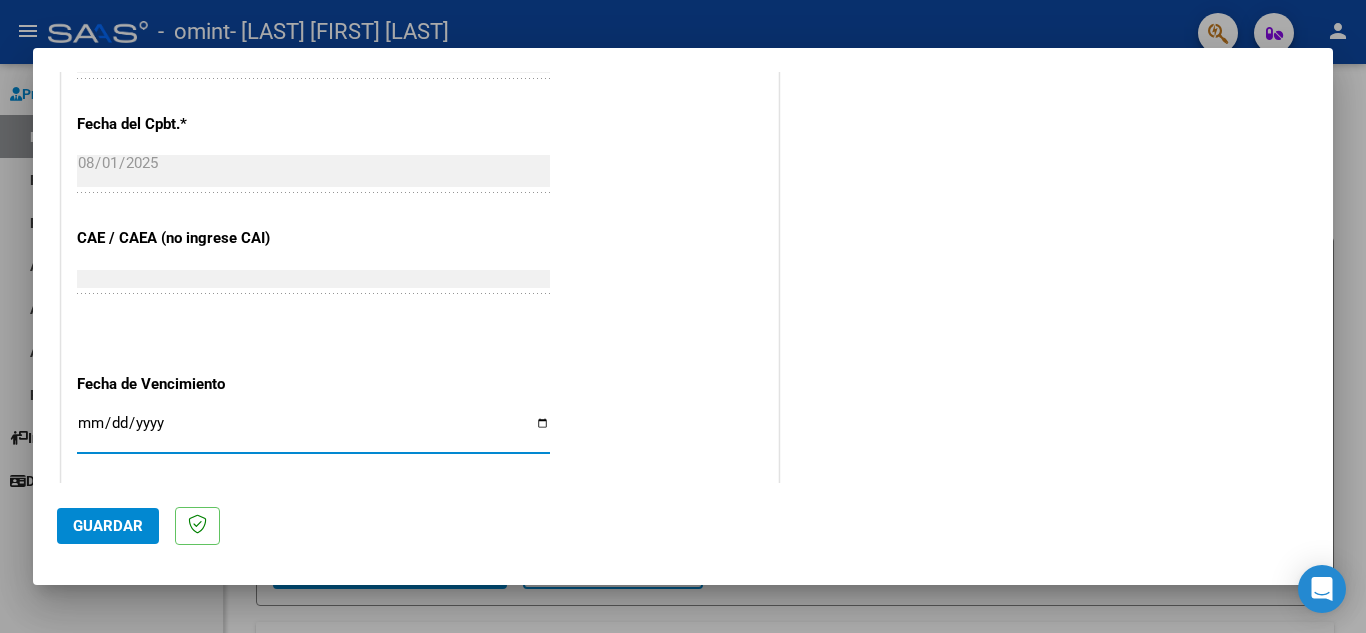 click on "Ingresar la fecha" at bounding box center [313, 431] 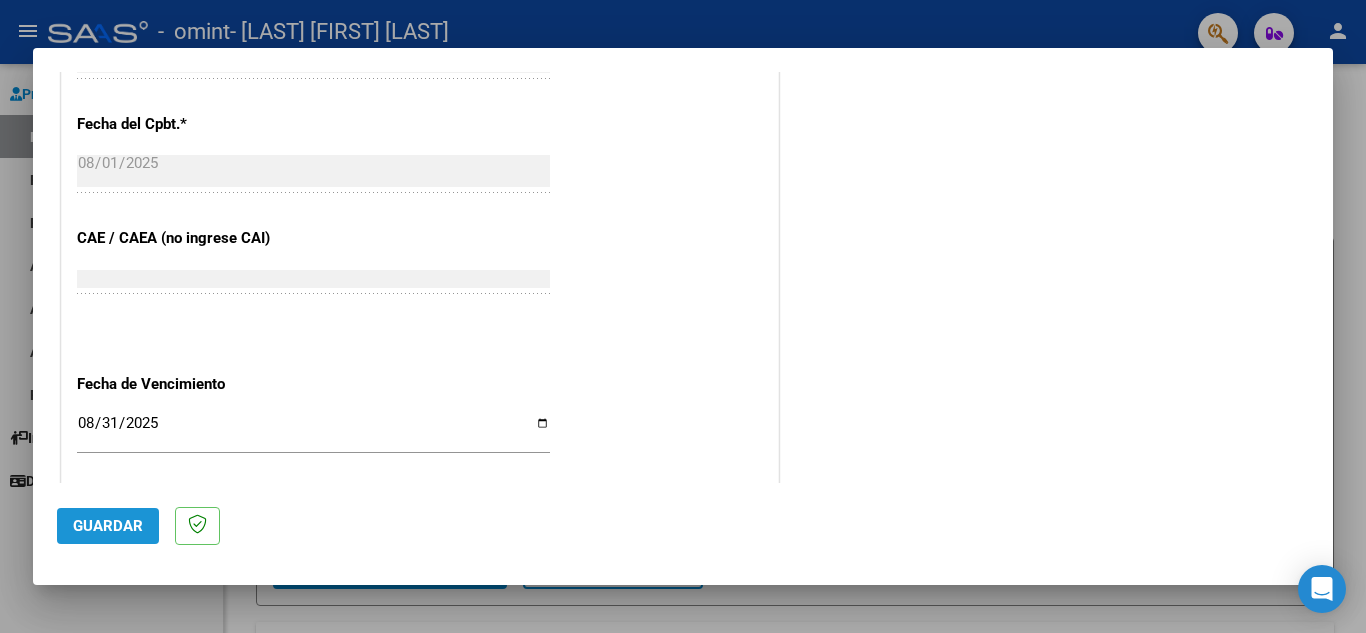click on "Guardar" 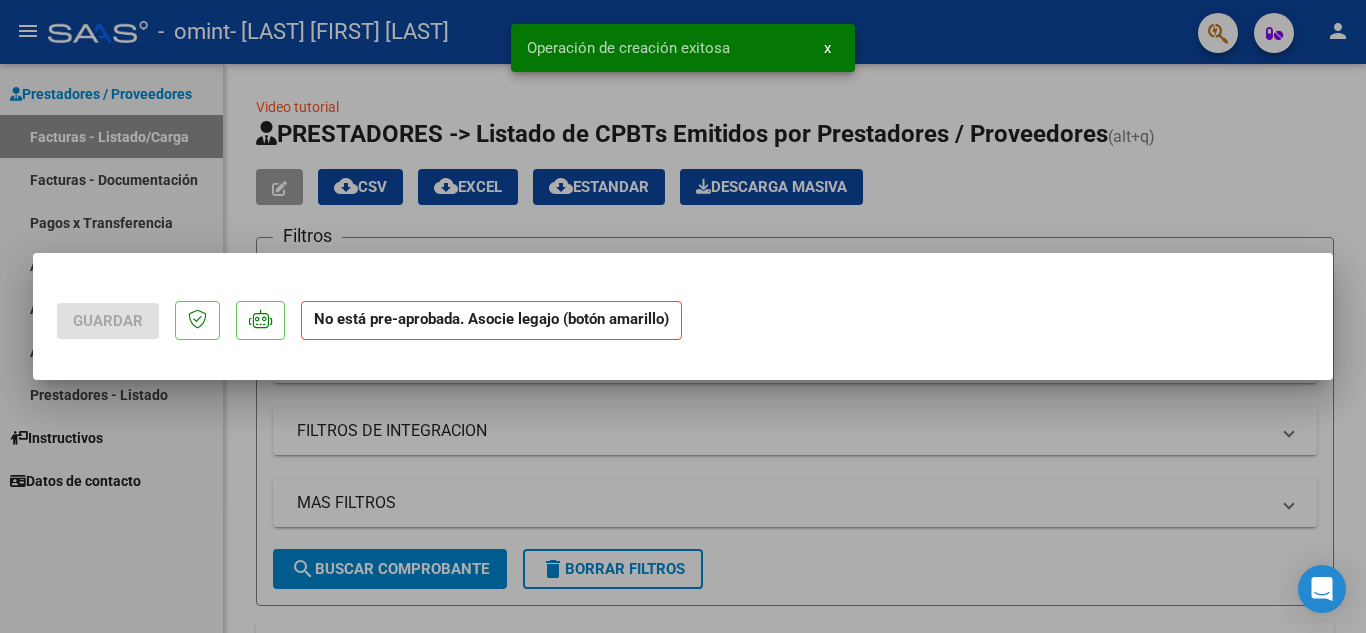 scroll, scrollTop: 0, scrollLeft: 0, axis: both 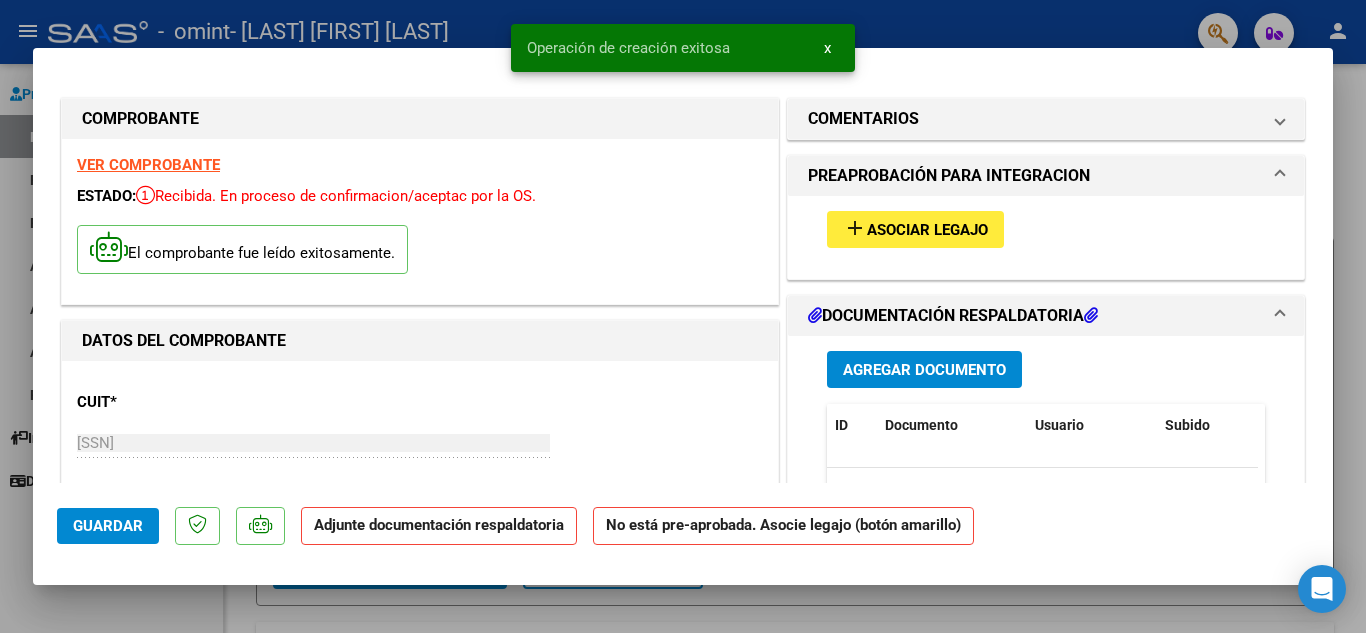 click on "Asociar Legajo" at bounding box center (927, 230) 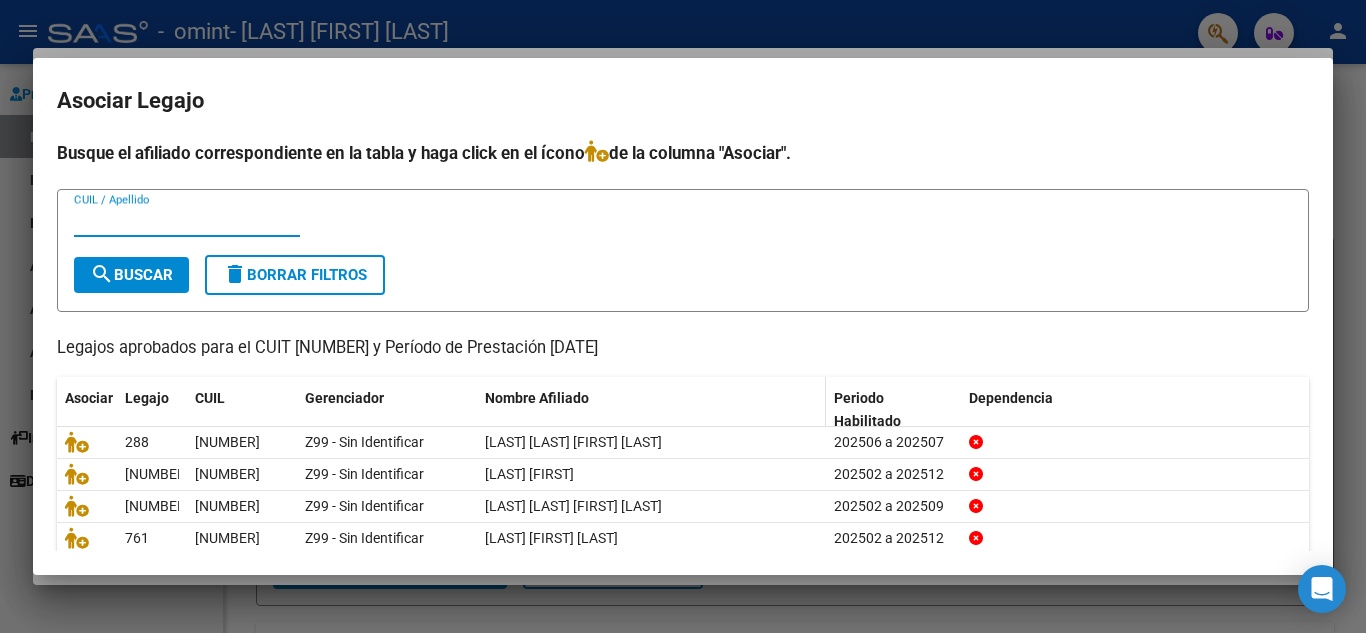 scroll, scrollTop: 100, scrollLeft: 0, axis: vertical 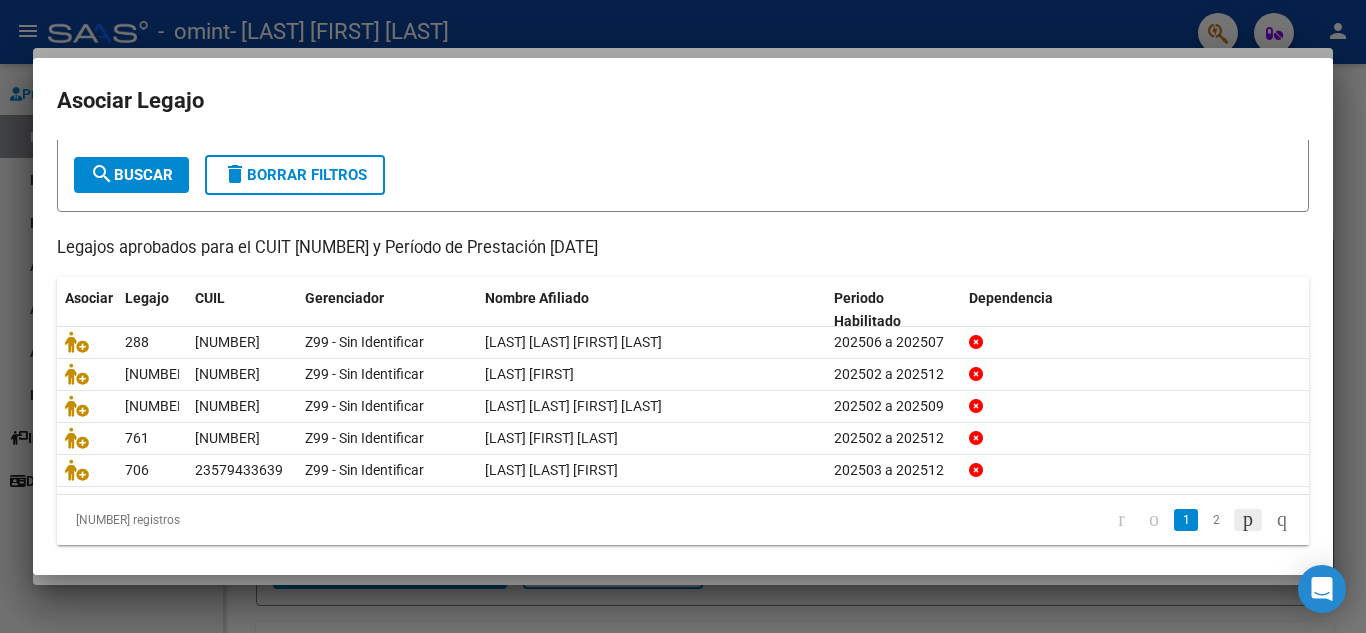 click 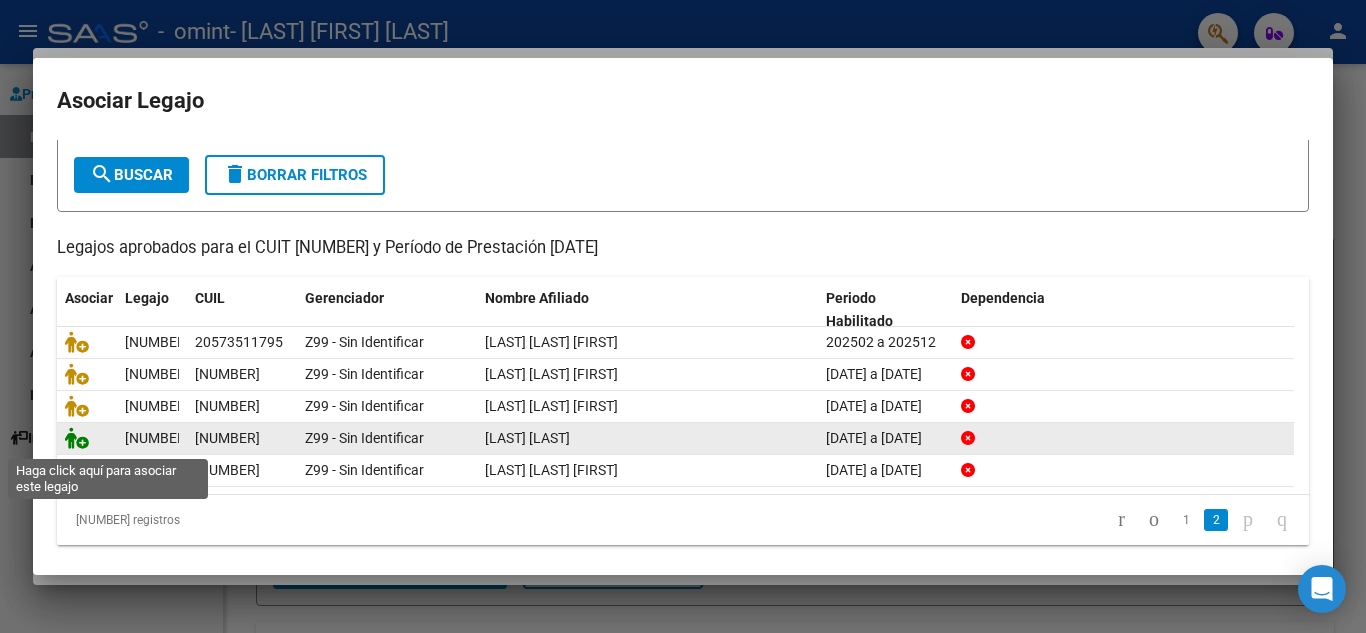 click 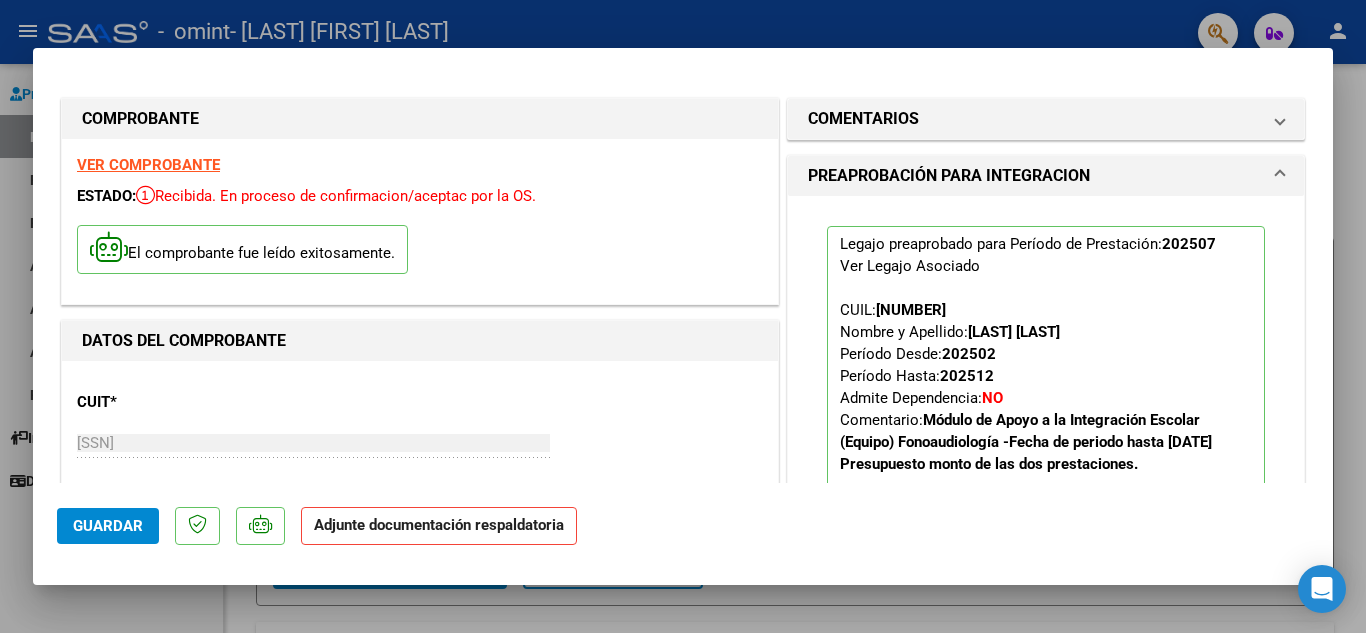 scroll, scrollTop: 300, scrollLeft: 0, axis: vertical 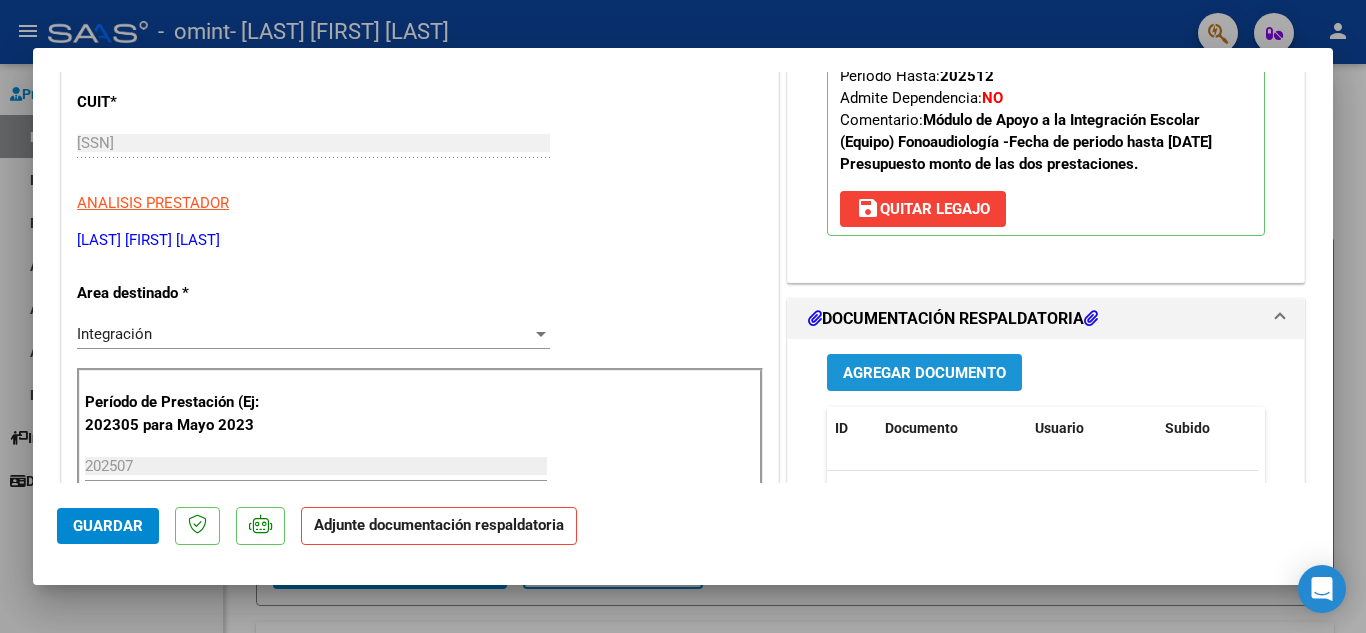 click on "Agregar Documento" at bounding box center (924, 373) 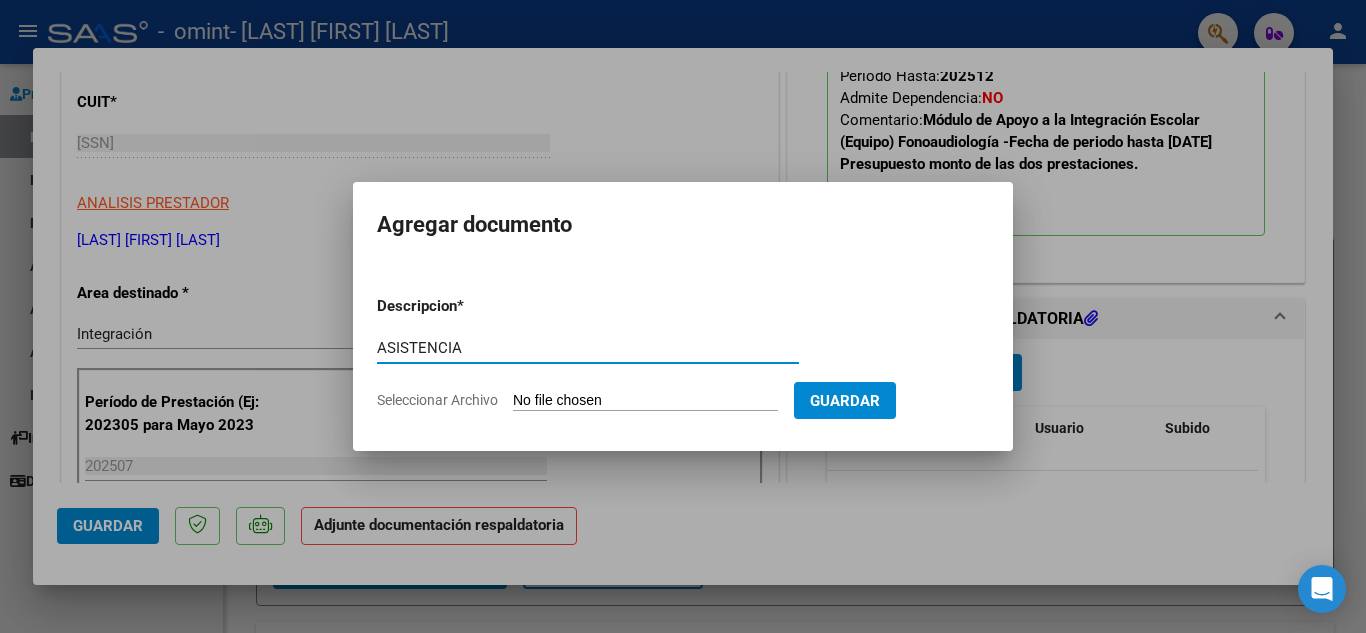 type on "ASISTENCIA" 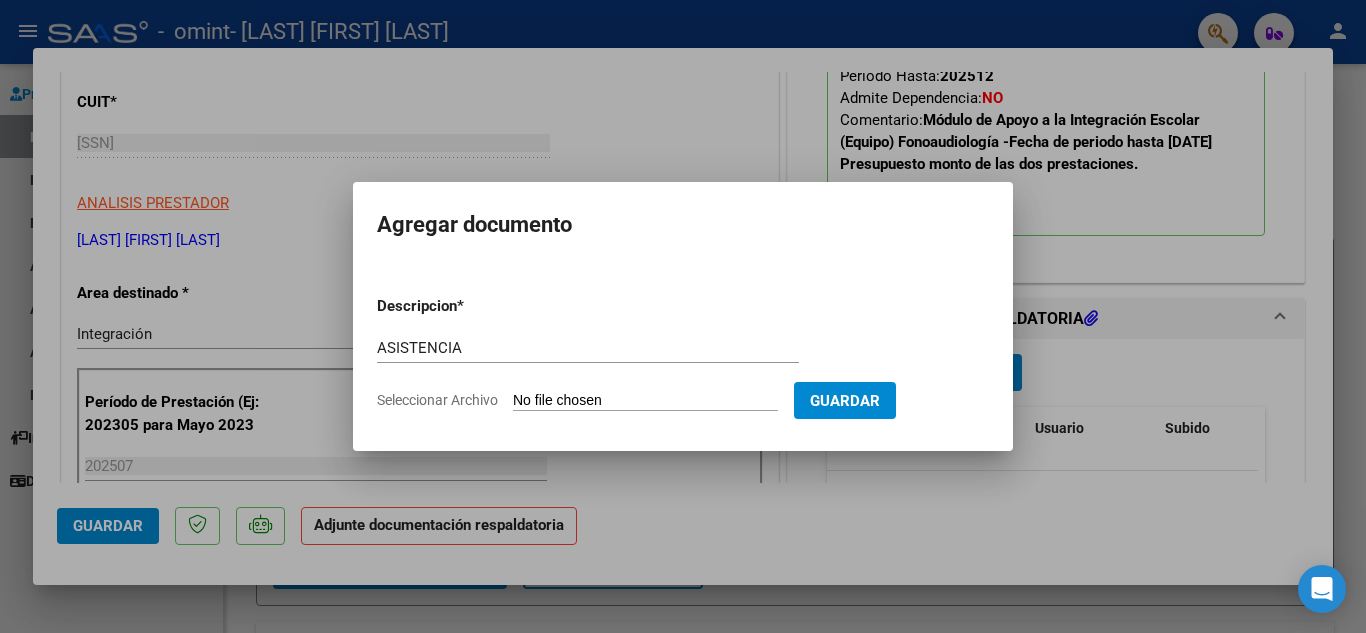 click on "Seleccionar Archivo" at bounding box center (645, 401) 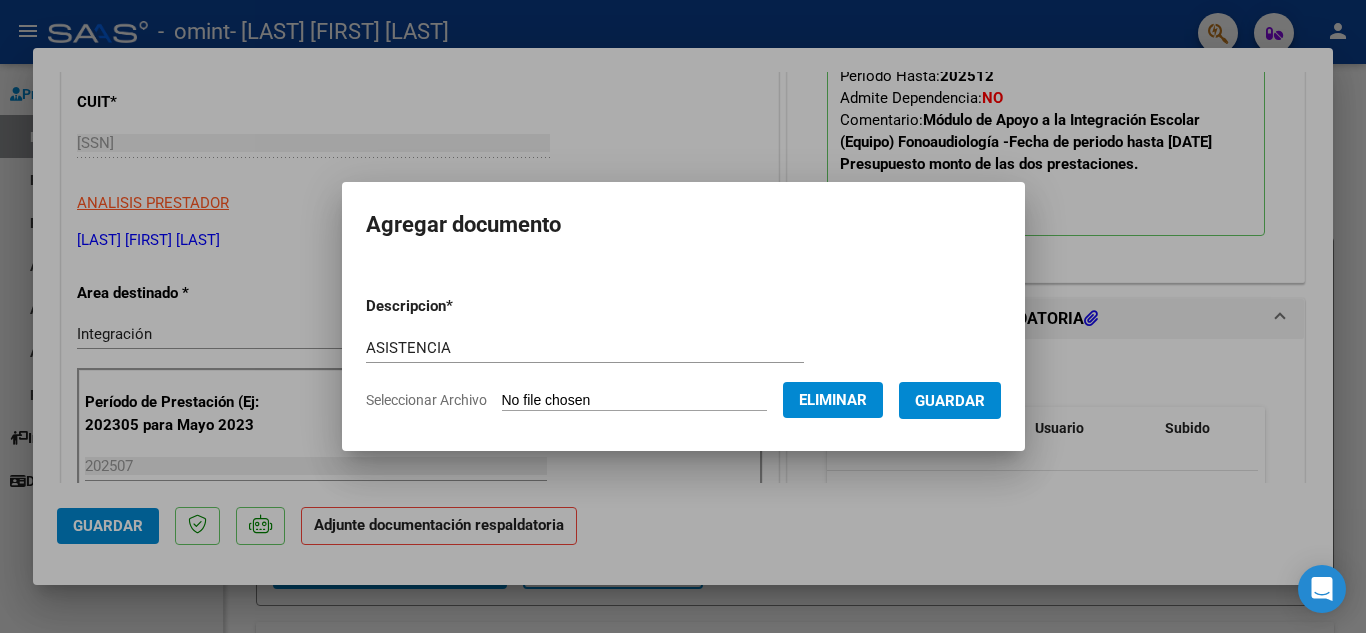 click on "Guardar" at bounding box center [950, 401] 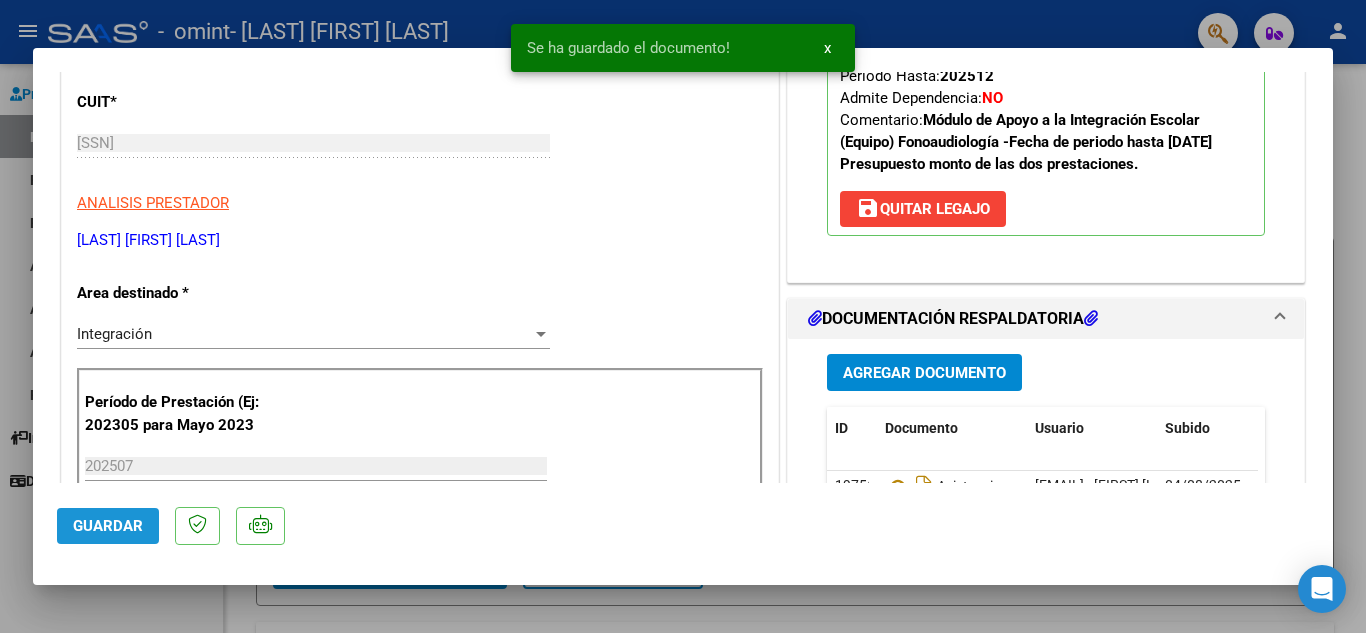 click on "Guardar" 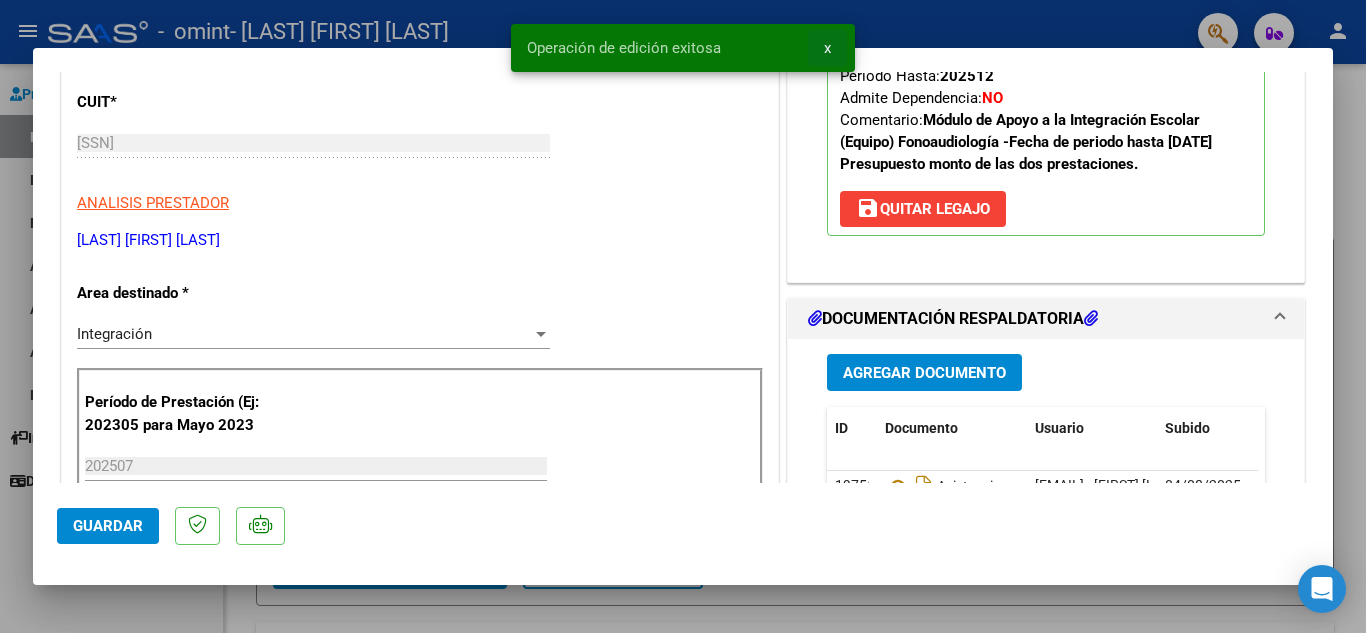 click on "x" at bounding box center [827, 48] 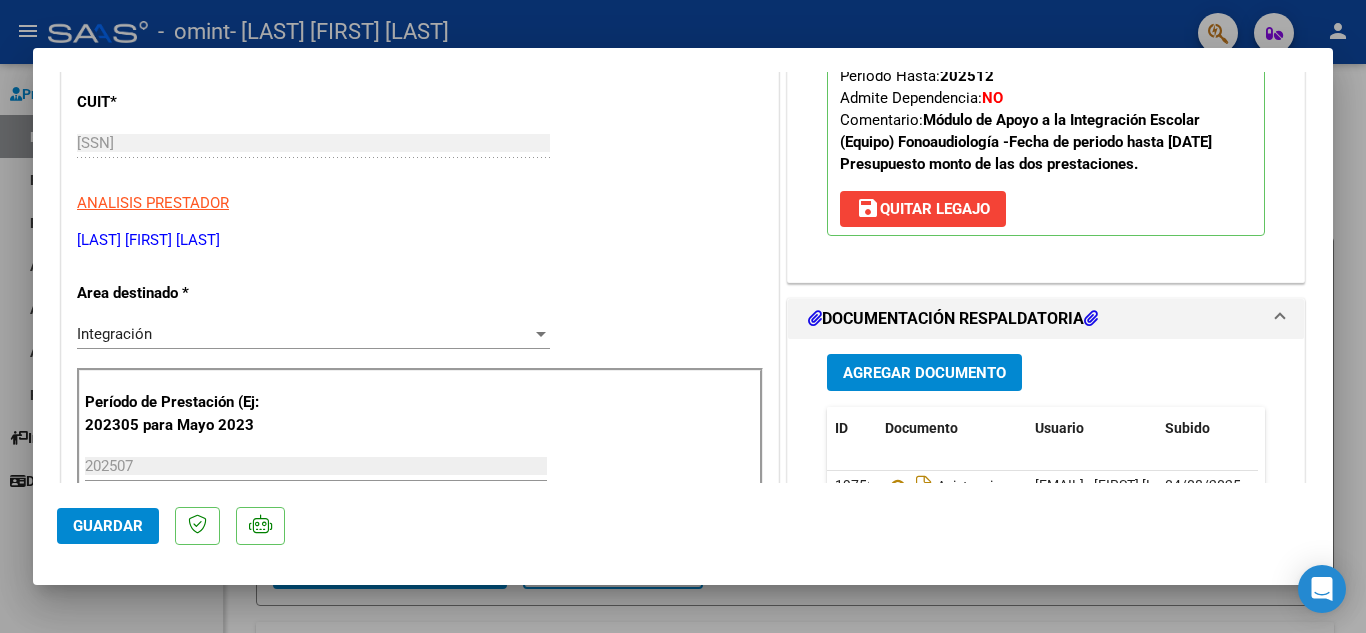 click at bounding box center (683, 316) 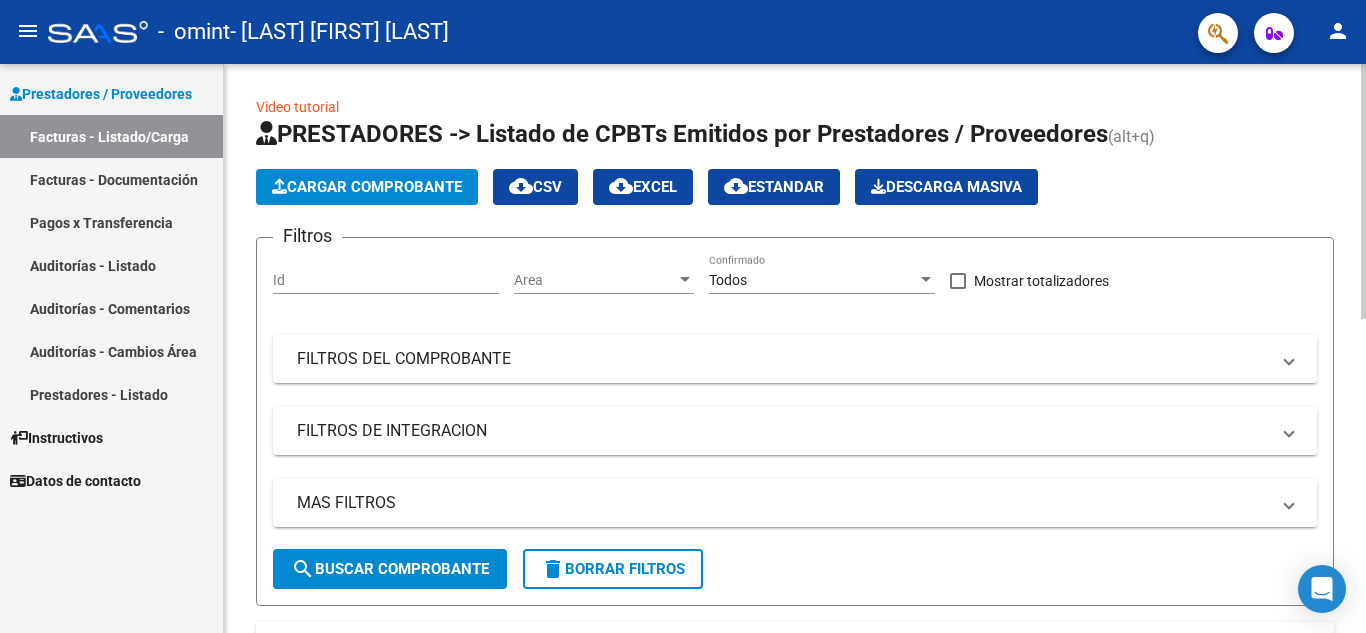 click on "Cargar Comprobante" 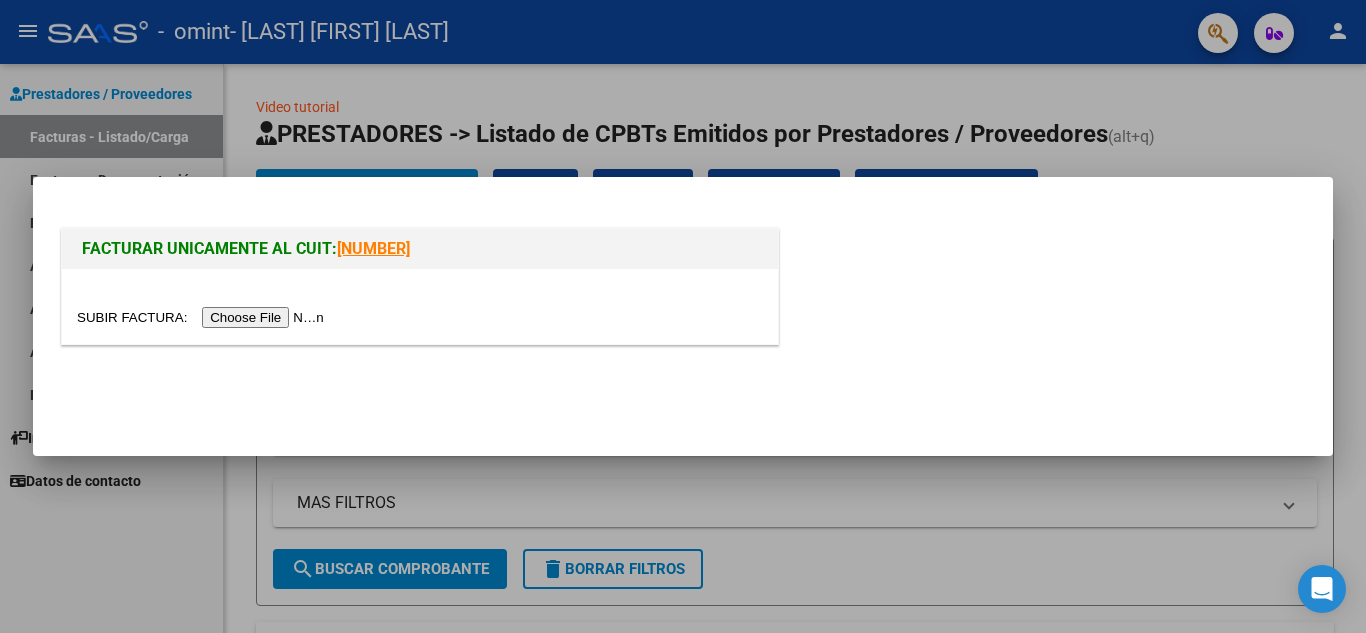 click at bounding box center (203, 317) 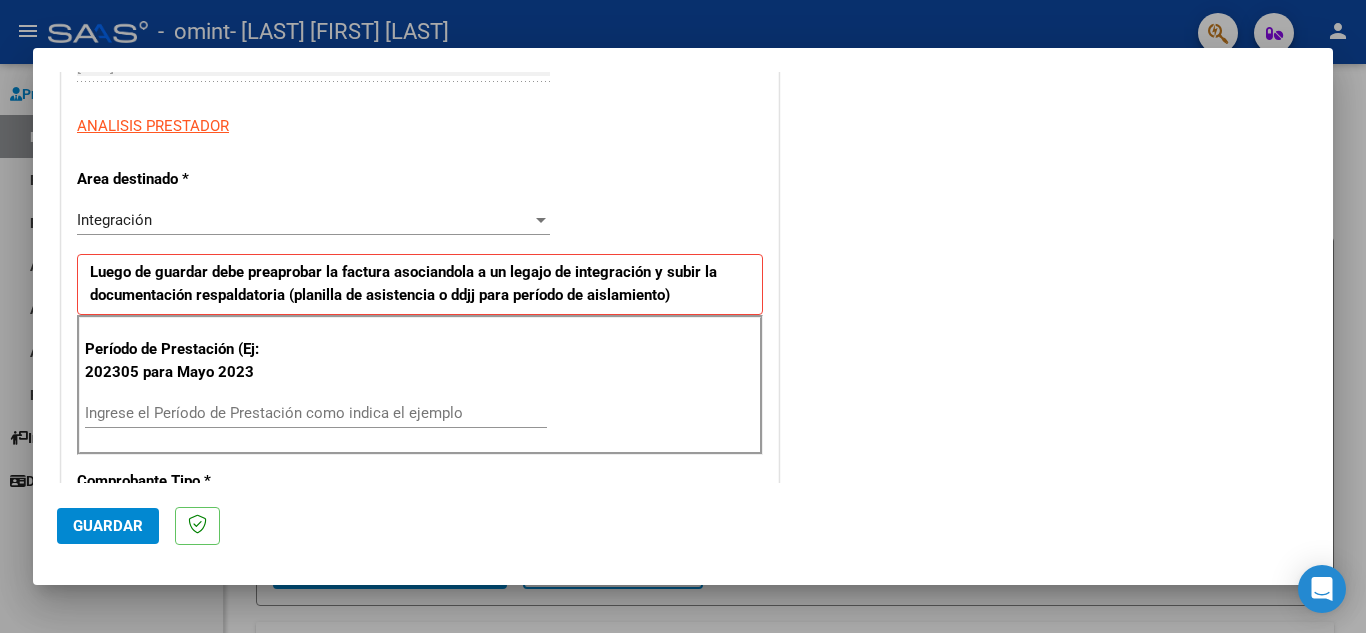 scroll, scrollTop: 500, scrollLeft: 0, axis: vertical 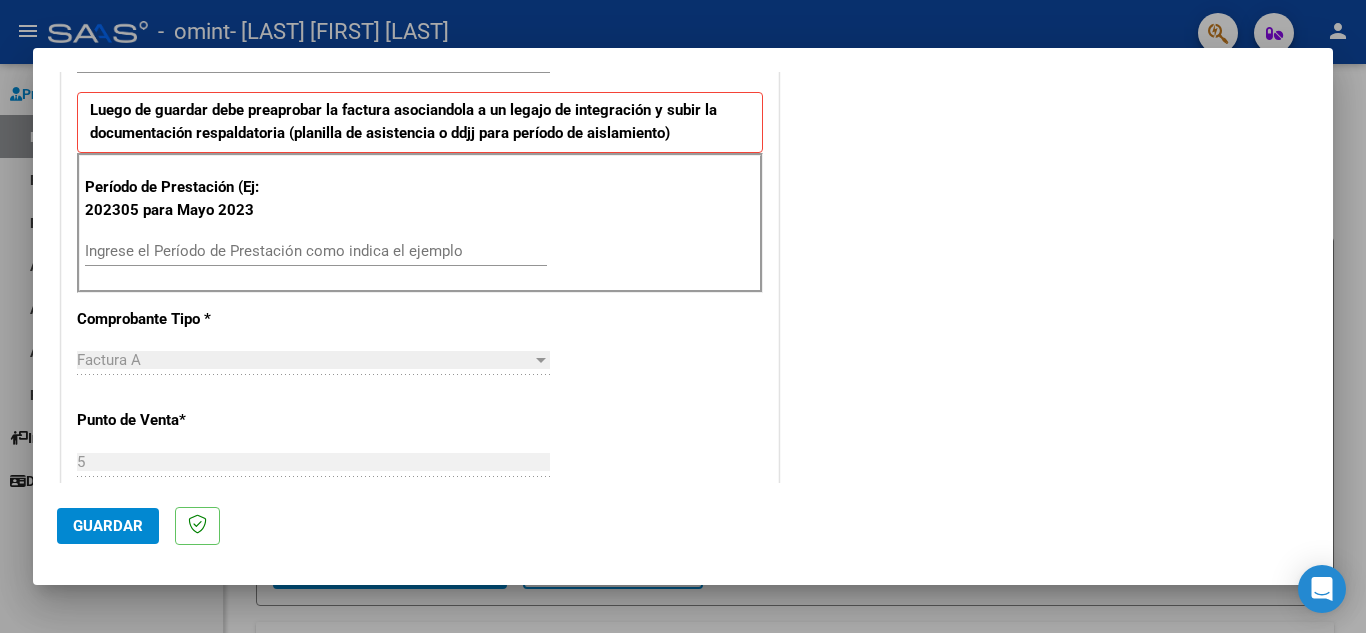 click on "Ingrese el Período de Prestación como indica el ejemplo" at bounding box center [316, 251] 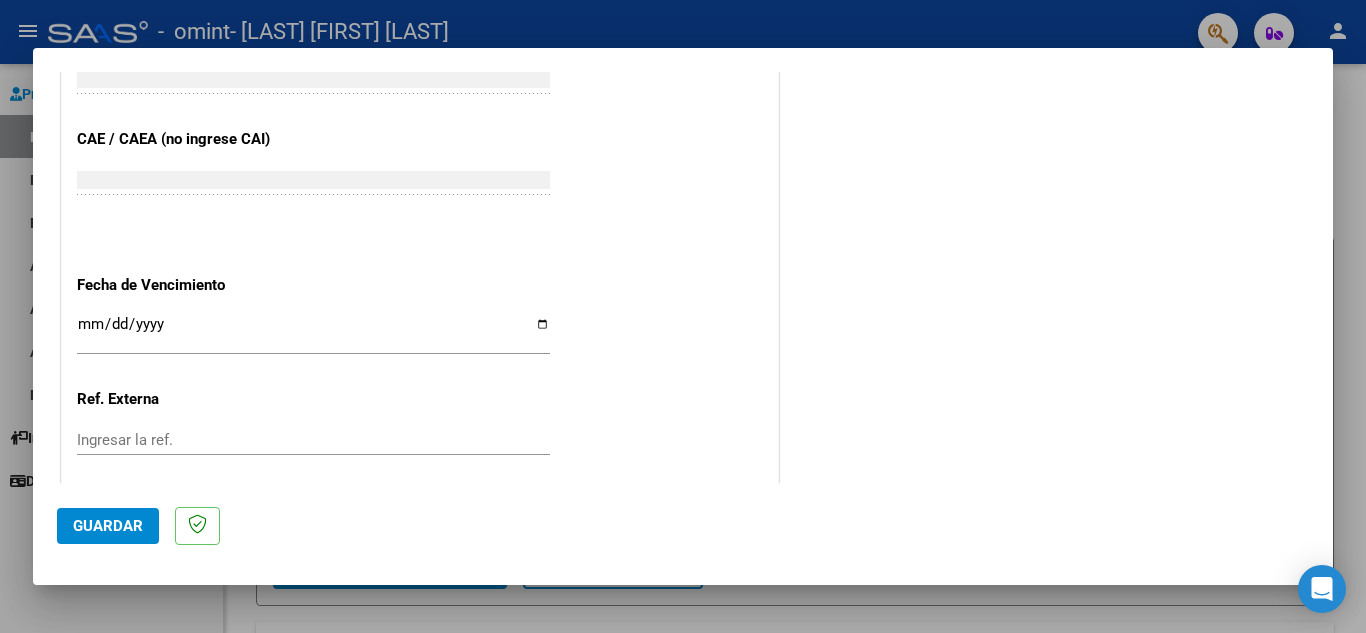 scroll, scrollTop: 1200, scrollLeft: 0, axis: vertical 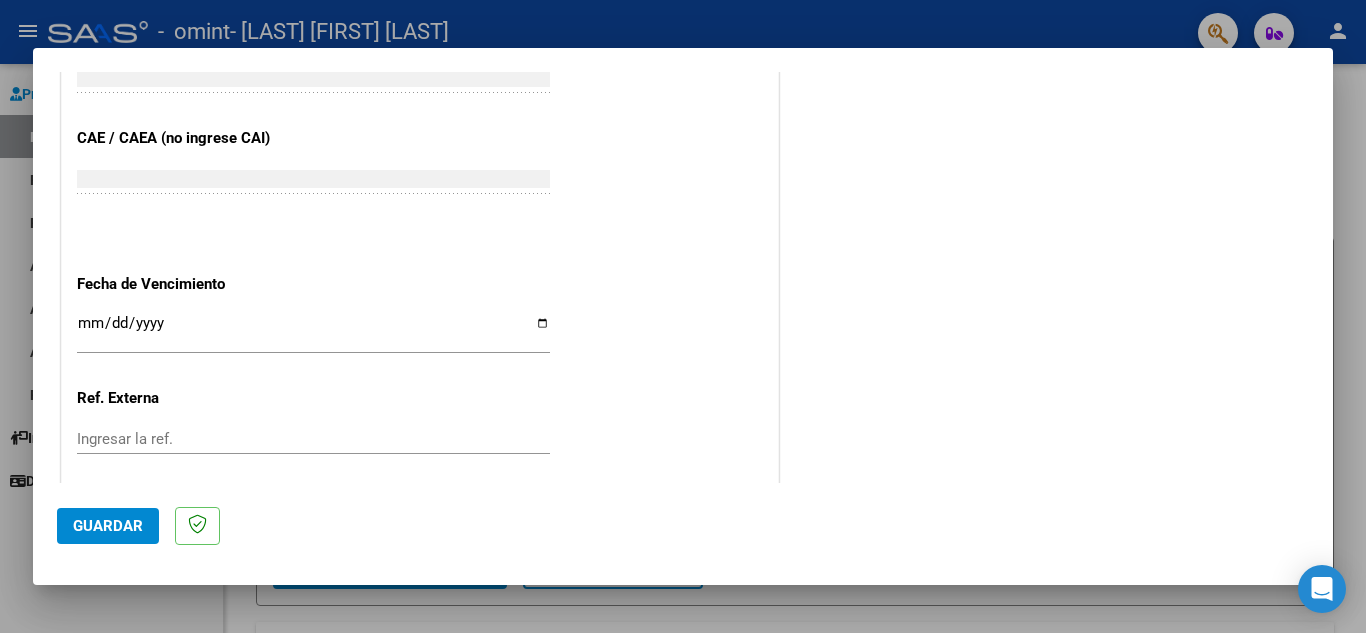 type on "202507" 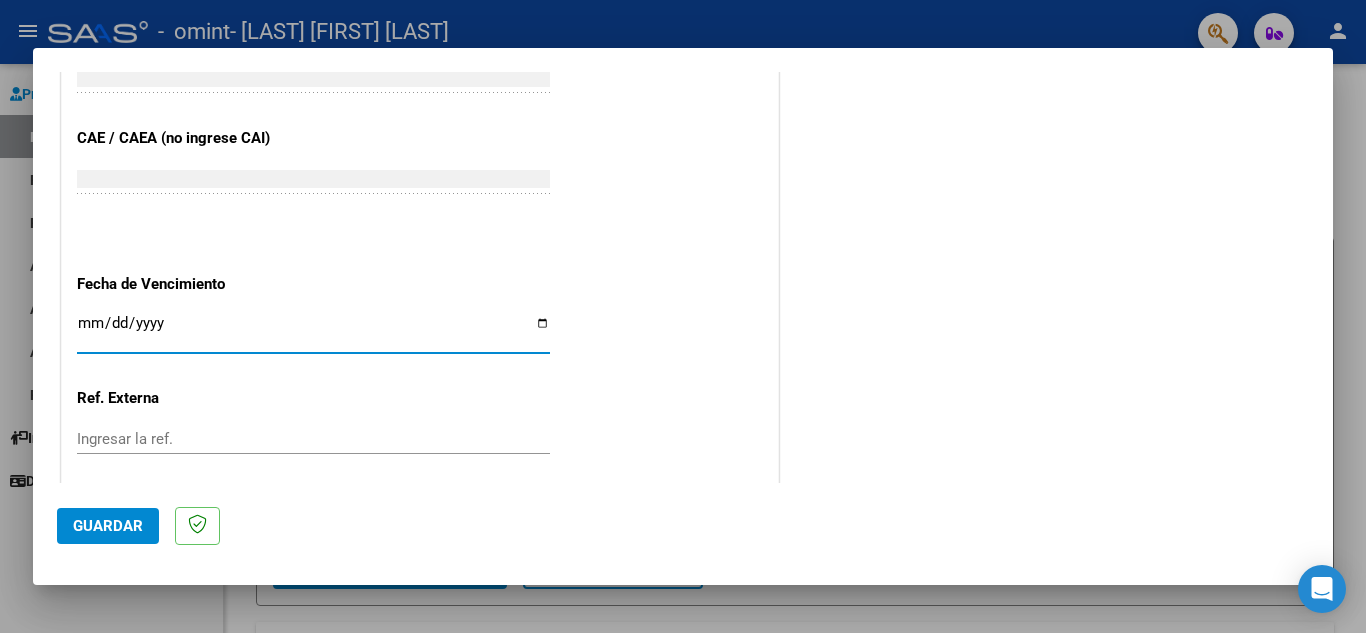 type on "2025-08-31" 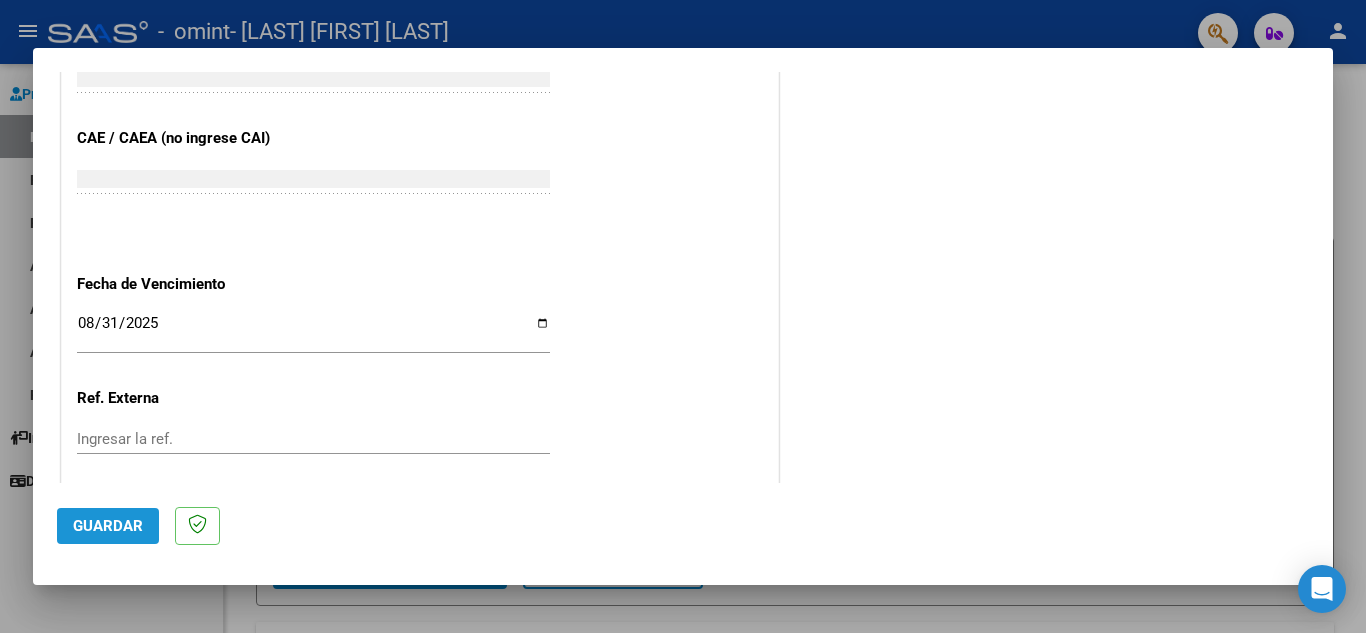 click on "Guardar" 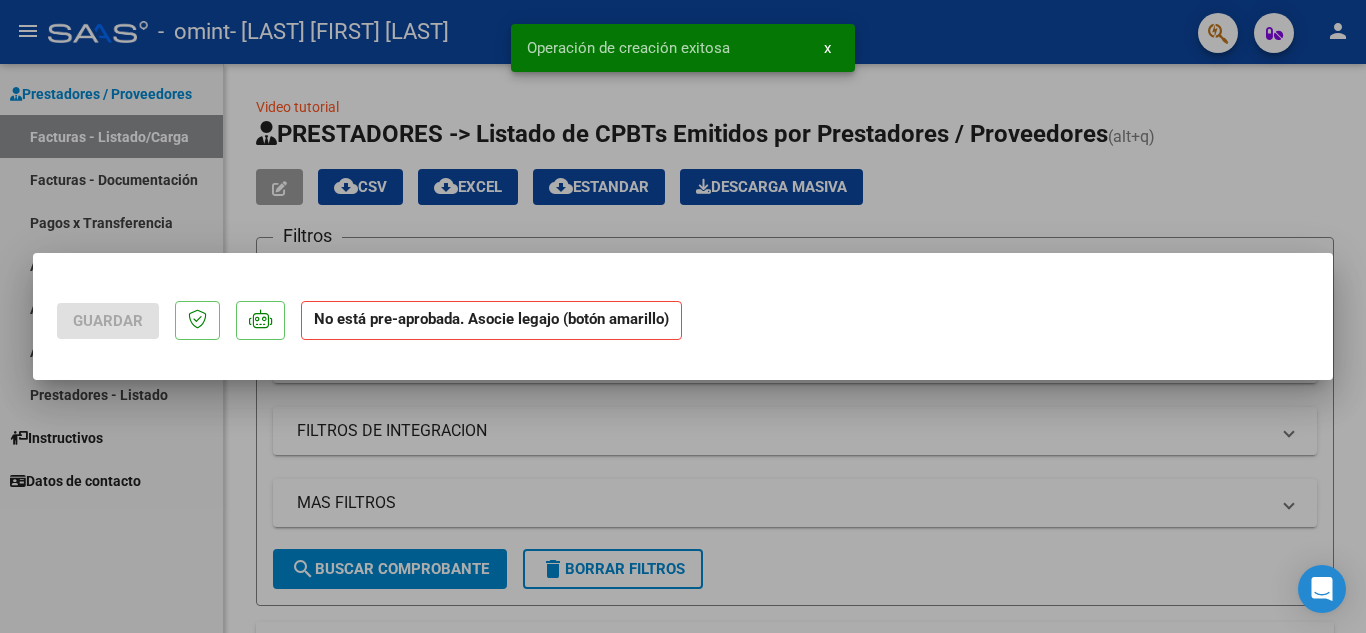 scroll, scrollTop: 0, scrollLeft: 0, axis: both 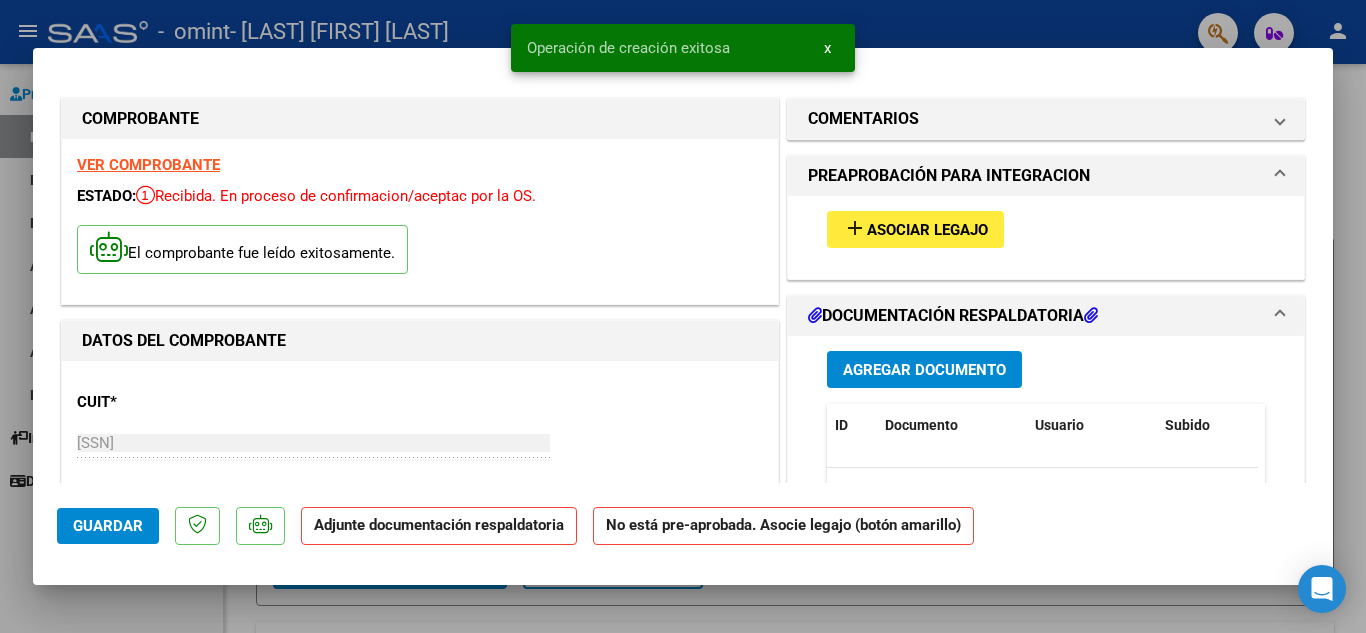 click on "Asociar Legajo" at bounding box center (927, 230) 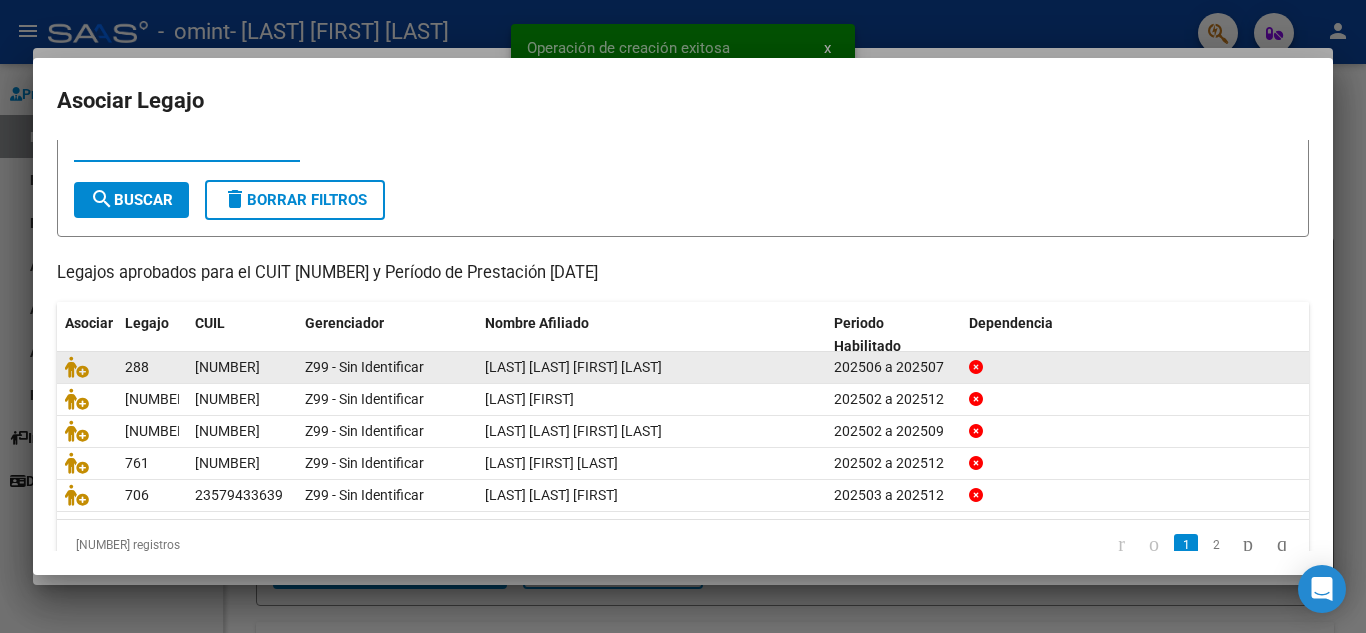 scroll, scrollTop: 115, scrollLeft: 0, axis: vertical 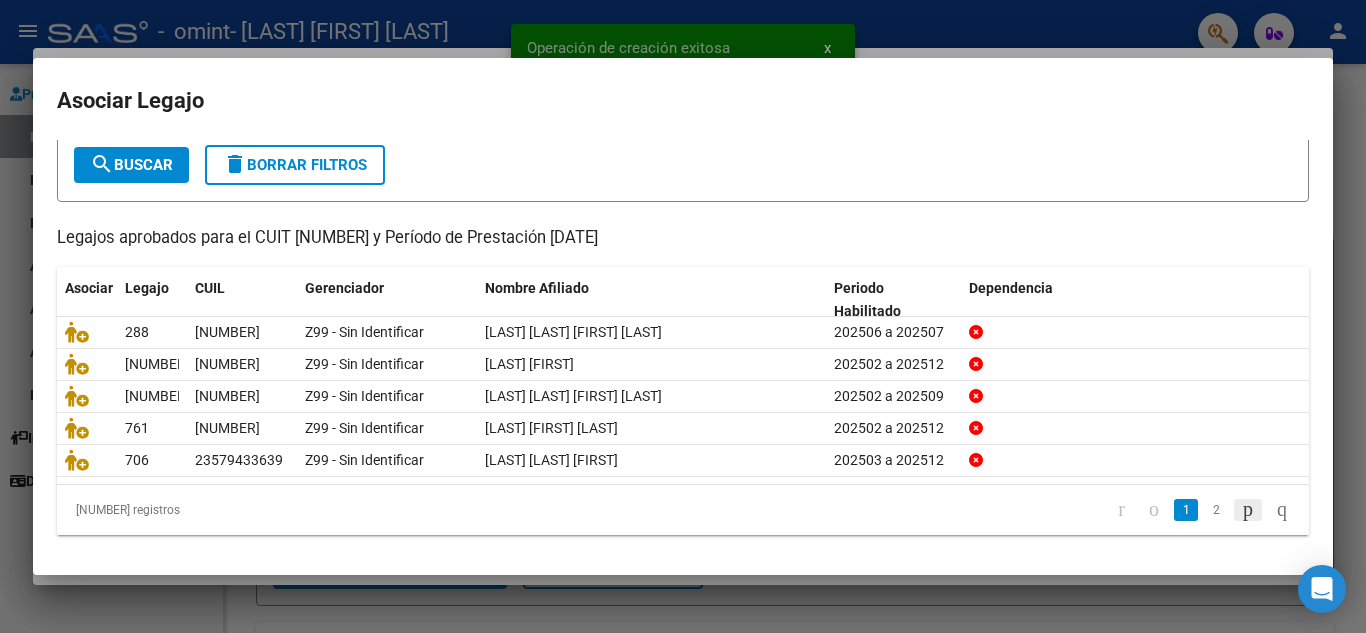 click 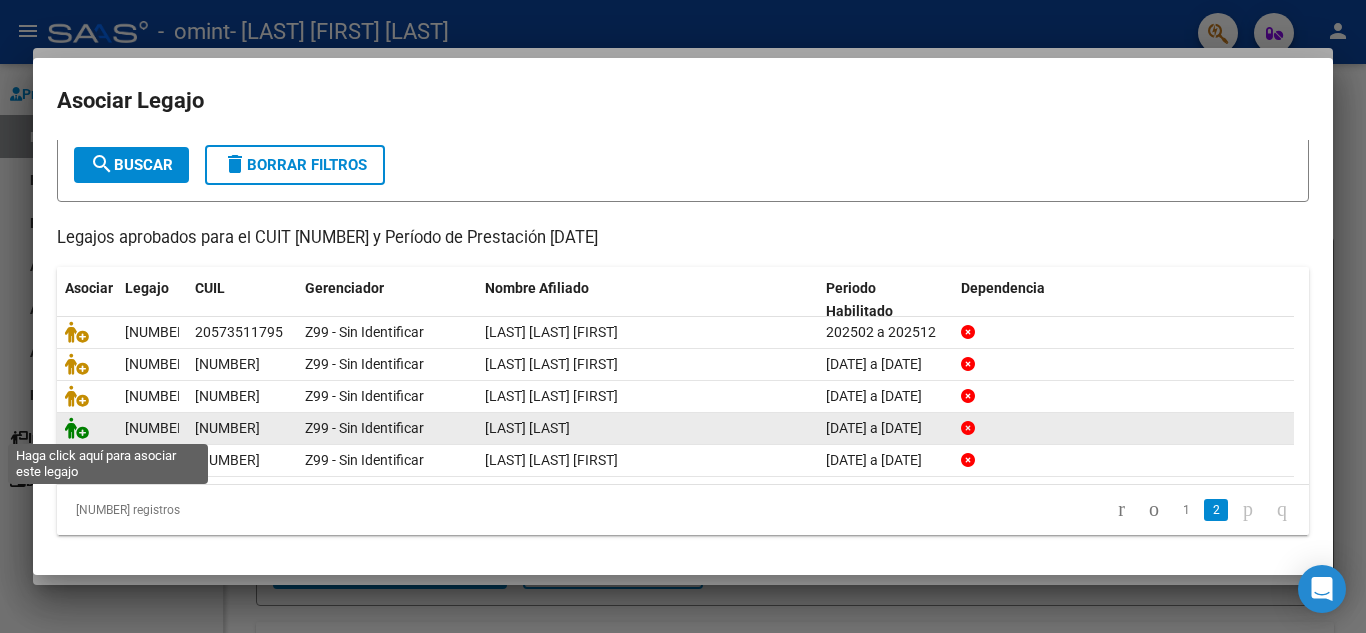 click 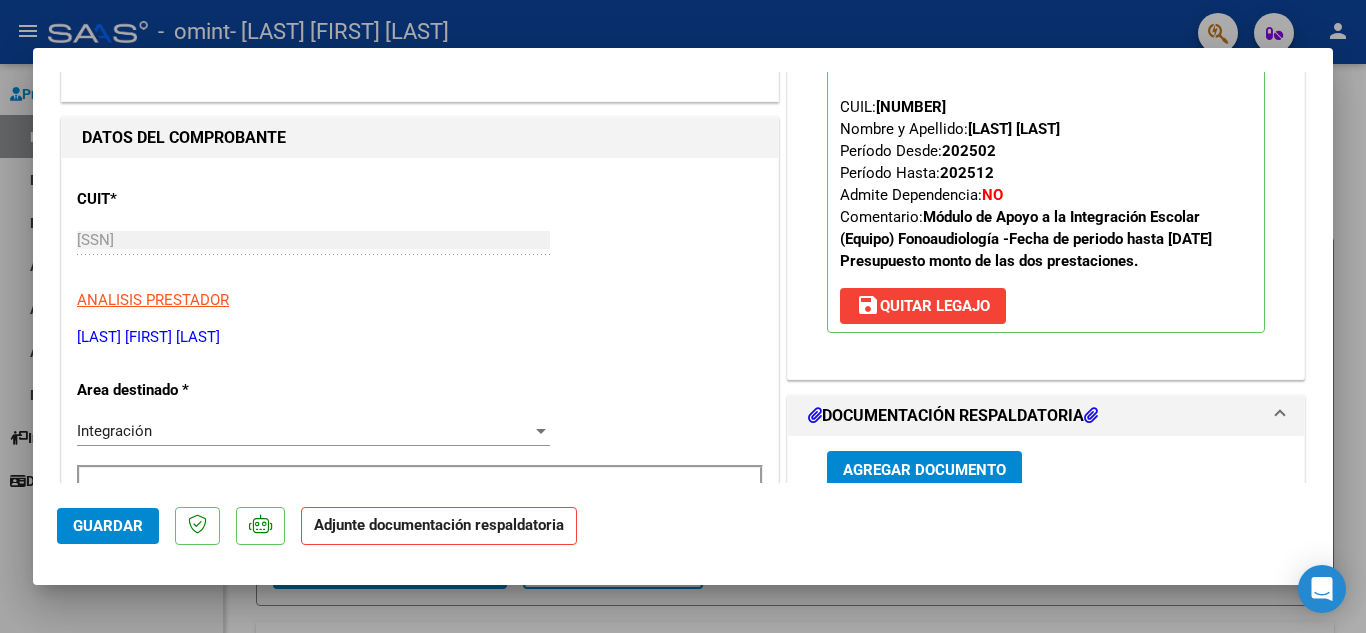 scroll, scrollTop: 300, scrollLeft: 0, axis: vertical 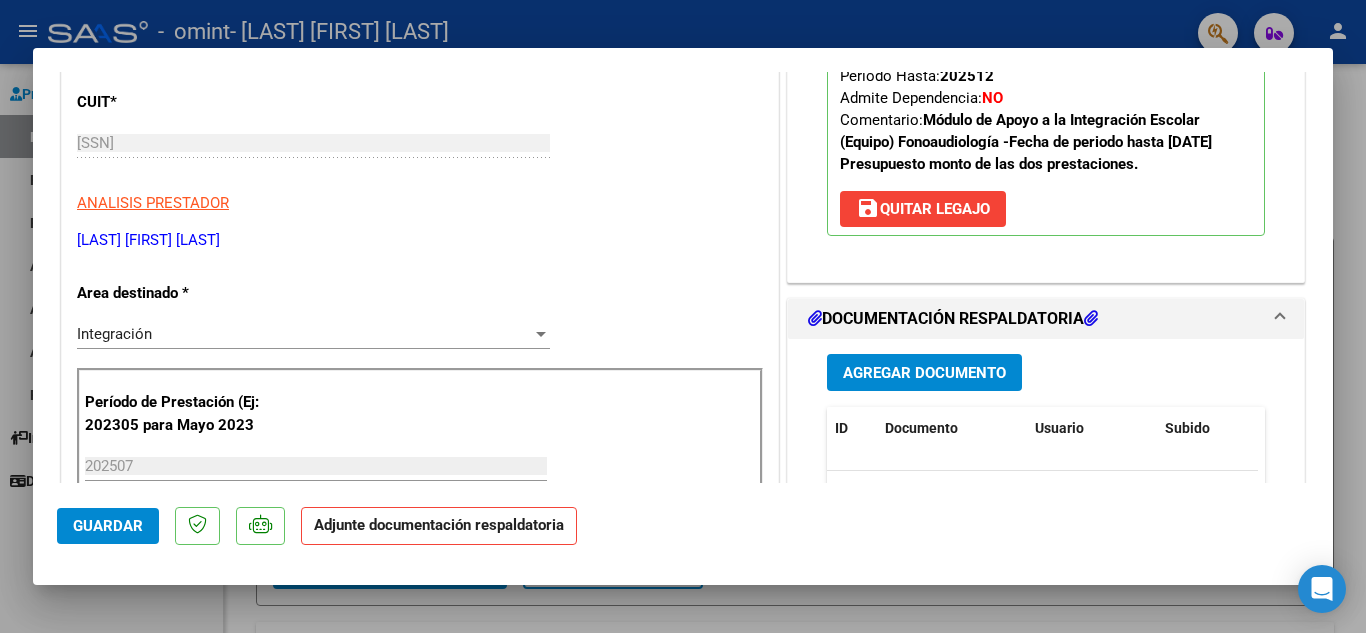 click on "Agregar Documento" at bounding box center (924, 373) 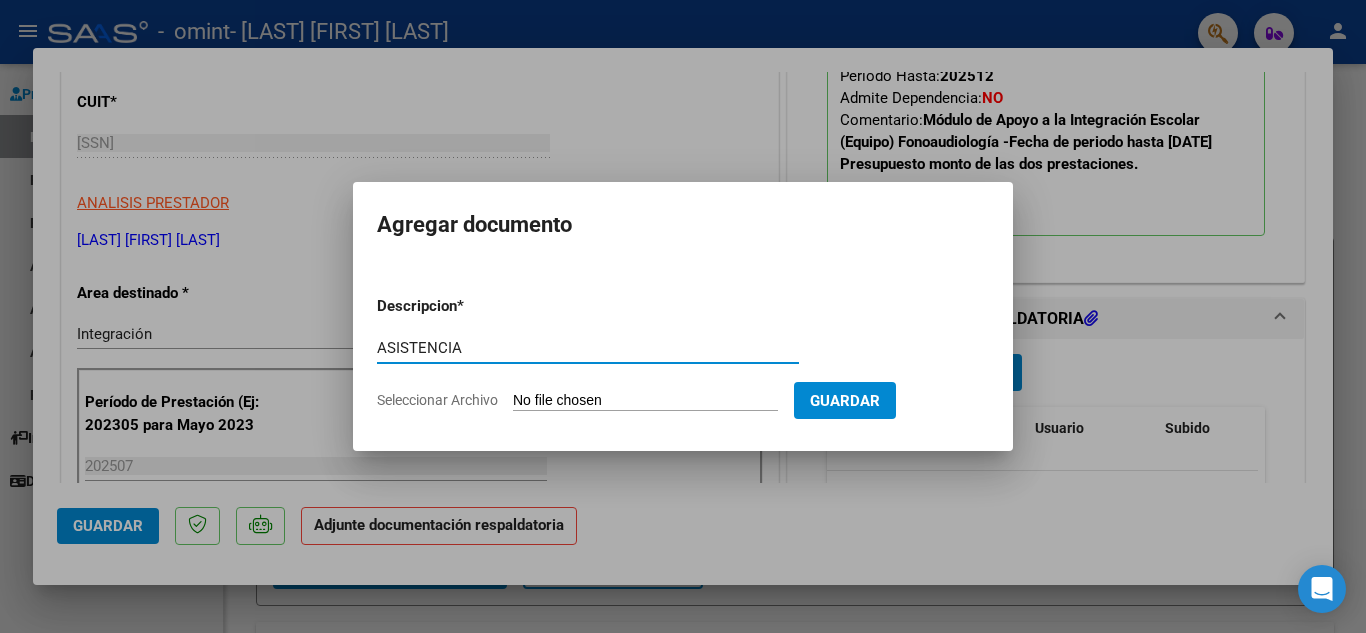 type on "ASISTENCIA" 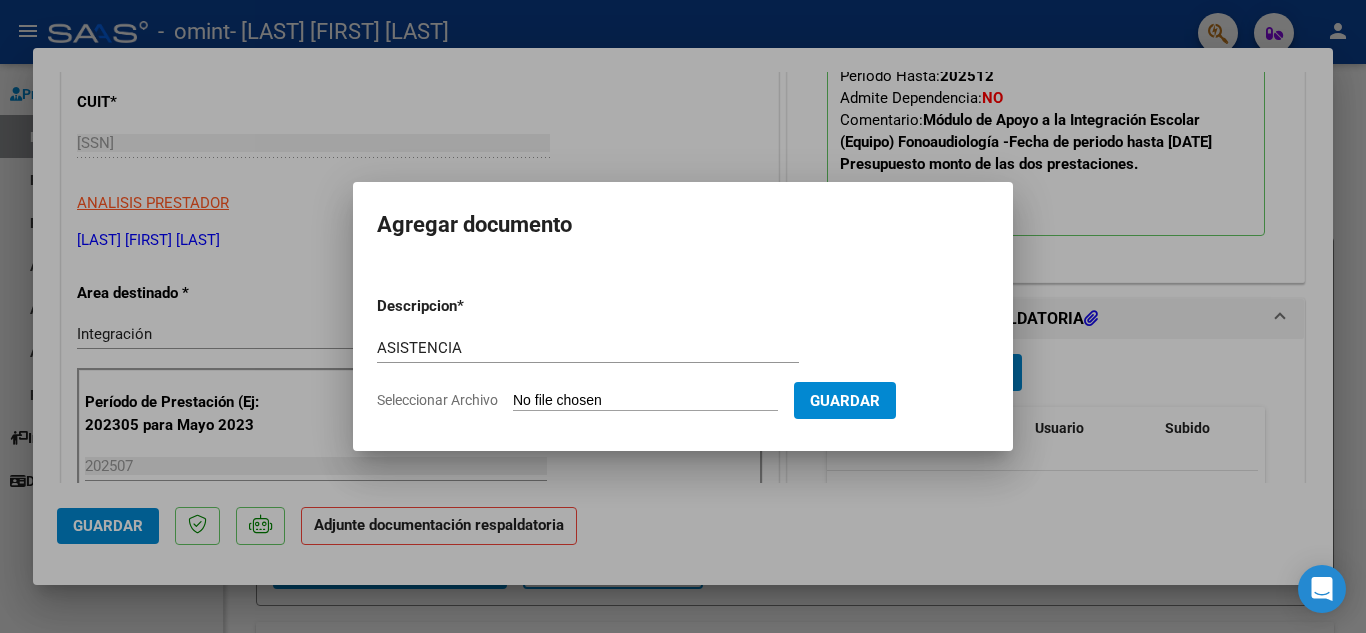 click on "Seleccionar Archivo" at bounding box center (645, 401) 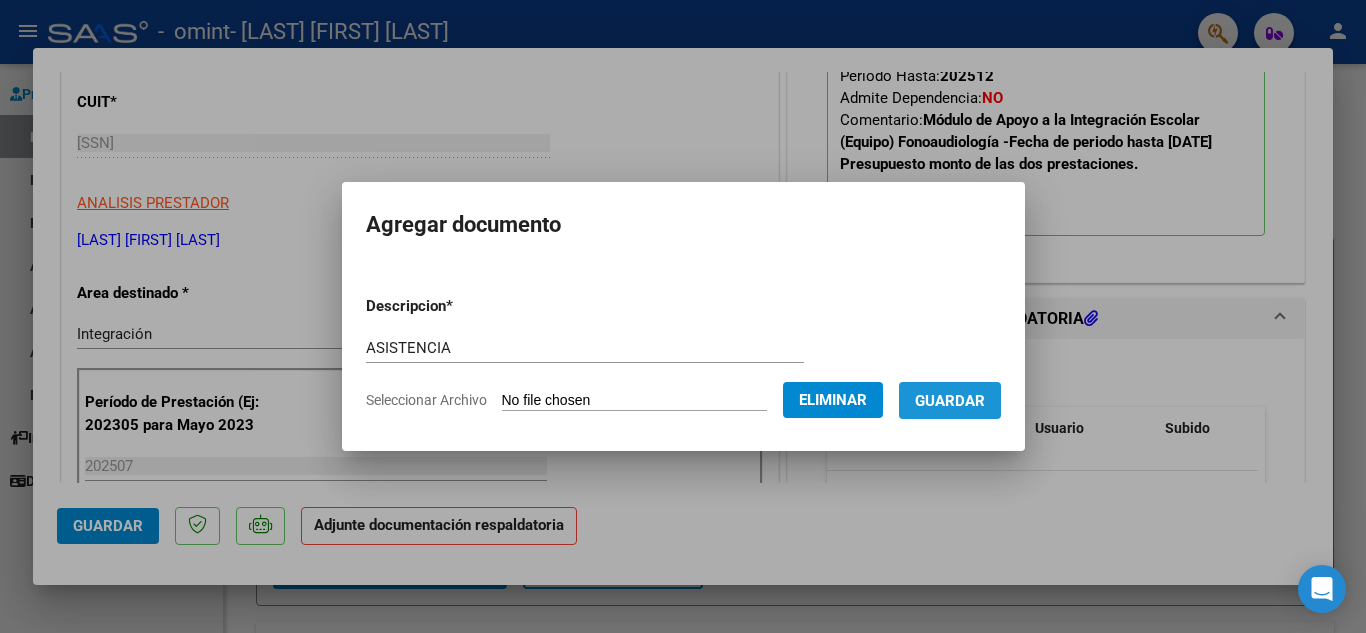 click on "Guardar" at bounding box center [950, 401] 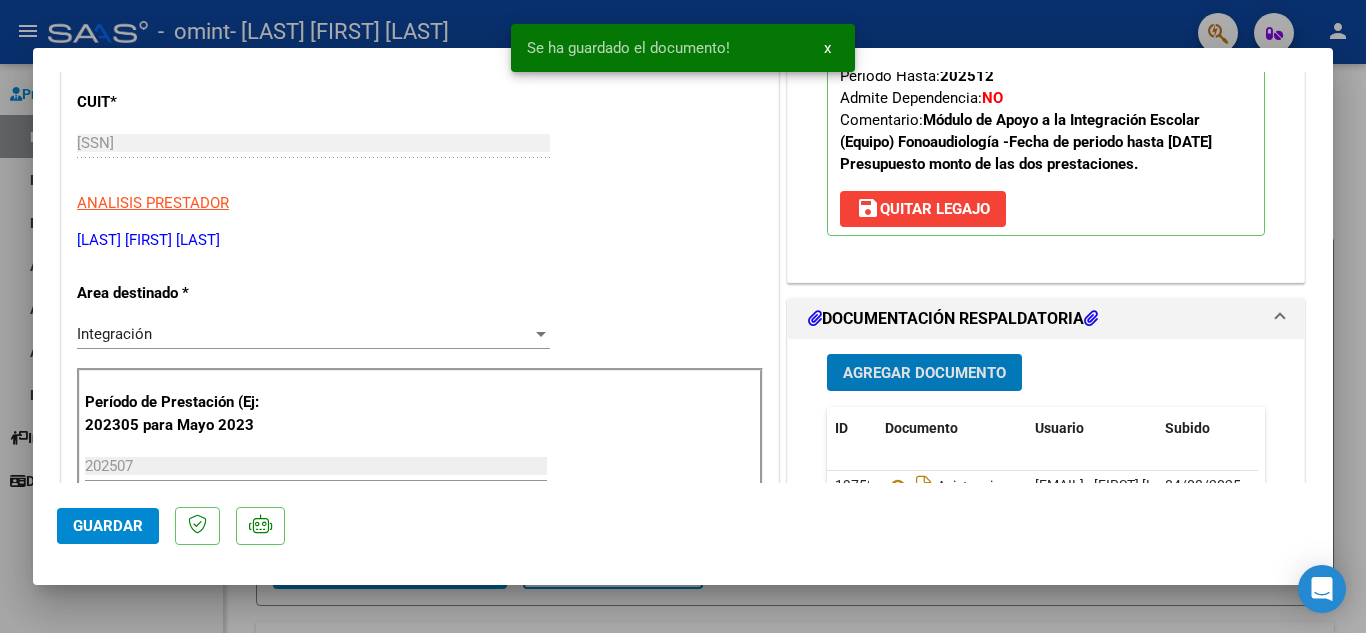 click on "x" at bounding box center (827, 48) 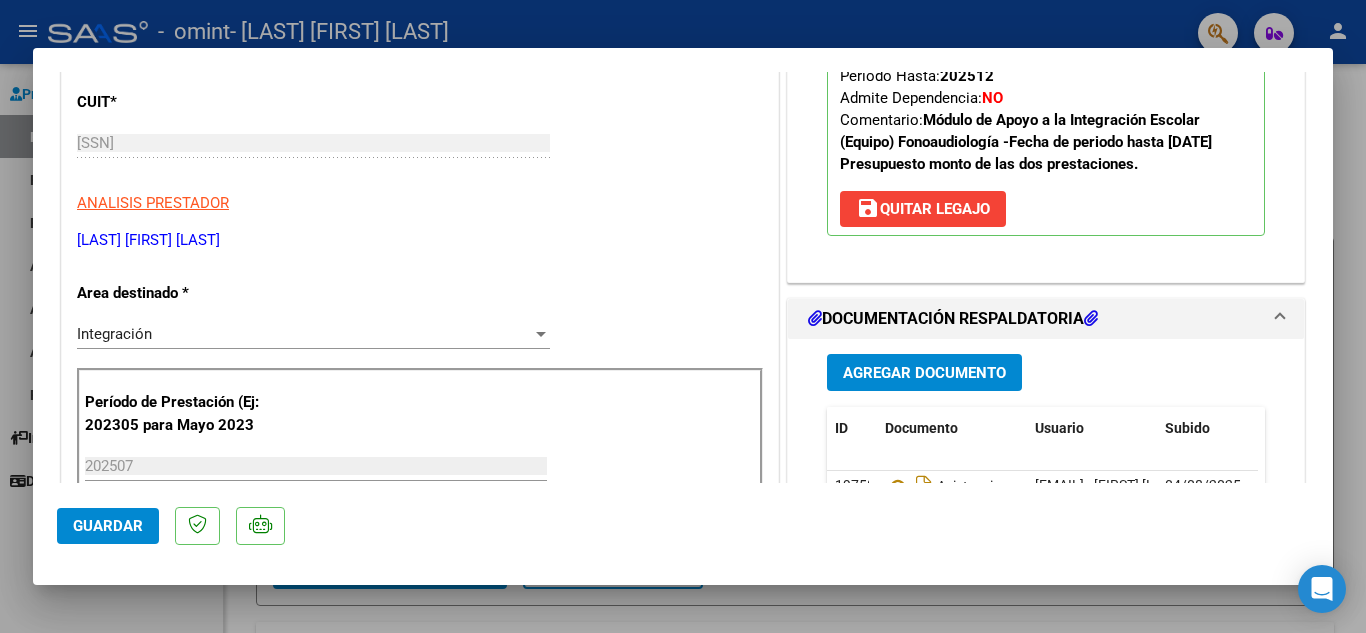 click on "Guardar" 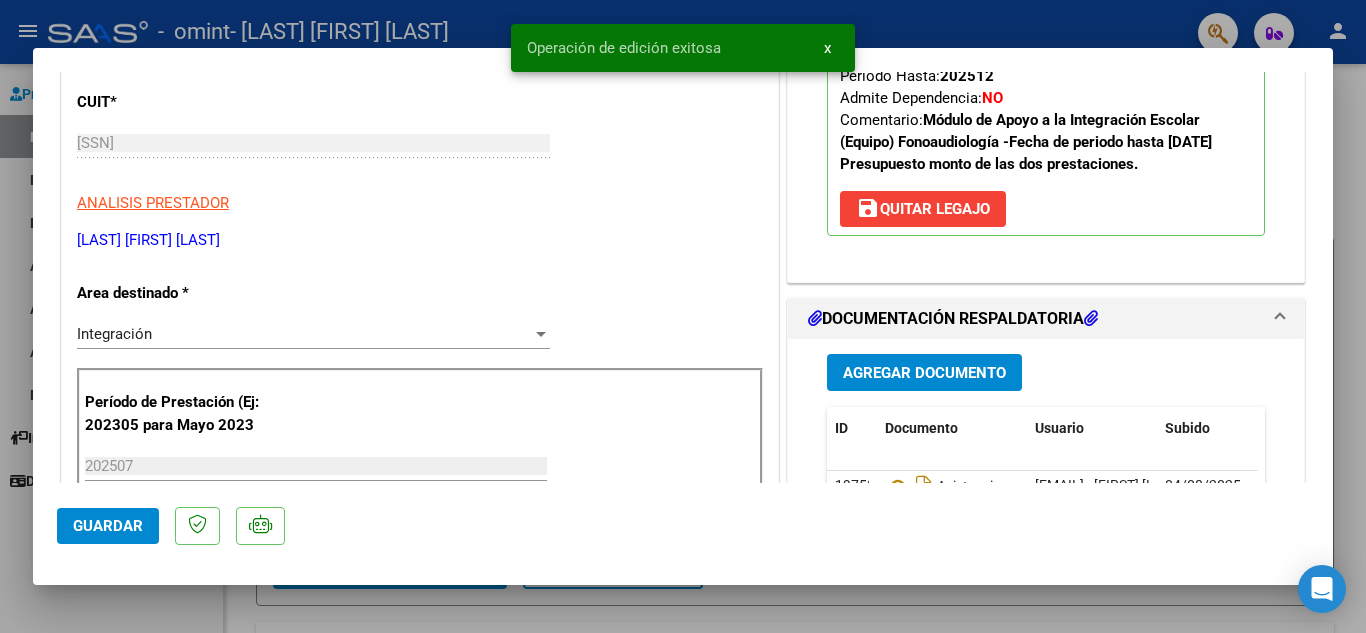 click on "x" at bounding box center [827, 48] 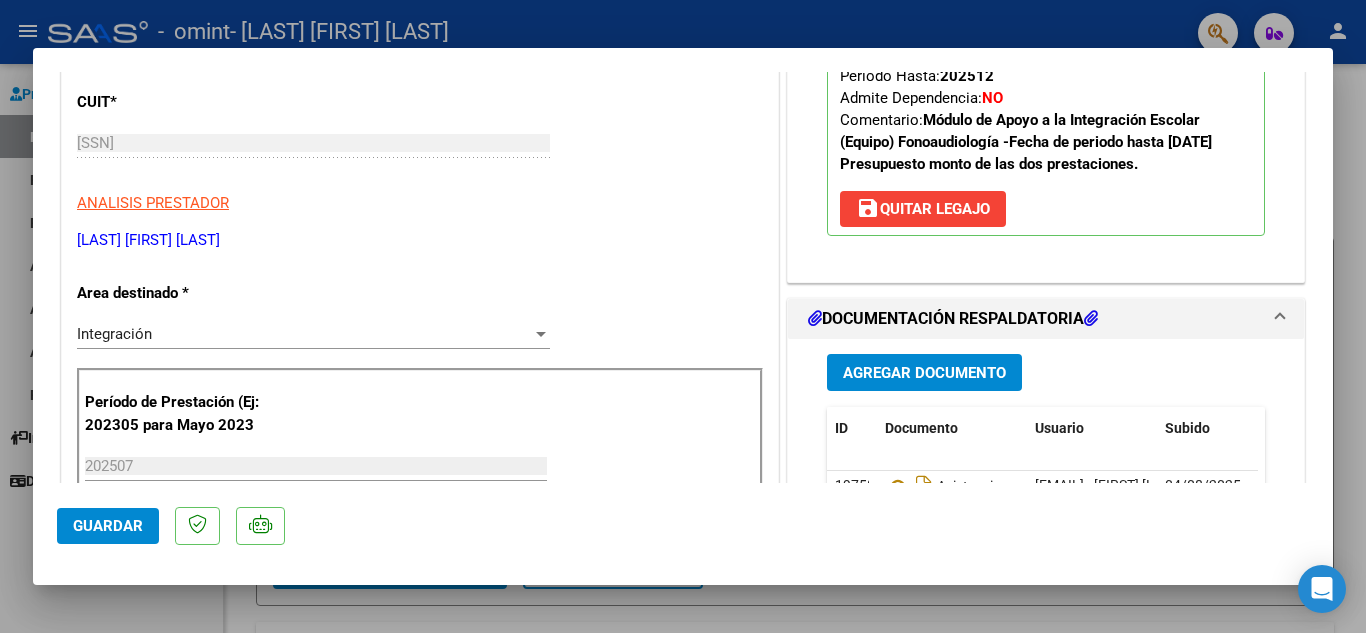 click at bounding box center (683, 316) 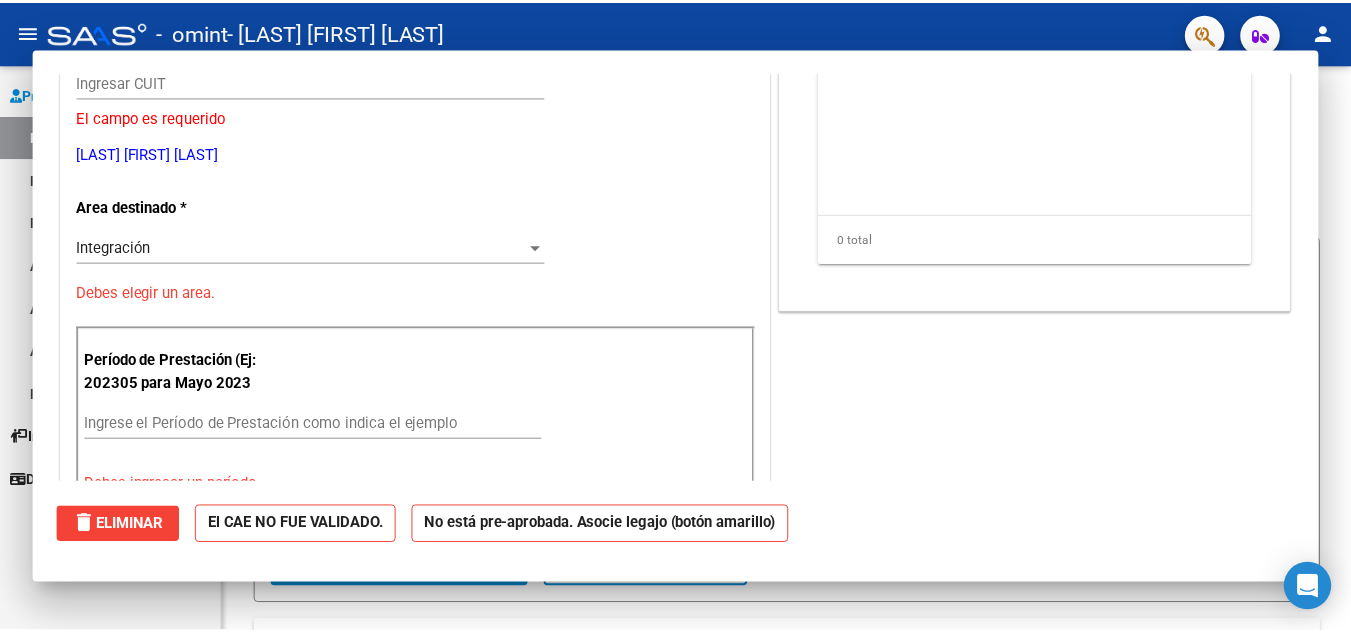 scroll, scrollTop: 0, scrollLeft: 0, axis: both 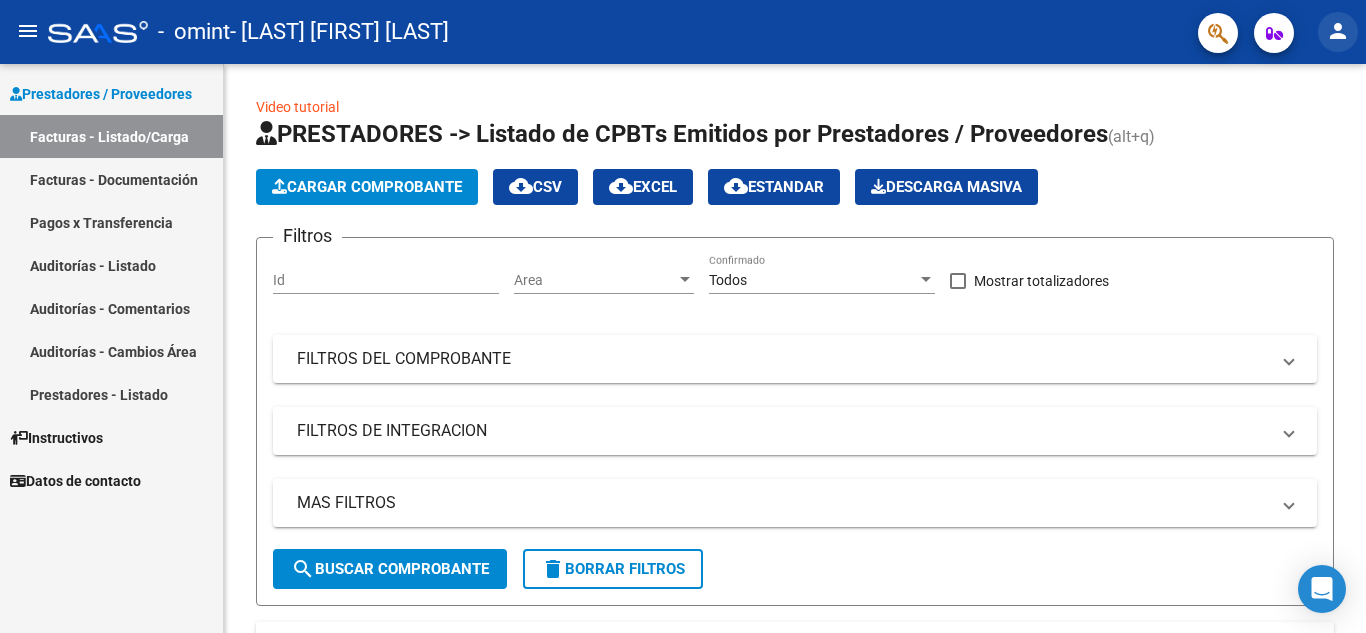 click on "person" 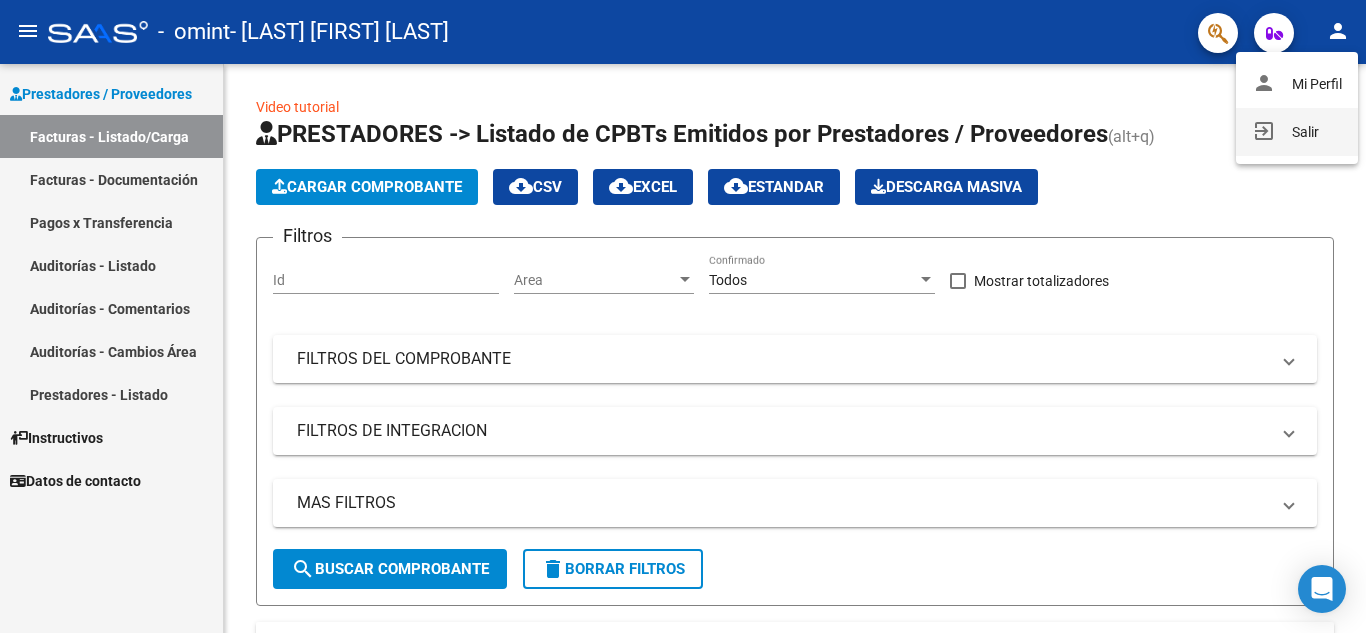 click on "exit_to_app  Salir" at bounding box center (1297, 132) 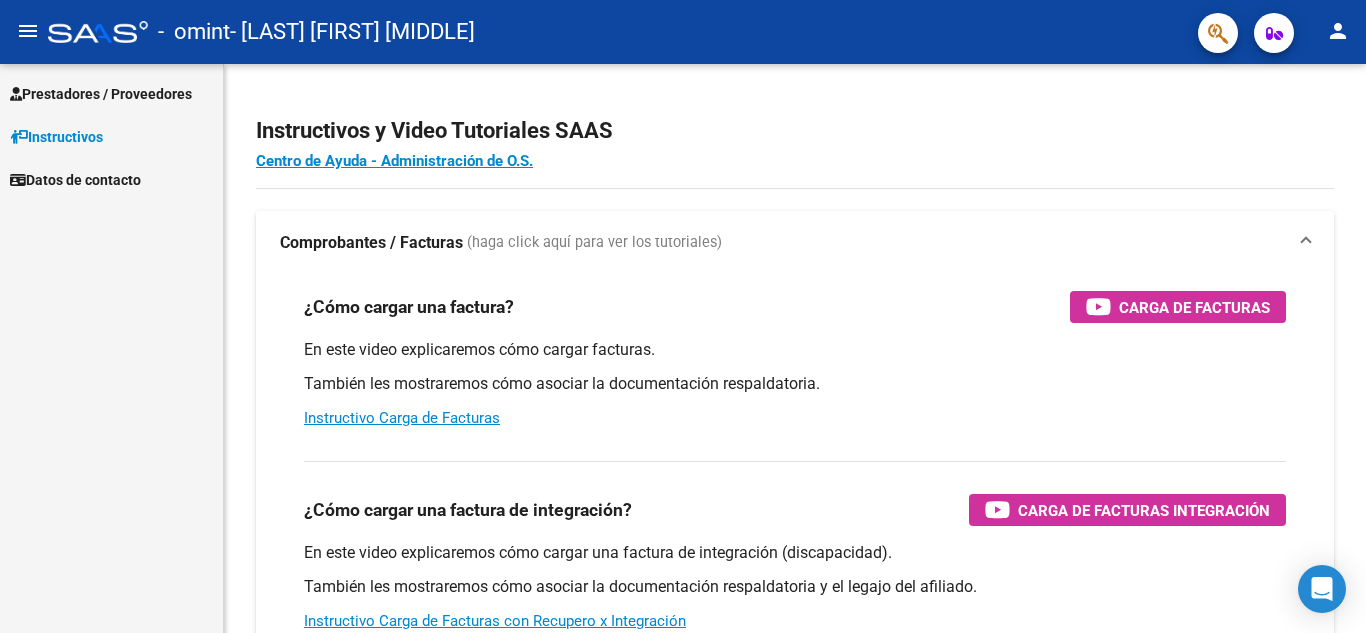 scroll, scrollTop: 0, scrollLeft: 0, axis: both 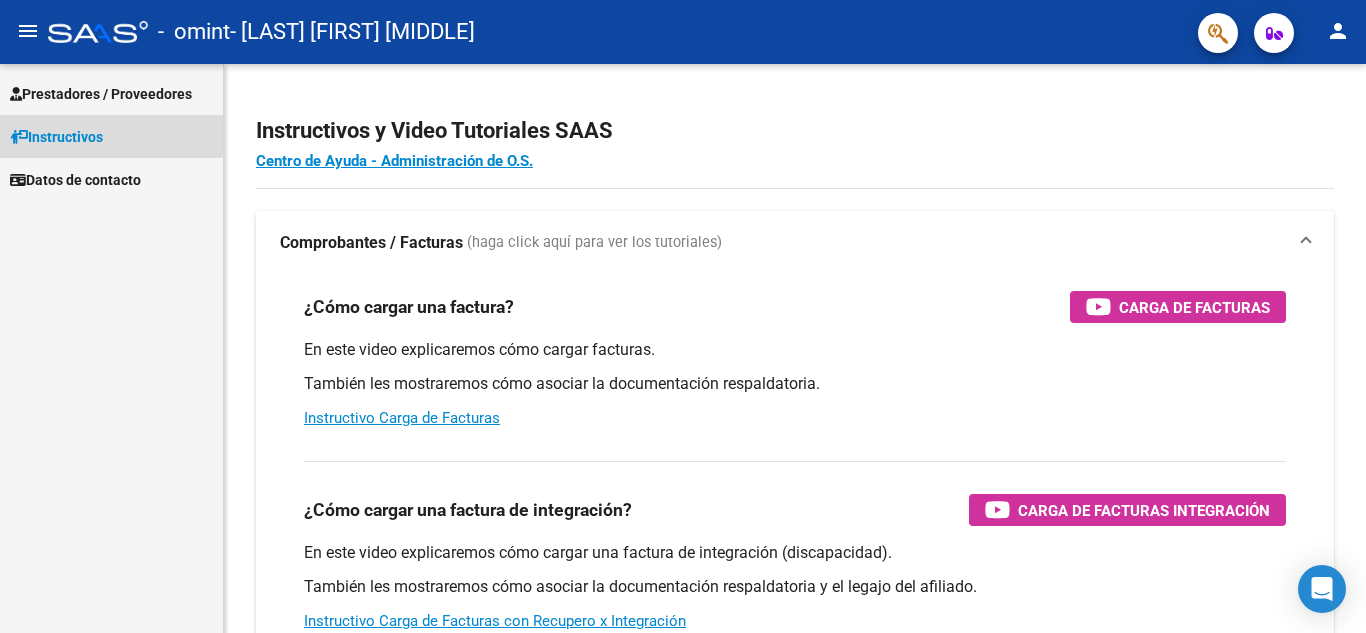 click on "Instructivos" at bounding box center (56, 137) 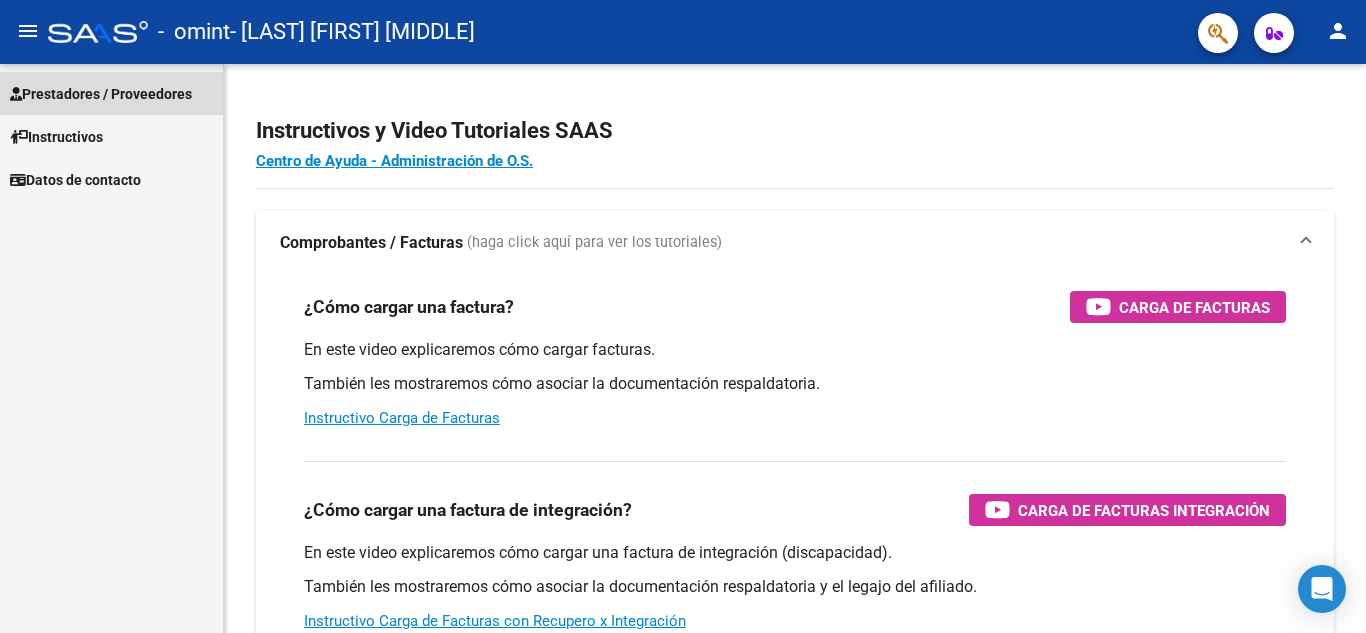 click on "Prestadores / Proveedores" at bounding box center [111, 93] 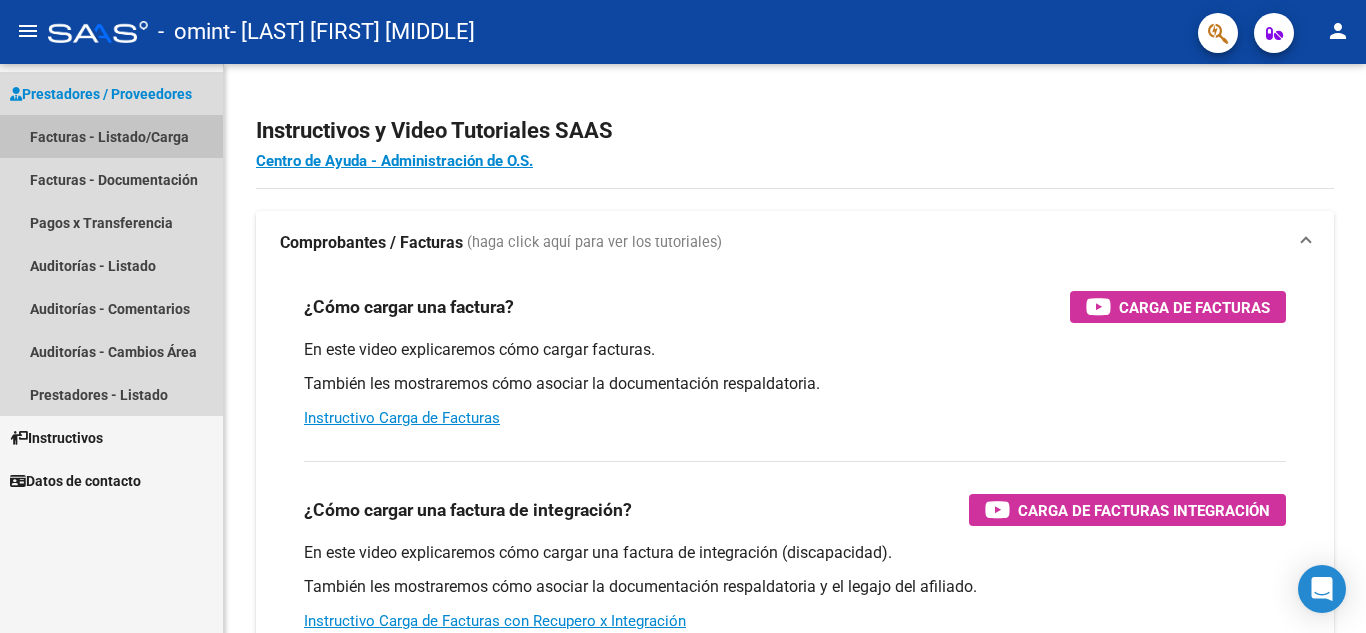 click on "Facturas - Listado/Carga" at bounding box center [111, 136] 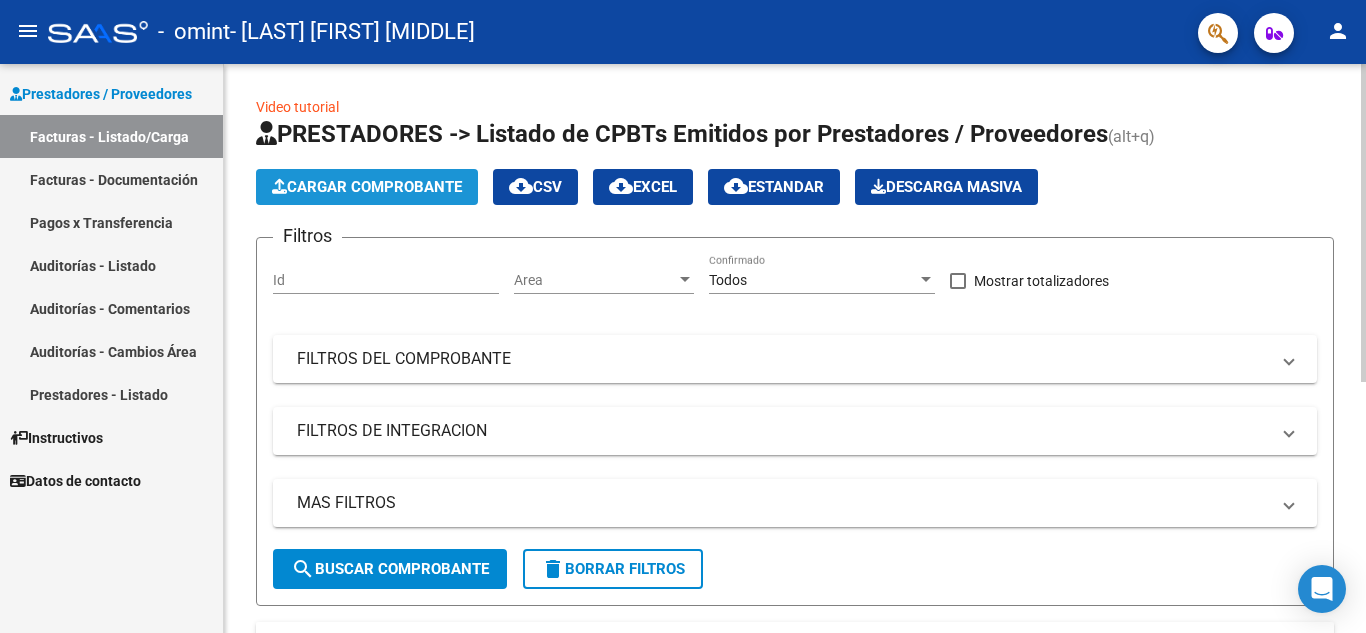 click on "Cargar Comprobante" 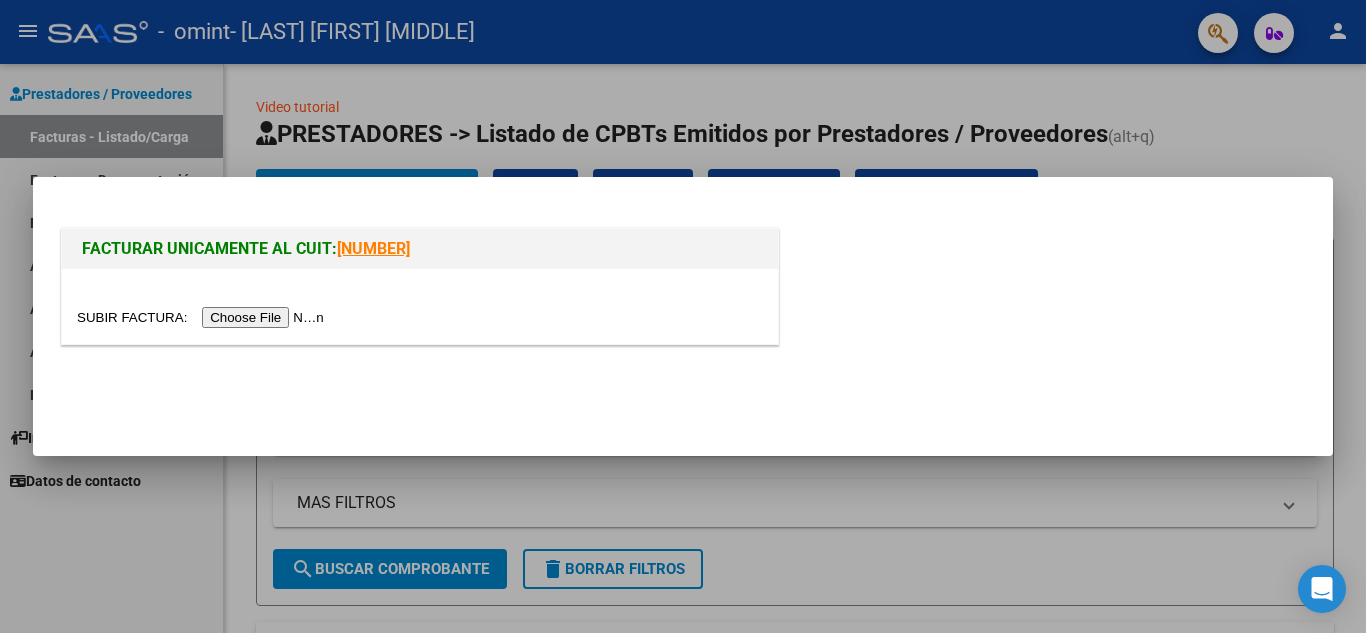 click at bounding box center (203, 317) 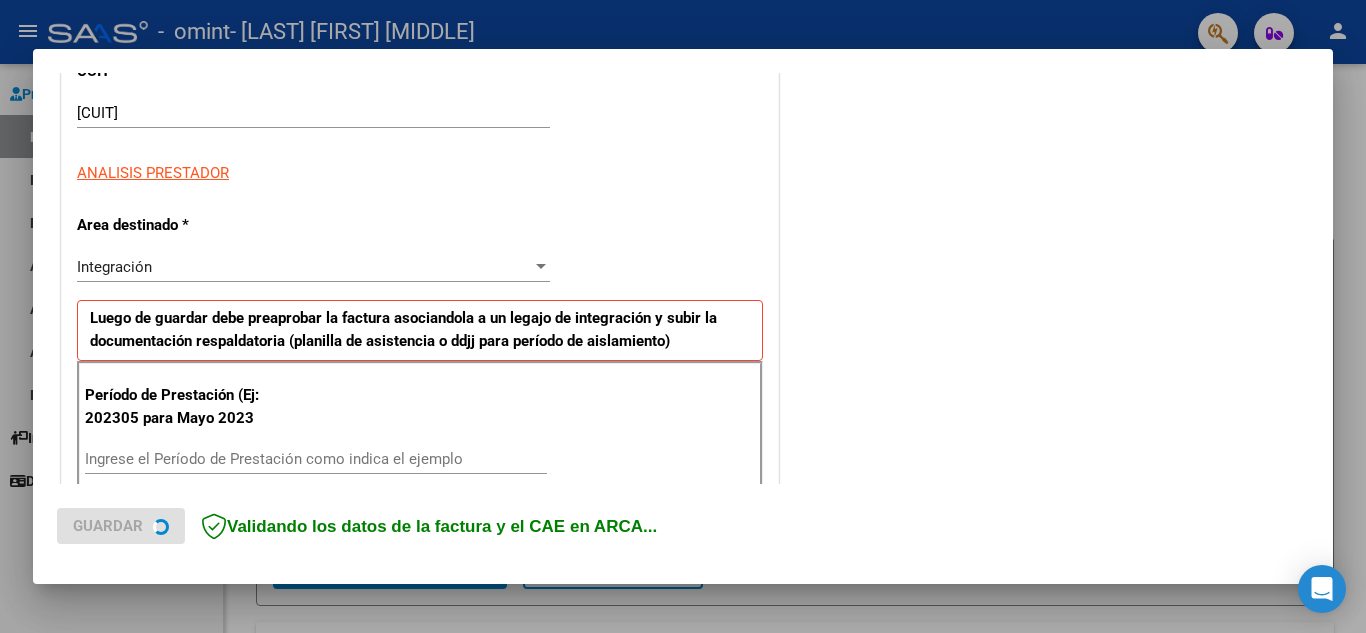 scroll, scrollTop: 300, scrollLeft: 0, axis: vertical 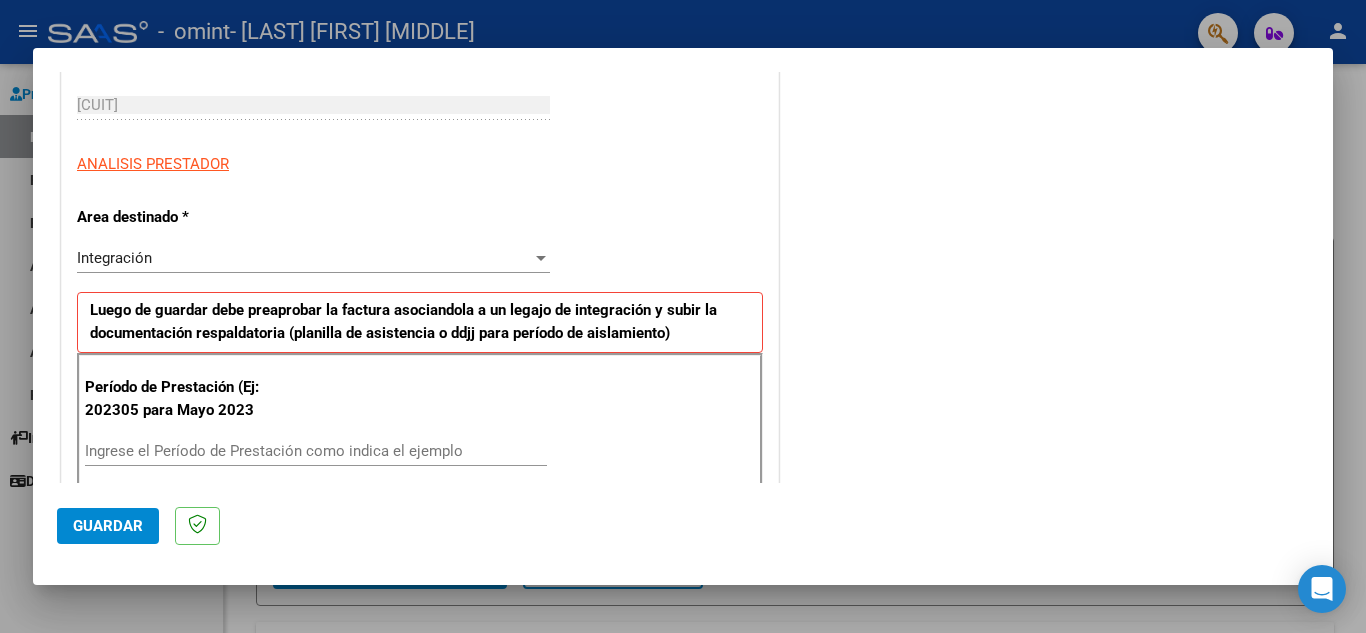 click on "Ingrese el Período de Prestación como indica el ejemplo" at bounding box center [316, 451] 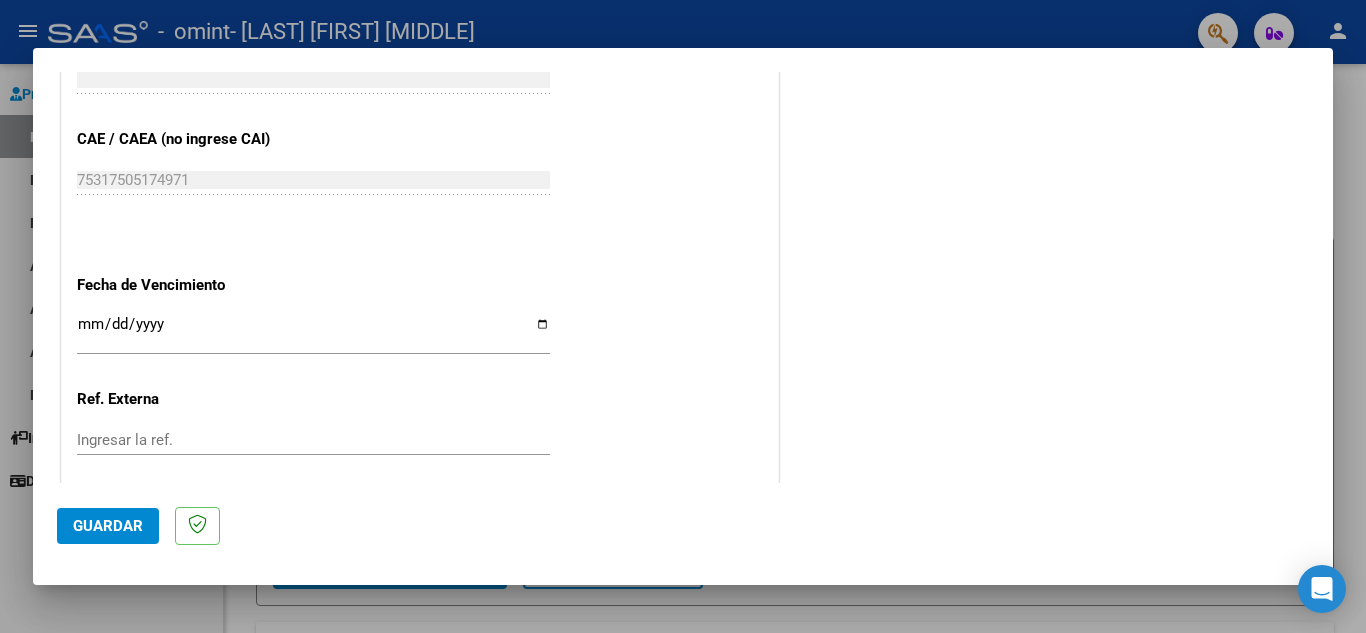 scroll, scrollTop: 1200, scrollLeft: 0, axis: vertical 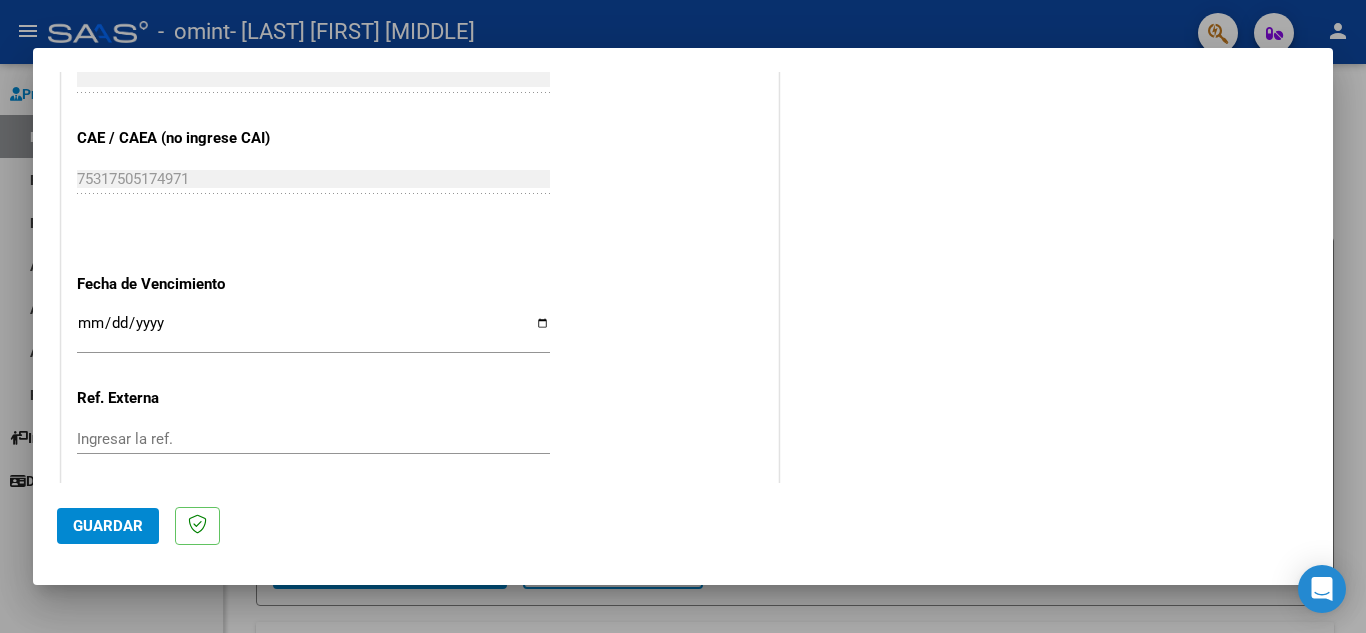 type on "202507" 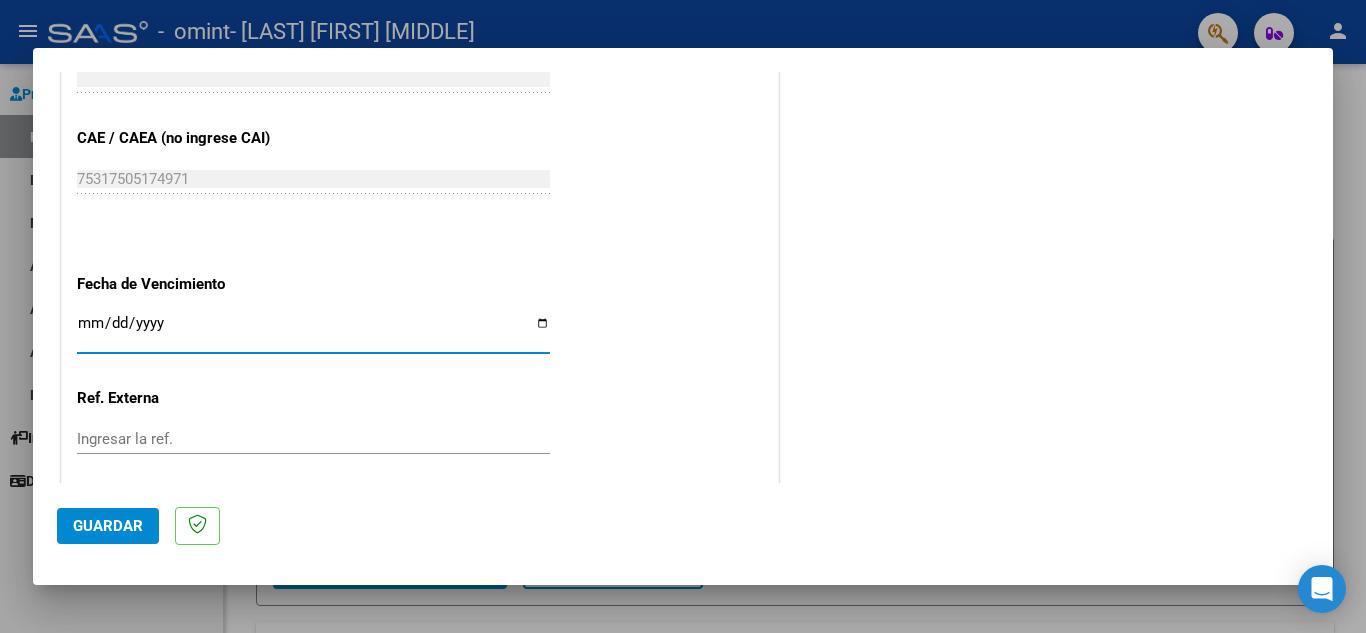 click on "Ingresar la fecha" at bounding box center [313, 331] 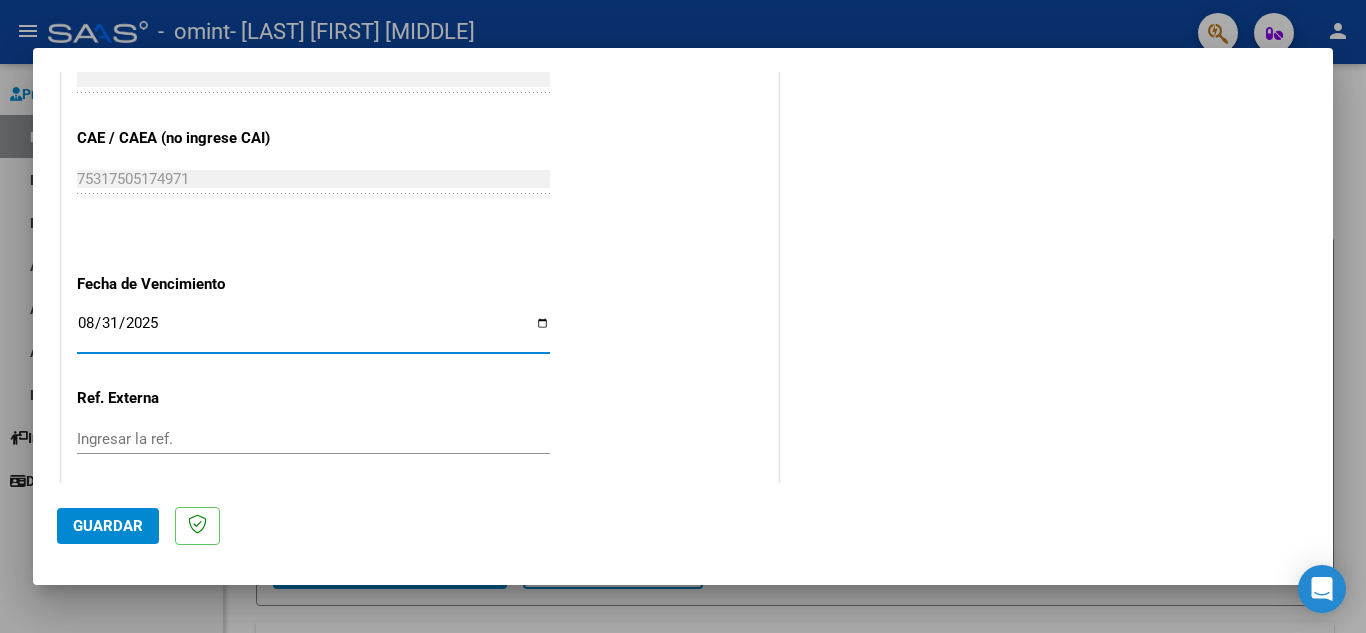 type on "2025-08-31" 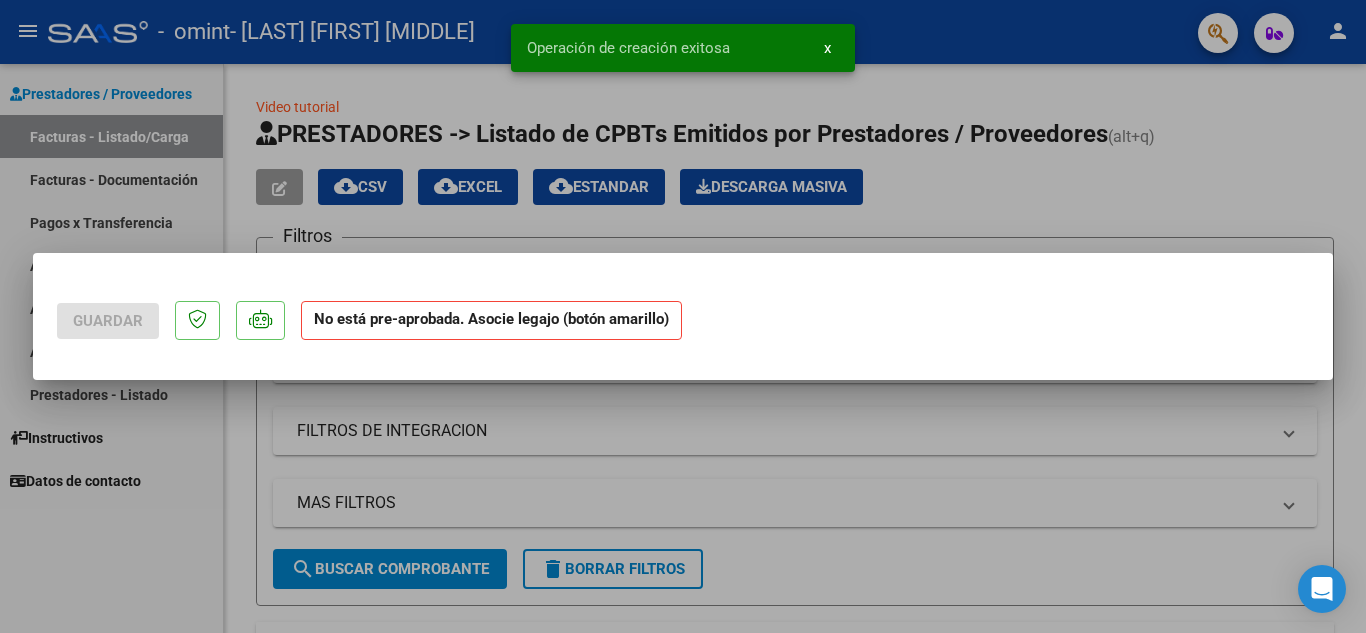 scroll, scrollTop: 0, scrollLeft: 0, axis: both 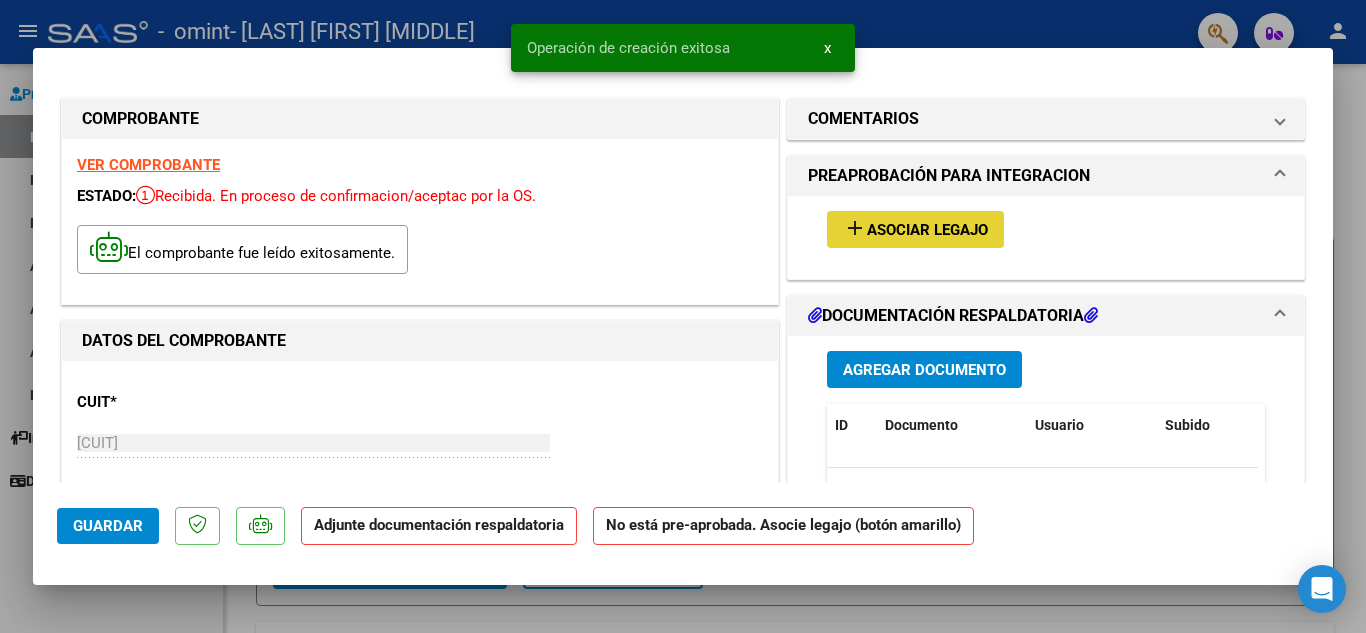 click on "Asociar Legajo" at bounding box center (927, 230) 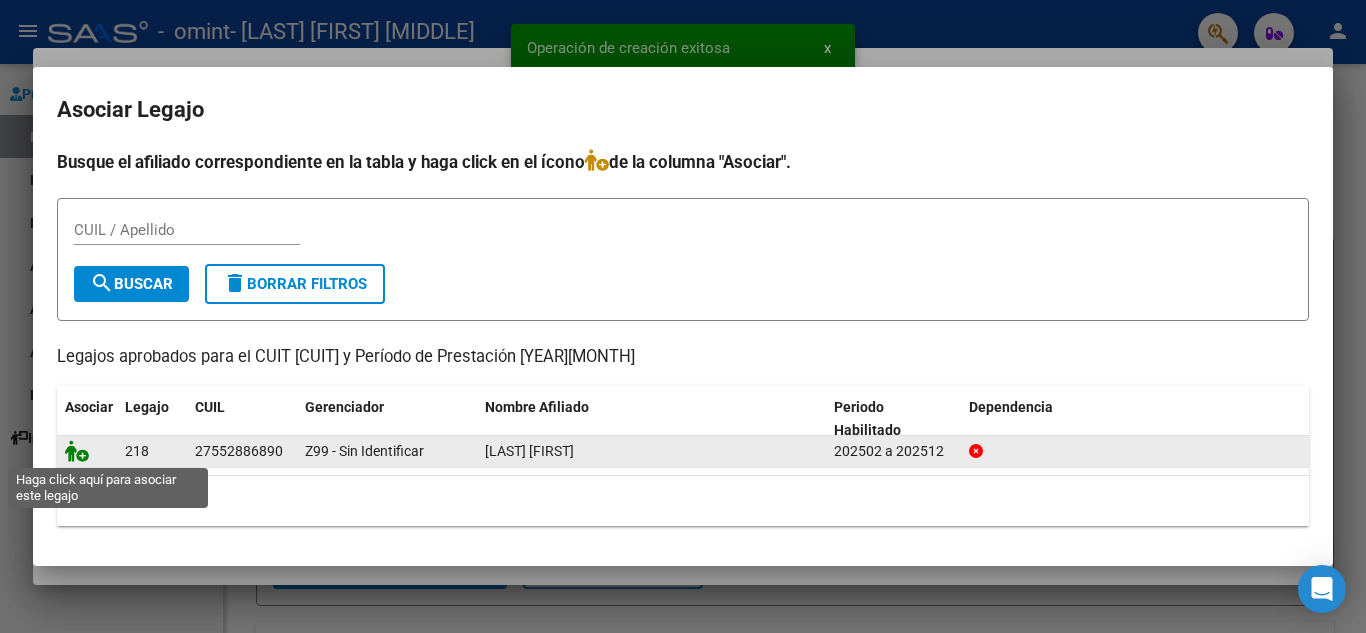 click 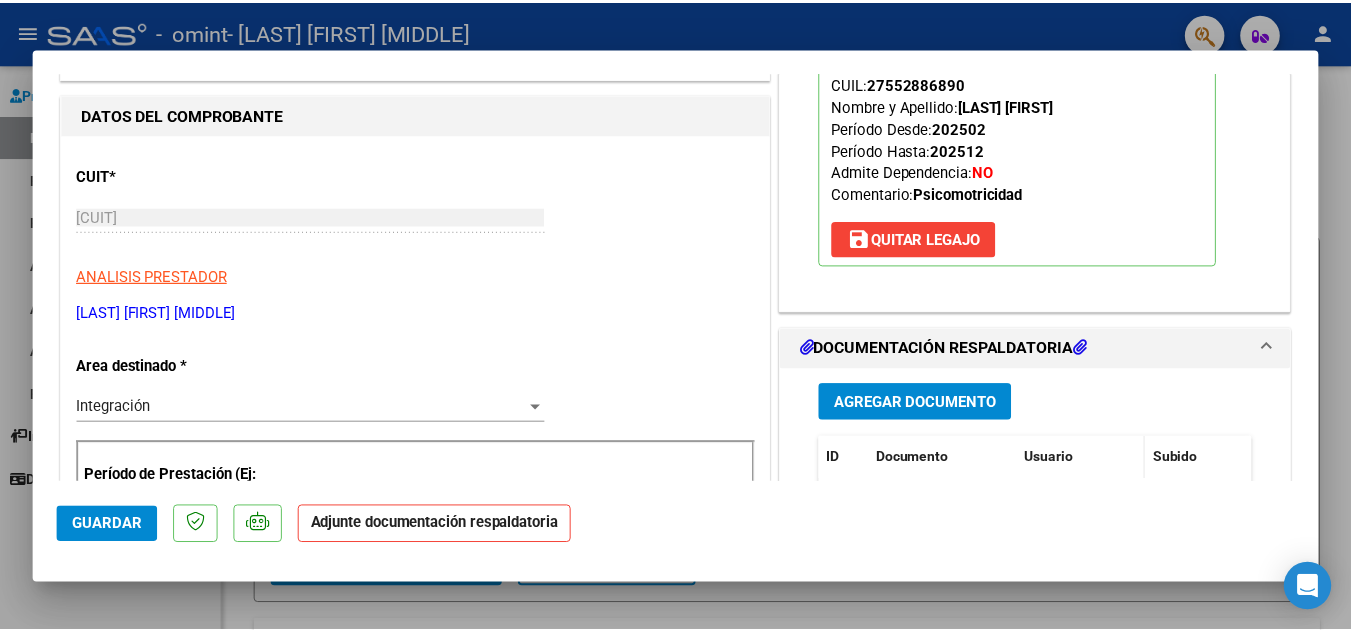 scroll, scrollTop: 300, scrollLeft: 0, axis: vertical 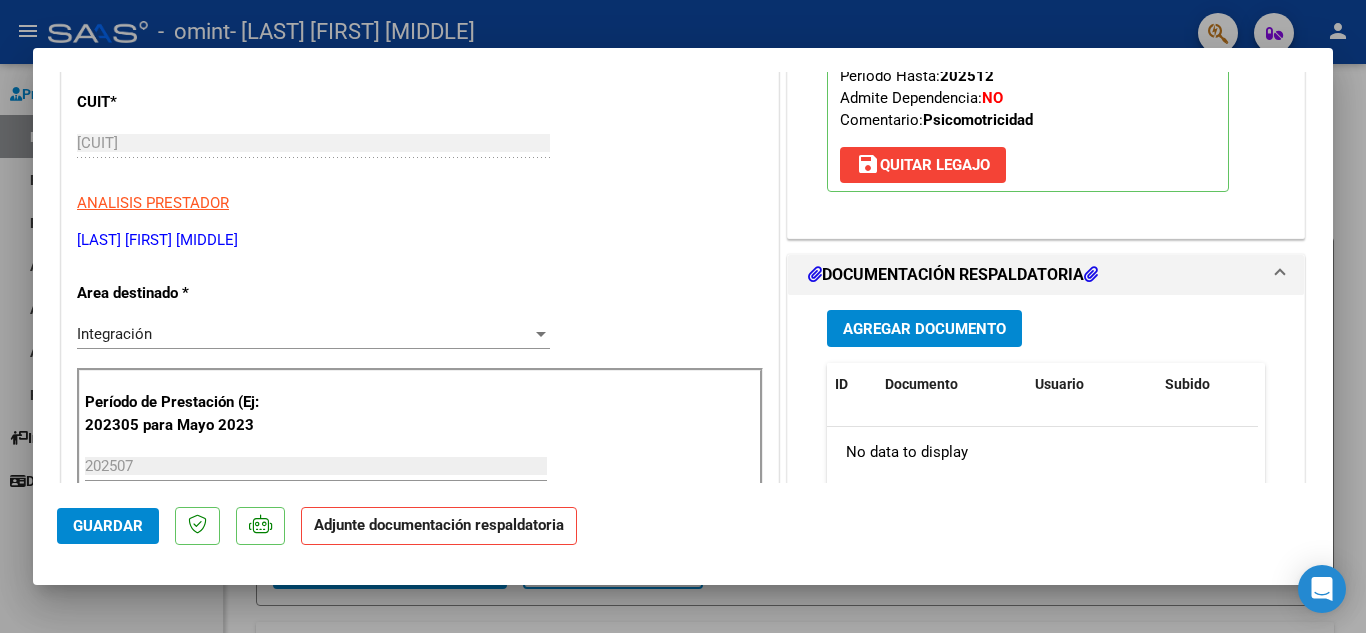 click on "Agregar Documento" at bounding box center [924, 328] 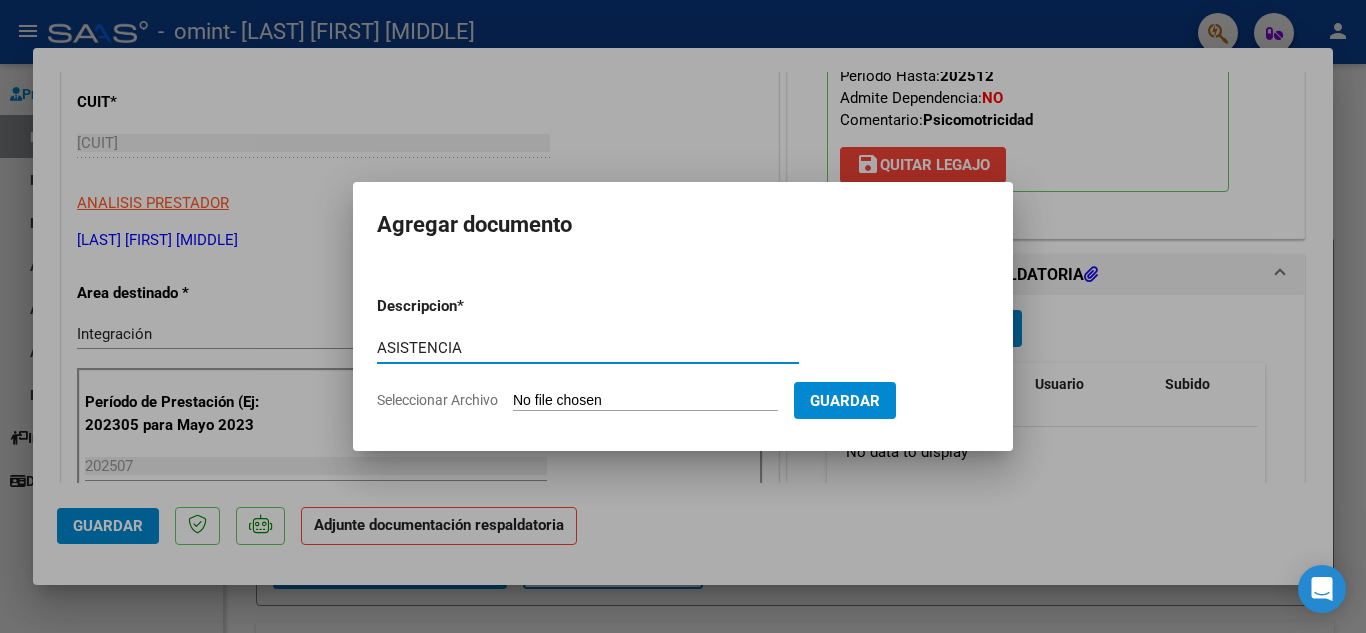 type on "ASISTENCIA" 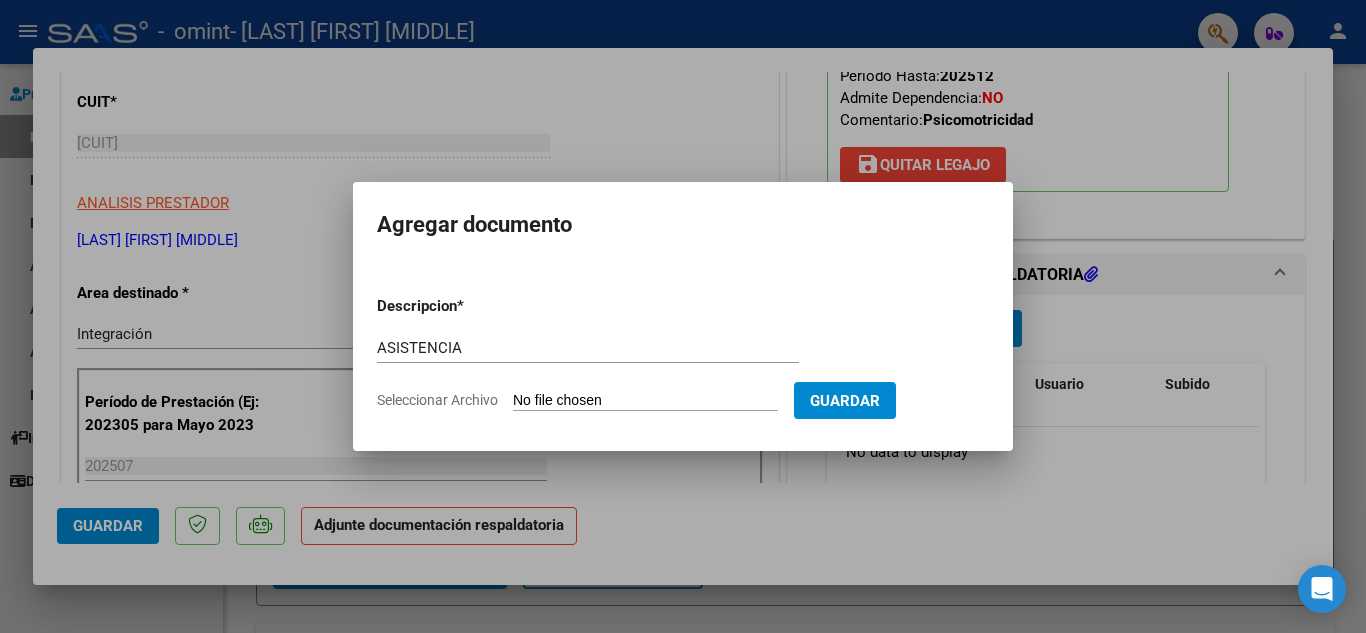 click on "Seleccionar Archivo" at bounding box center [645, 401] 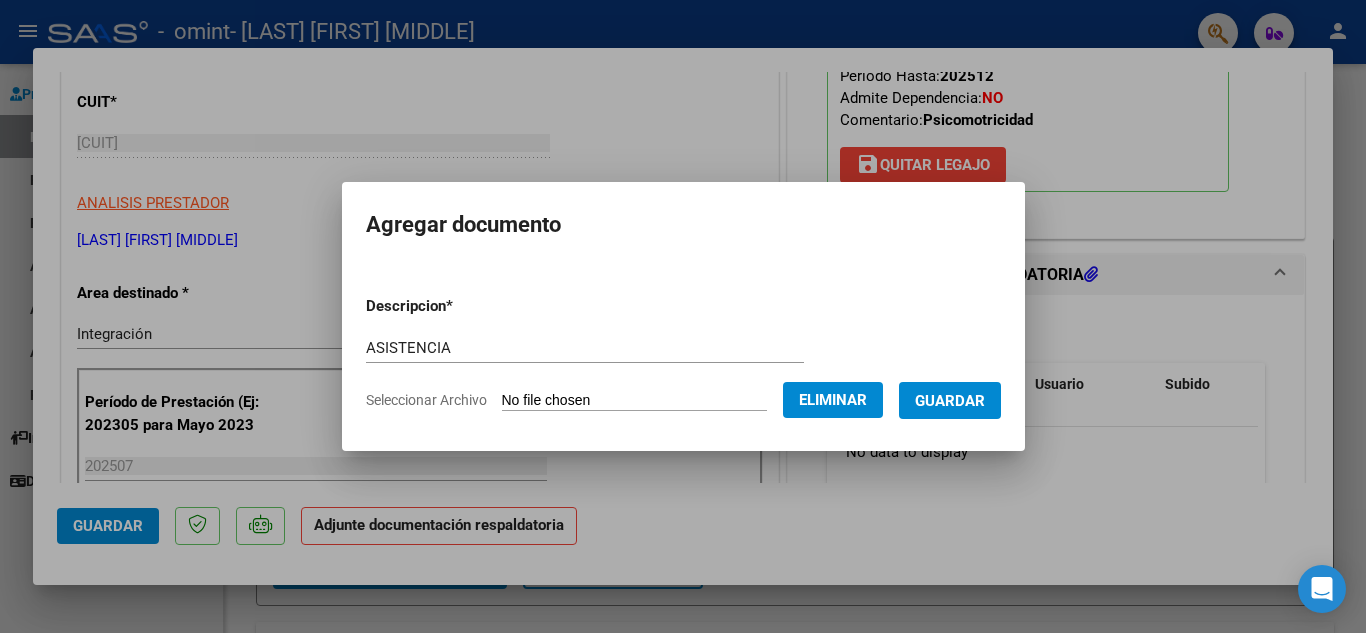 click on "Guardar" at bounding box center (950, 401) 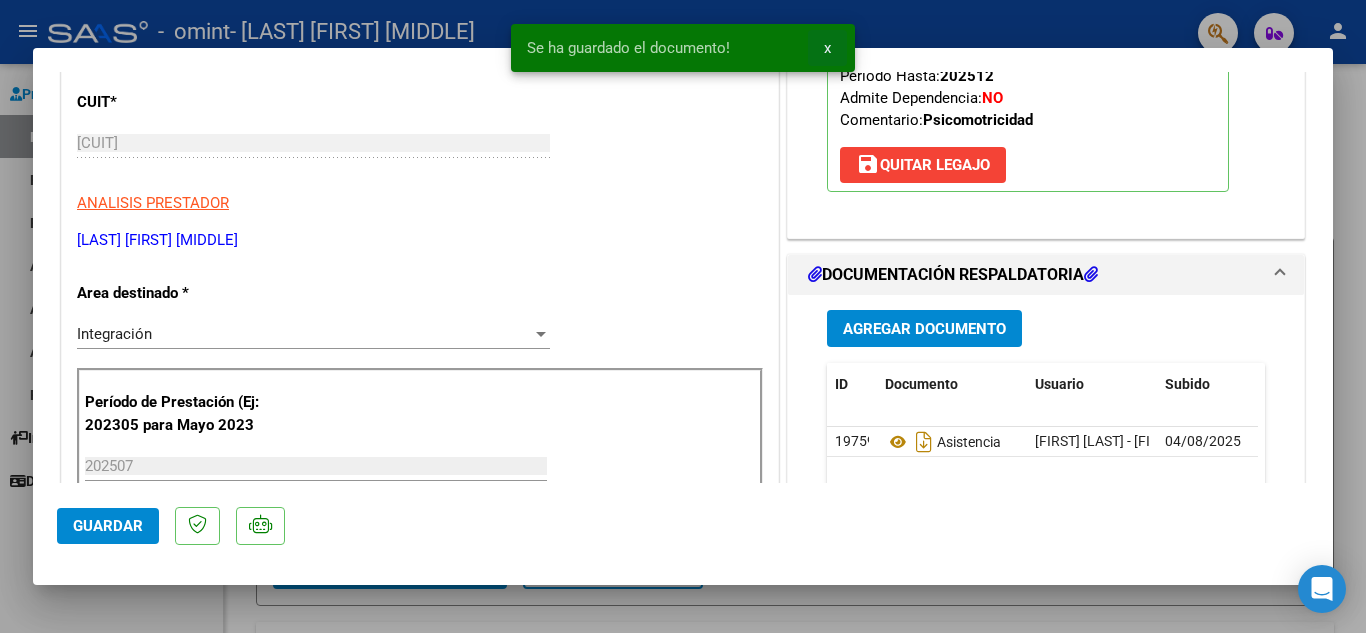click on "x" at bounding box center [827, 48] 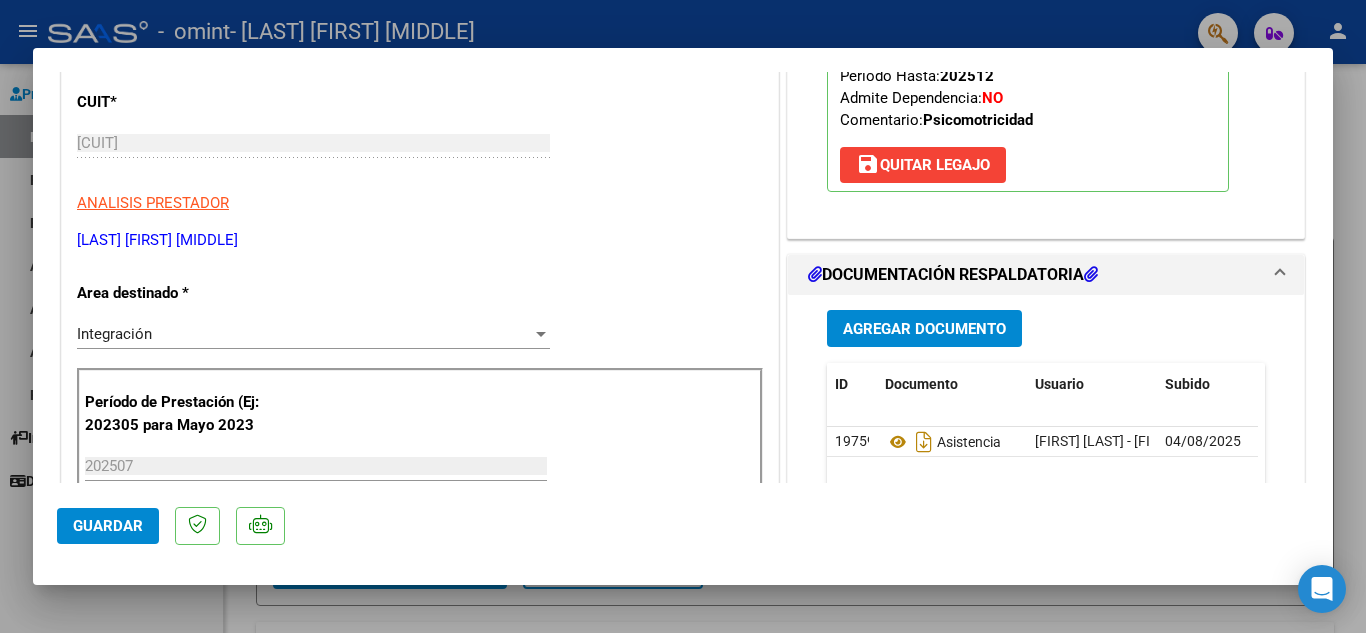 click on "Guardar" 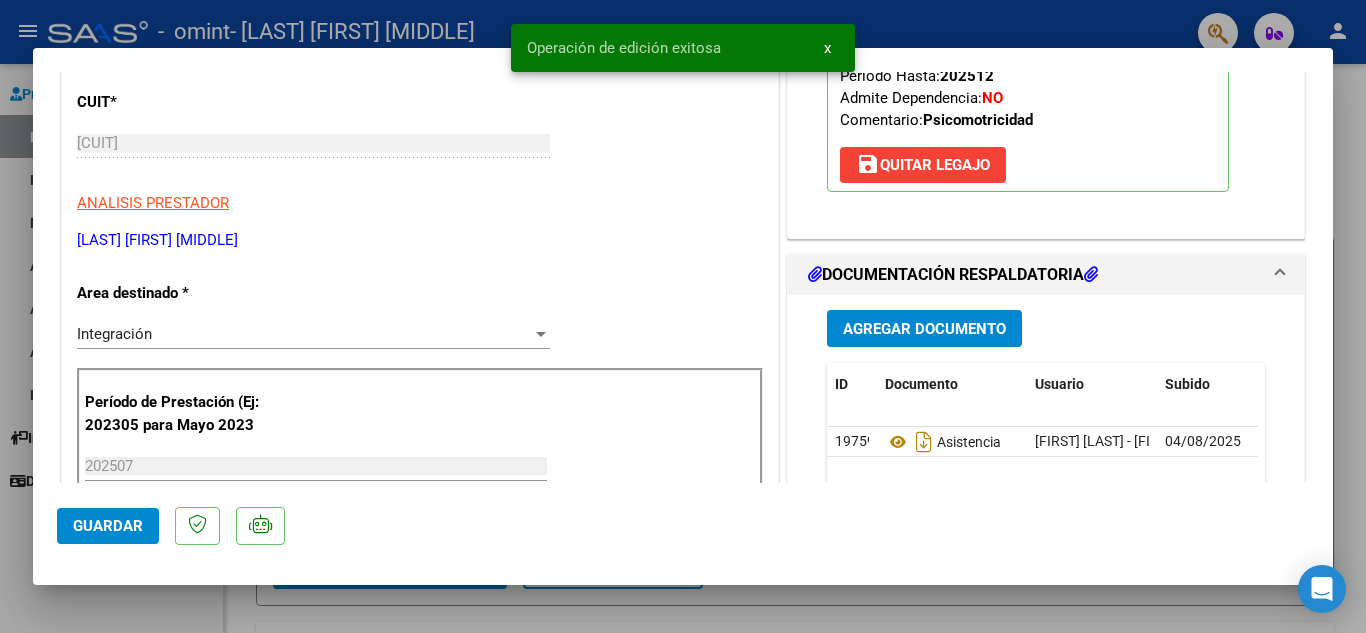 click on "x" at bounding box center [827, 48] 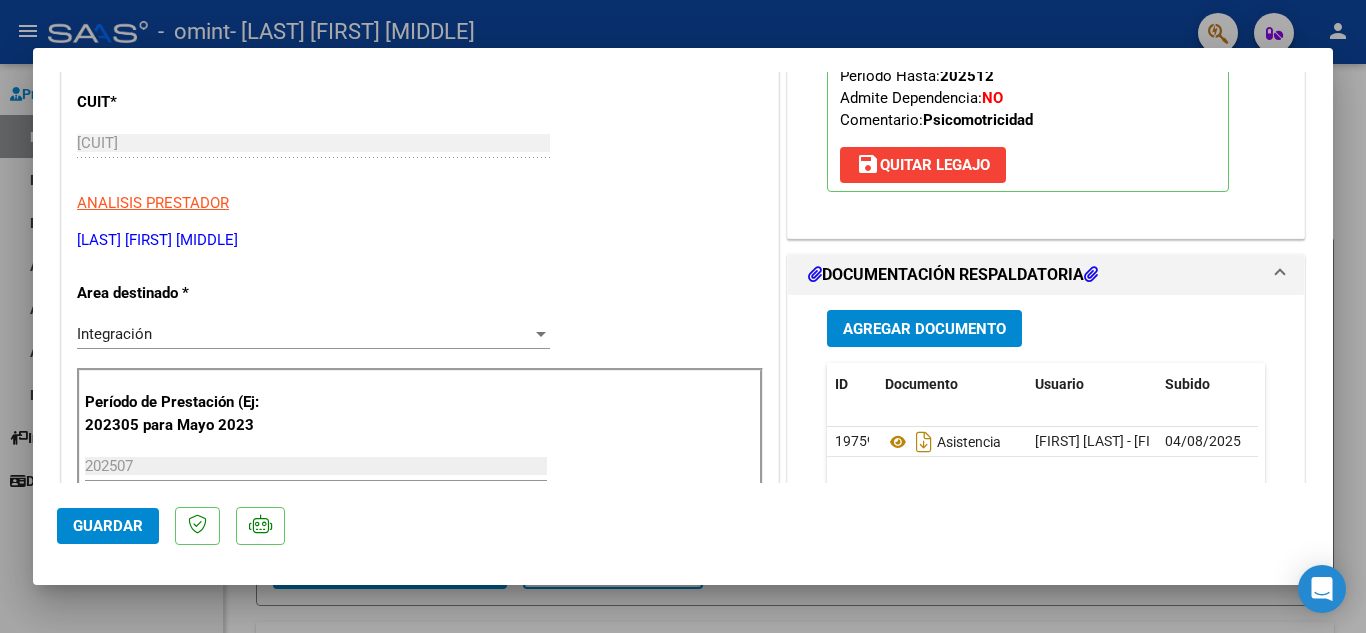 click at bounding box center [683, 316] 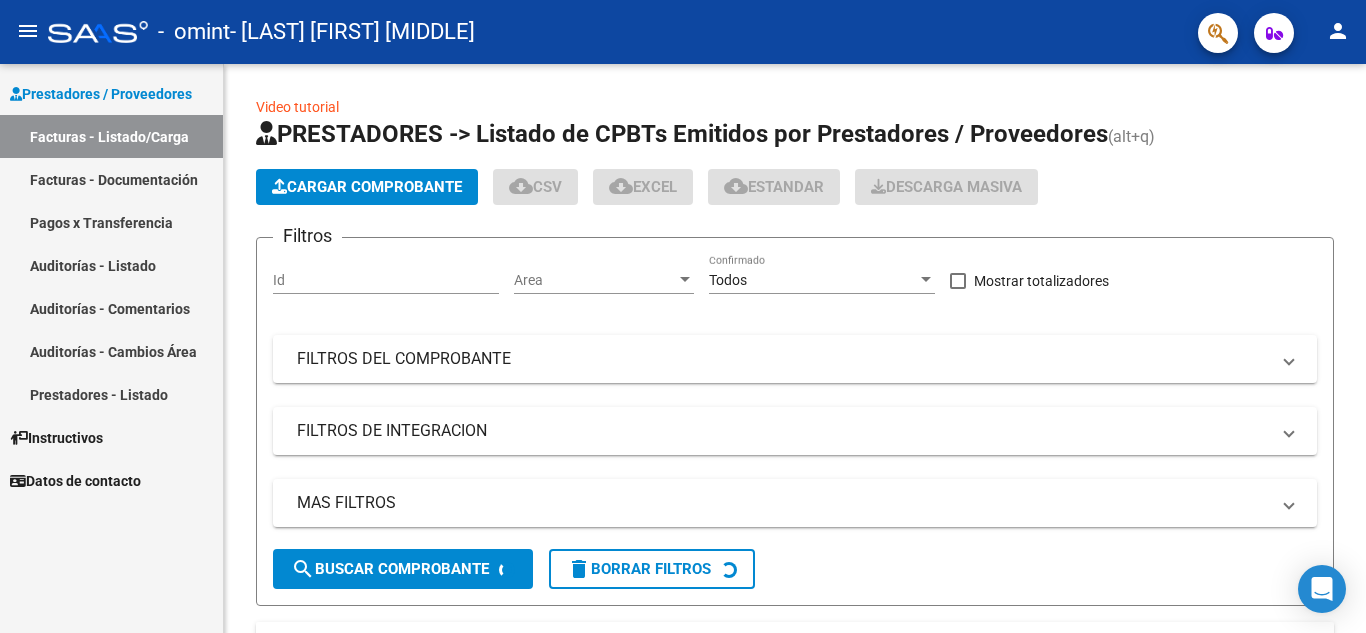 click on "person" 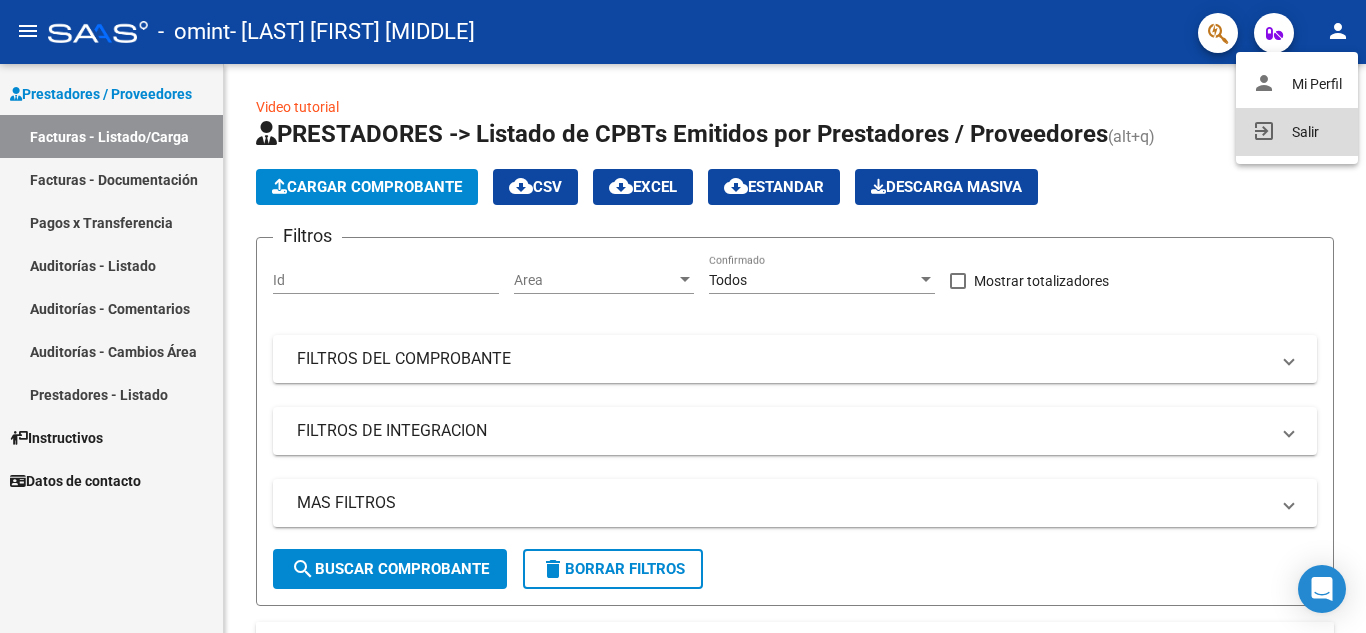 click on "exit_to_app  Salir" at bounding box center (1297, 132) 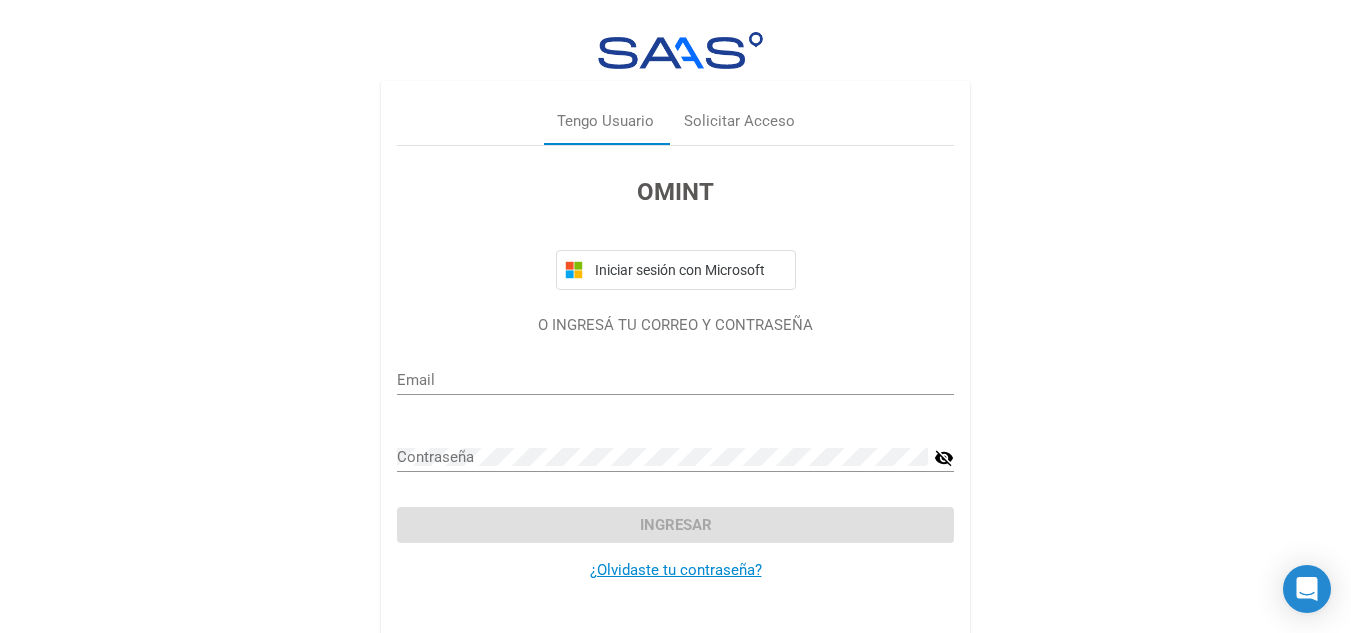 type on "vanesam.2303@gmail.com" 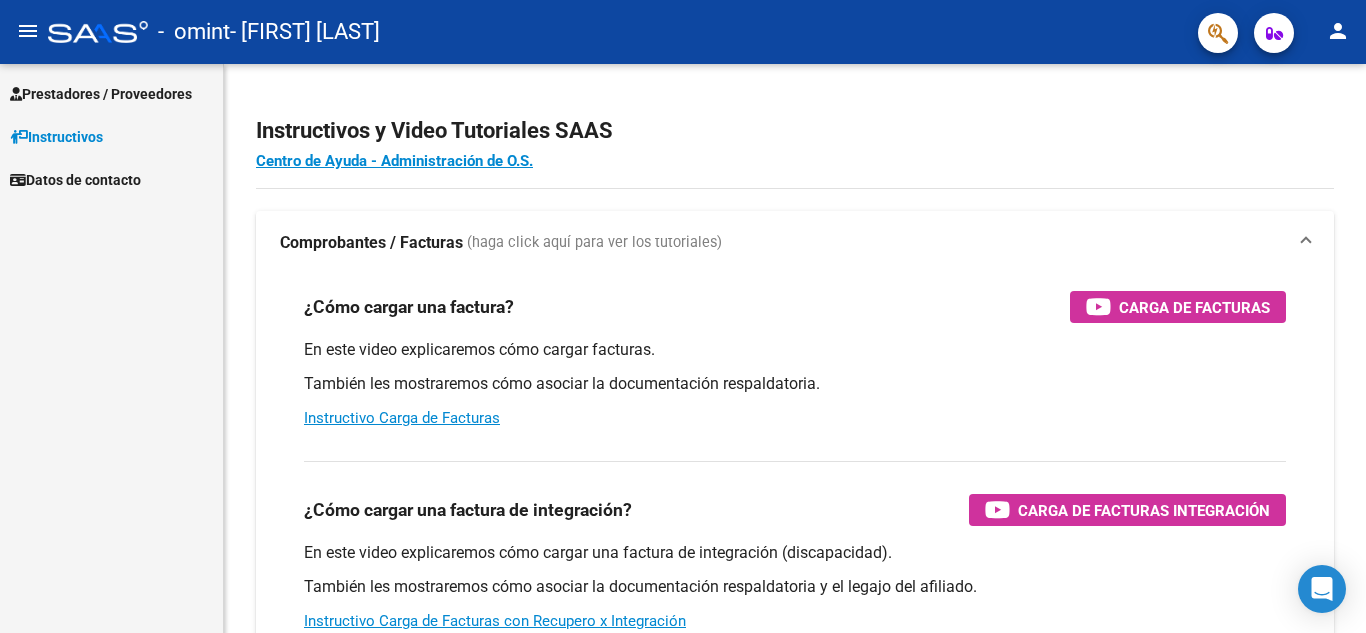scroll, scrollTop: 0, scrollLeft: 0, axis: both 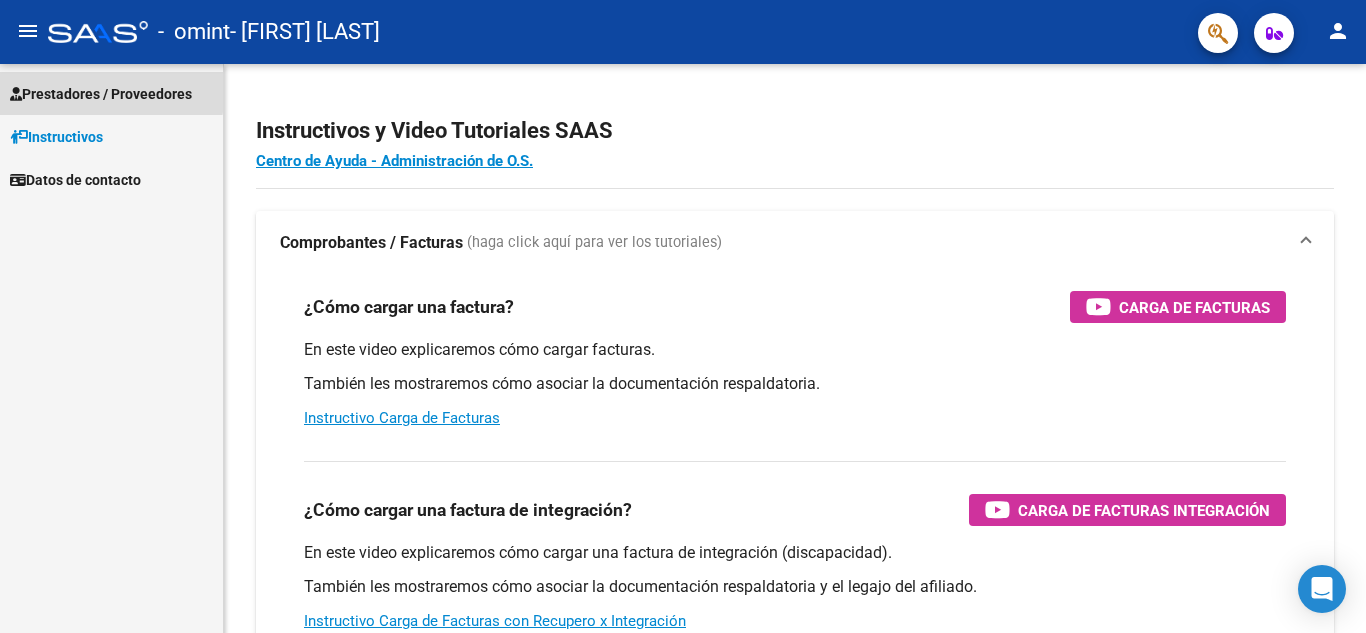click on "Prestadores / Proveedores" at bounding box center (101, 94) 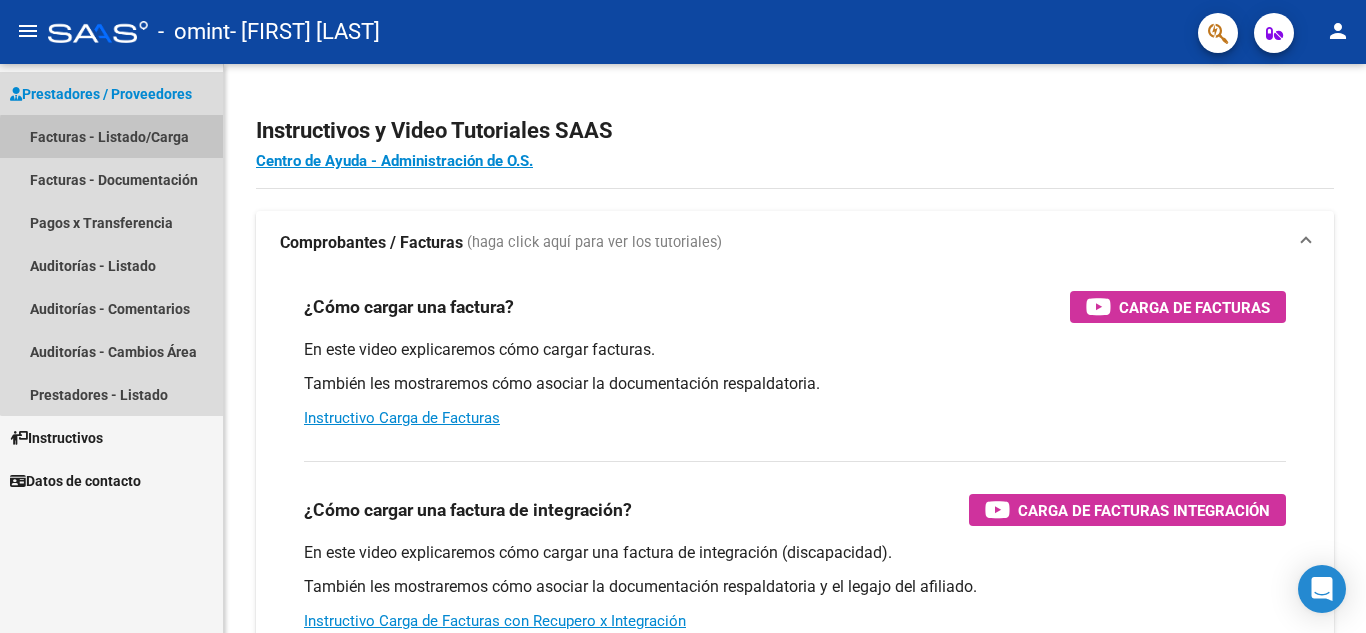 click on "Facturas - Listado/Carga" at bounding box center [111, 136] 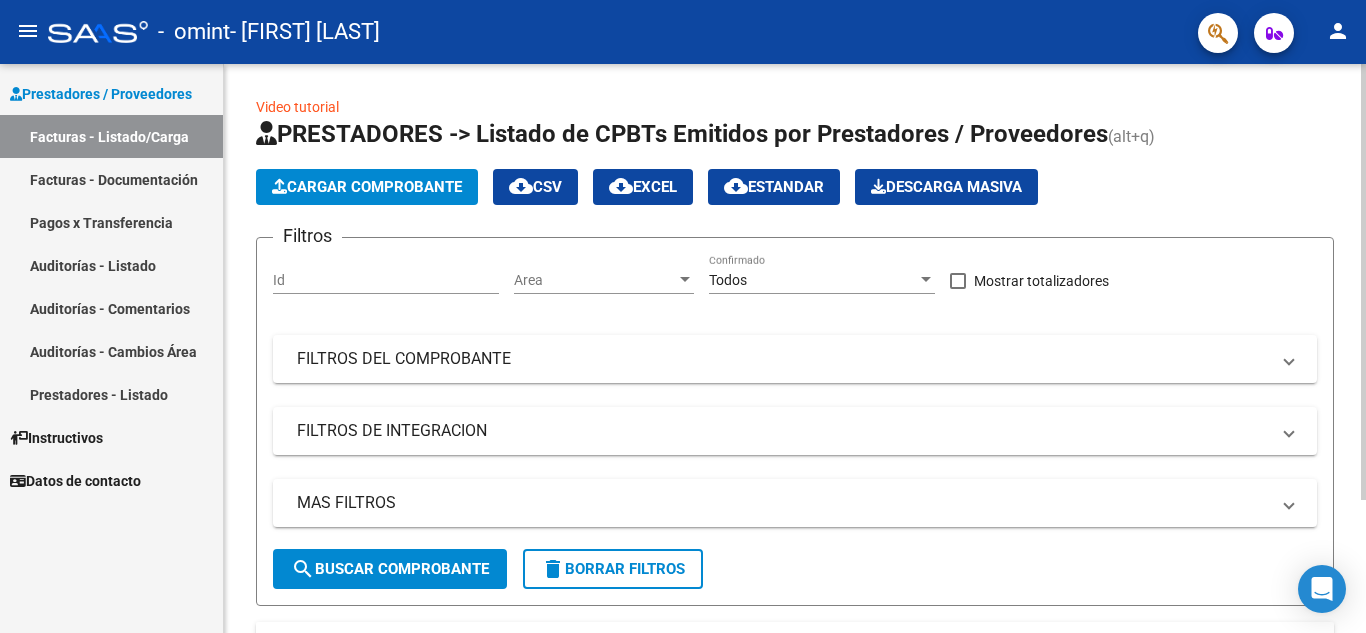 click on "Cargar Comprobante" 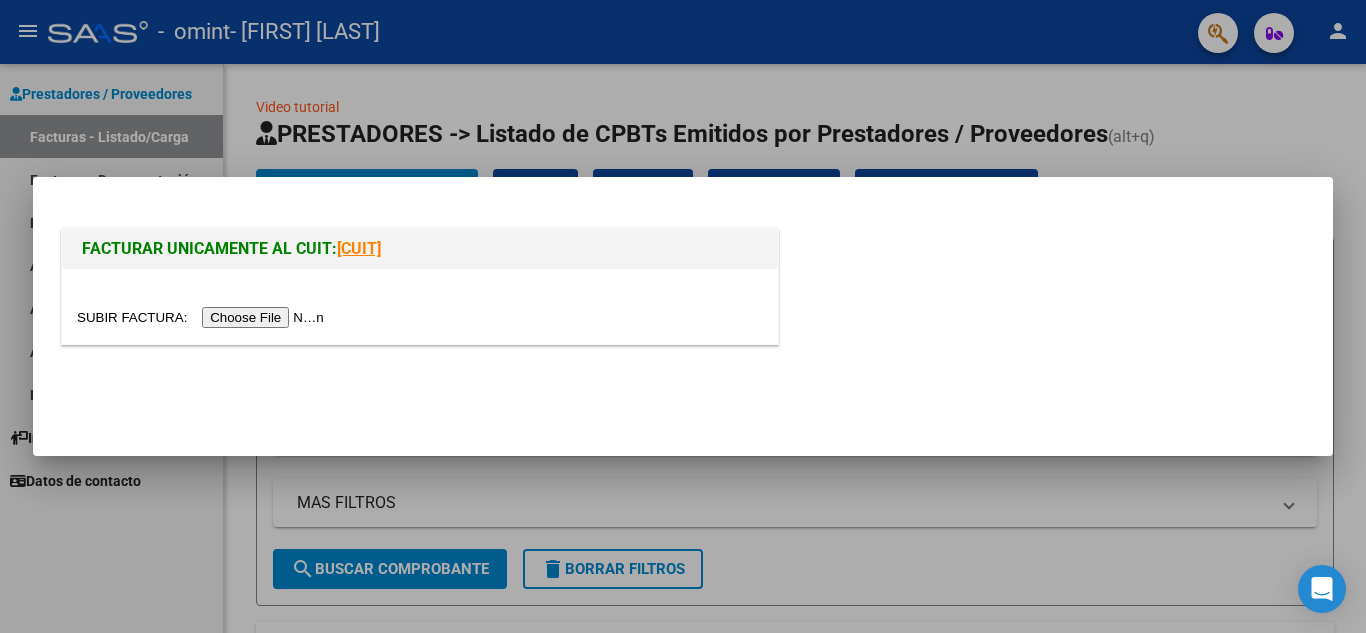 click at bounding box center (203, 317) 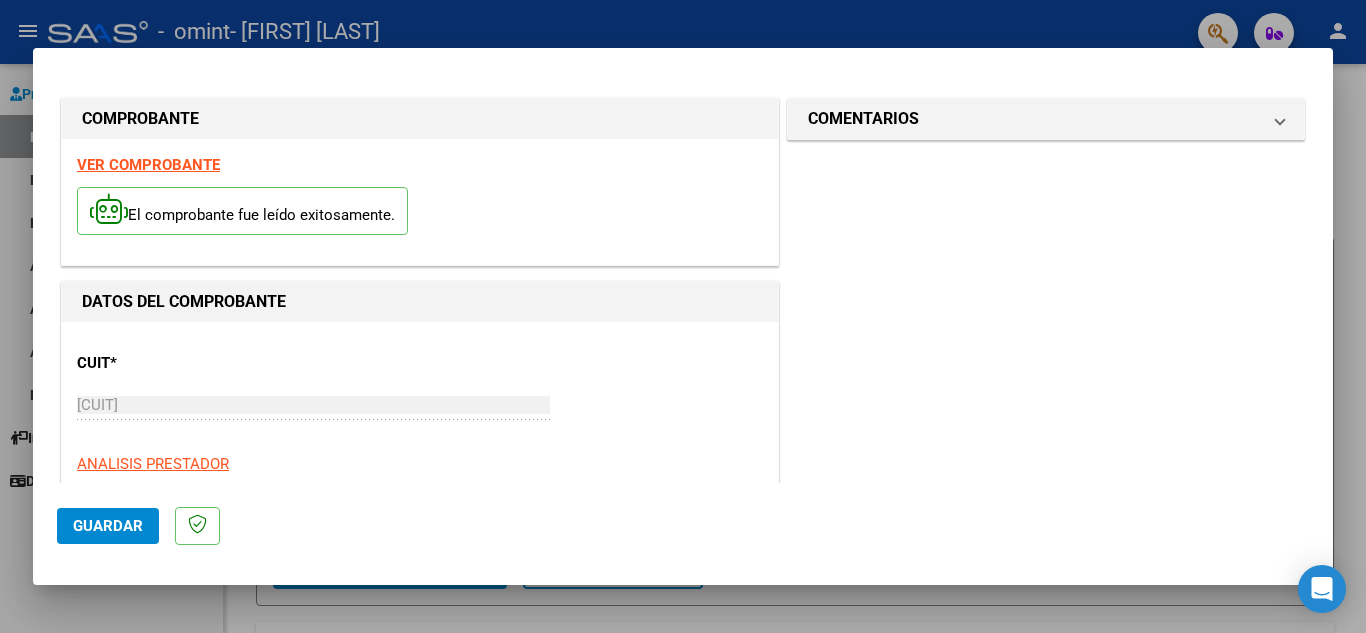 scroll, scrollTop: 300, scrollLeft: 0, axis: vertical 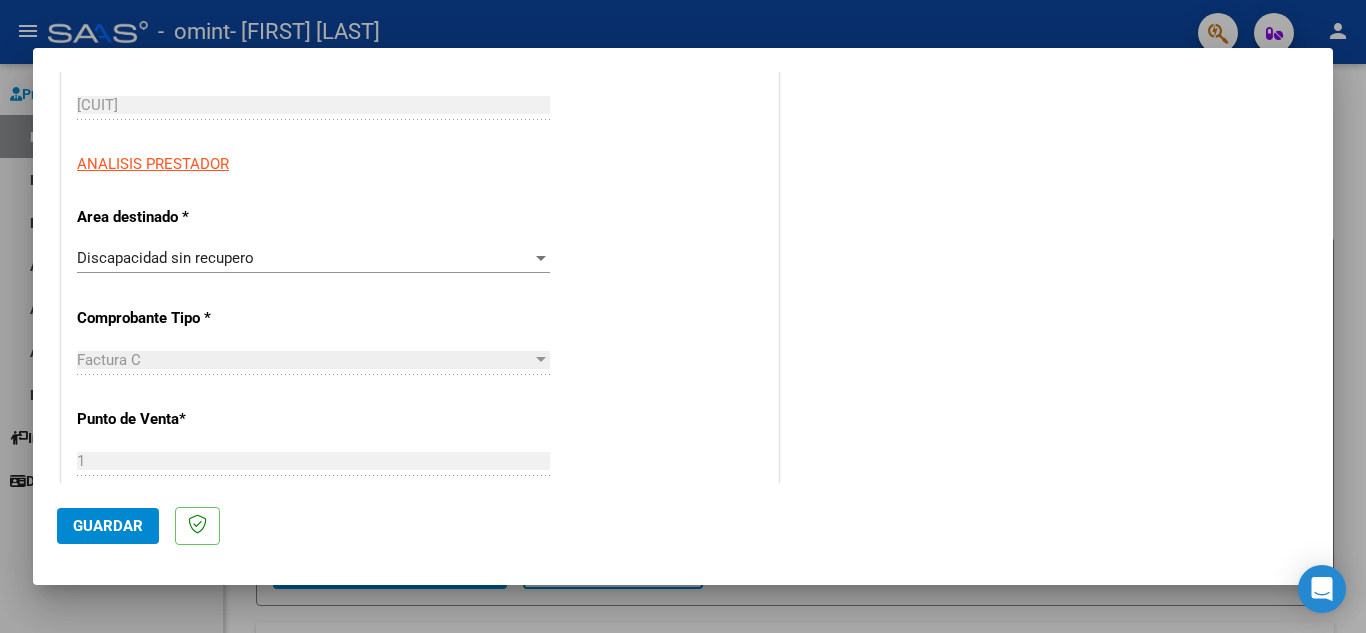 click at bounding box center (541, 258) 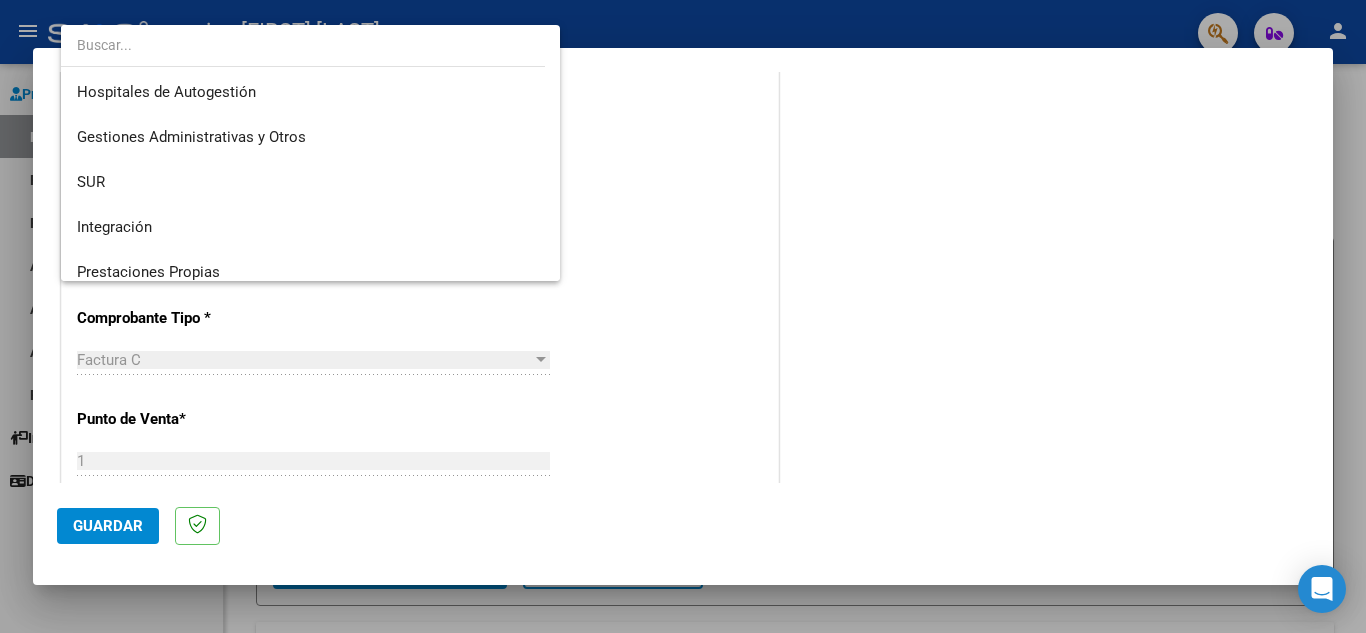 scroll, scrollTop: 149, scrollLeft: 0, axis: vertical 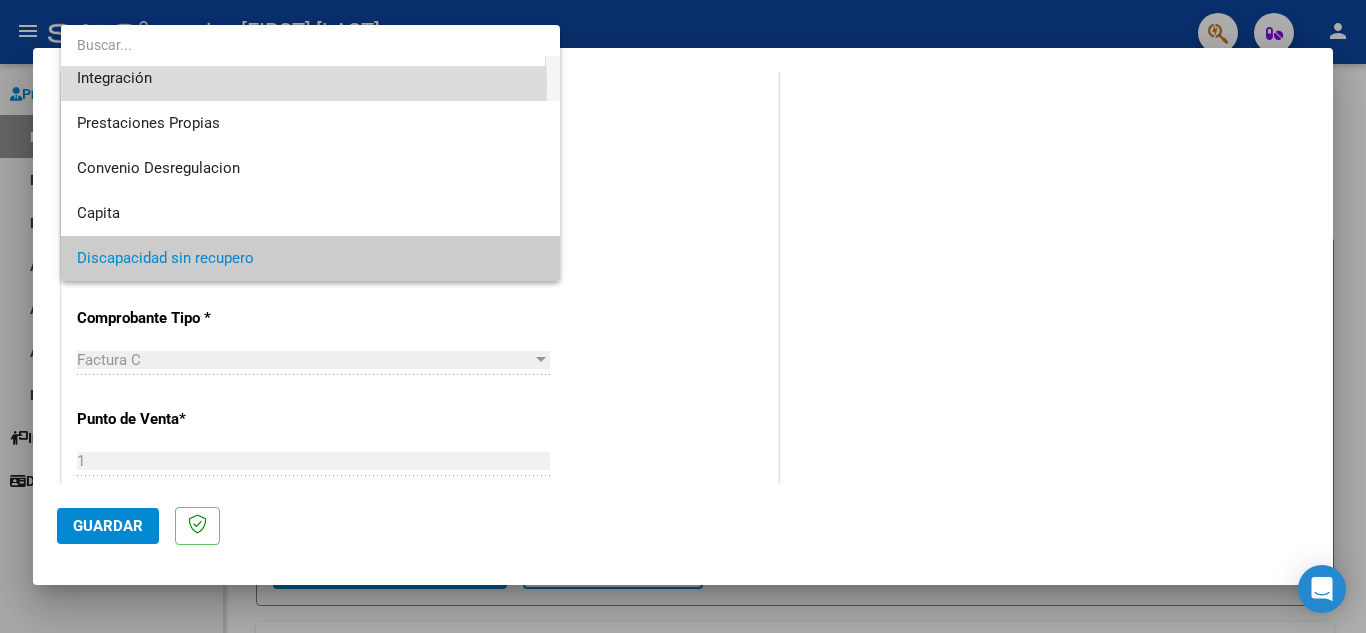 click on "Integración" at bounding box center [310, 78] 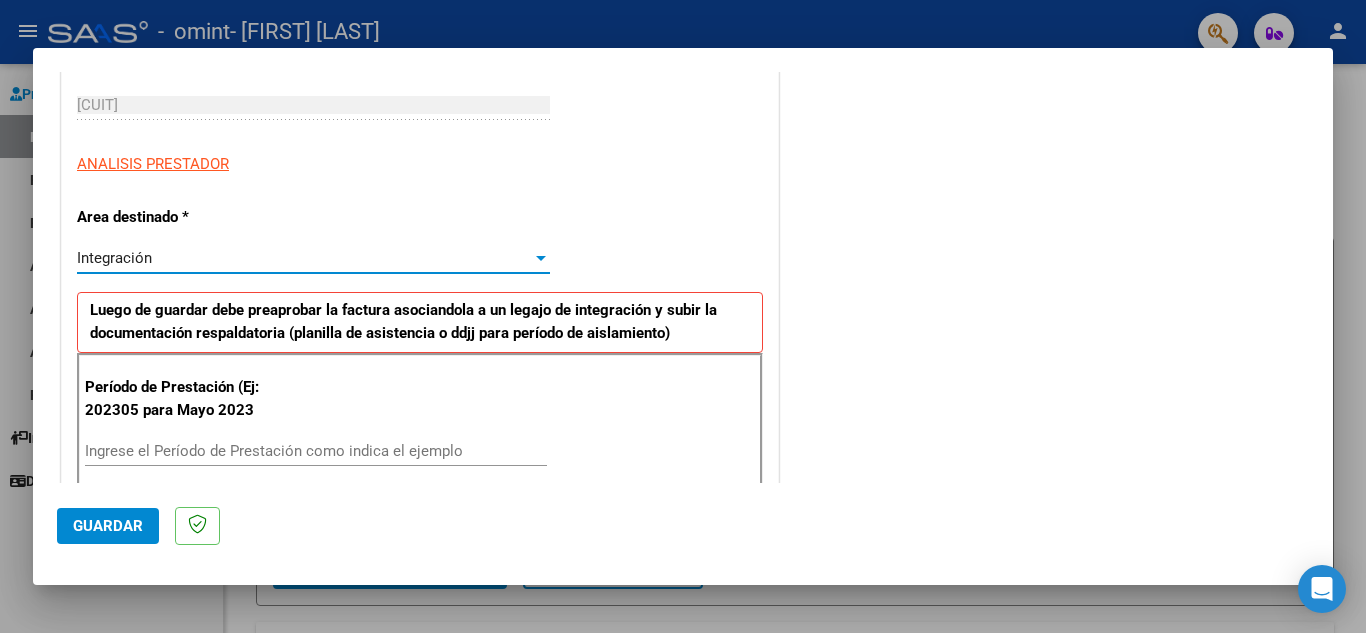 scroll, scrollTop: 135, scrollLeft: 0, axis: vertical 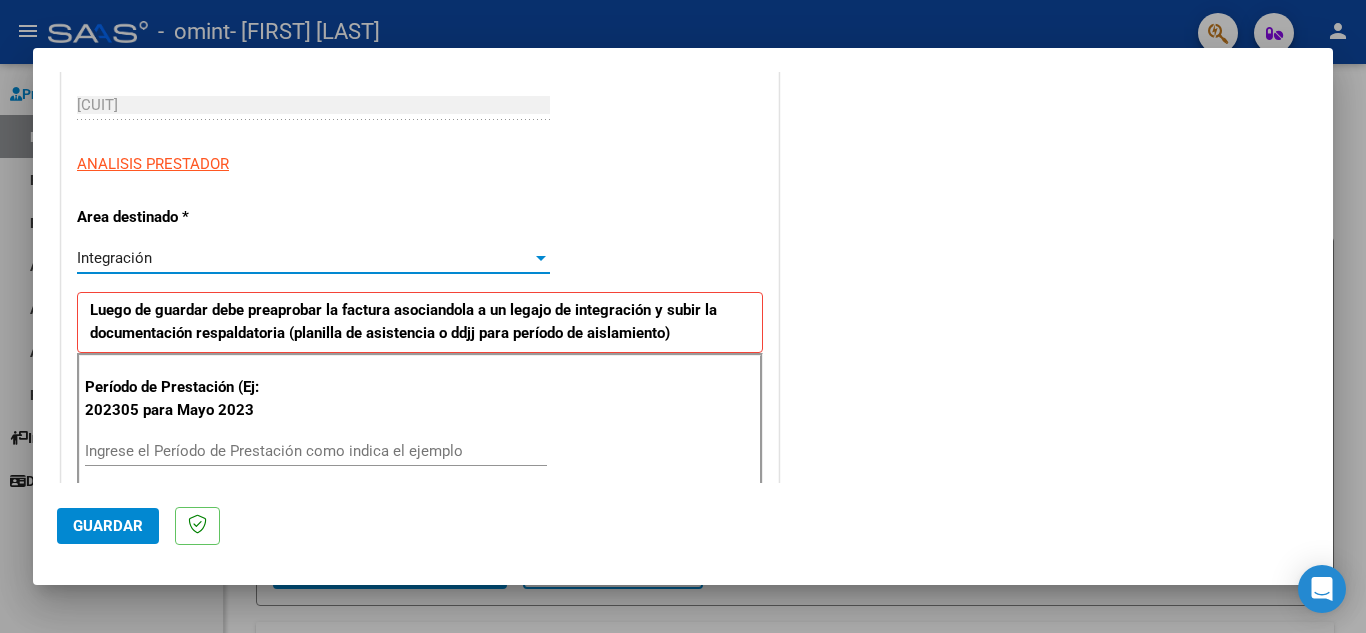 click on "Ingrese el Período de Prestación como indica el ejemplo" at bounding box center (316, 451) 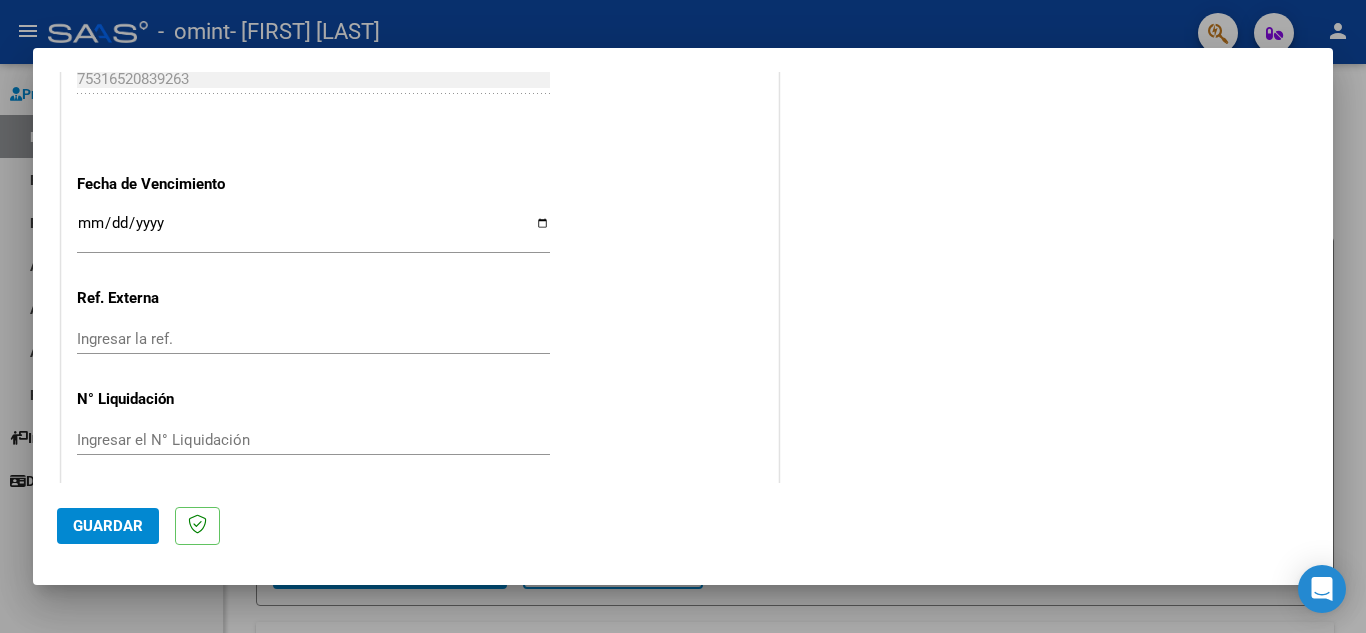 scroll, scrollTop: 1311, scrollLeft: 0, axis: vertical 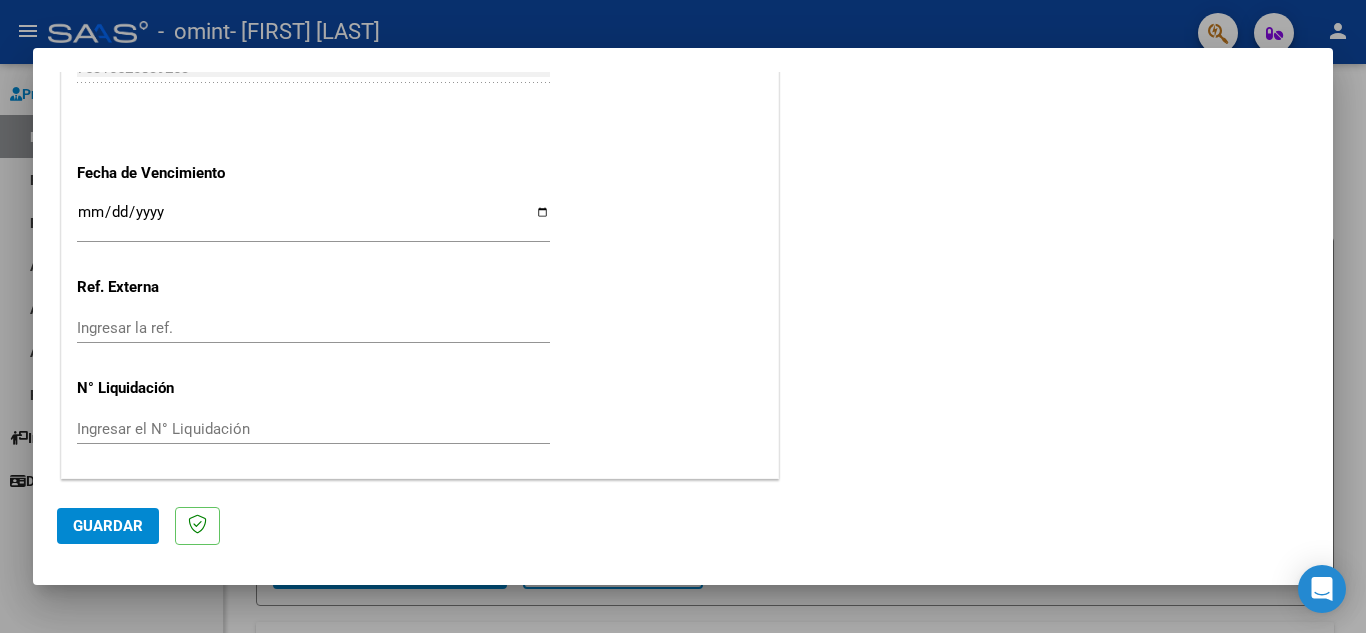type on "202507" 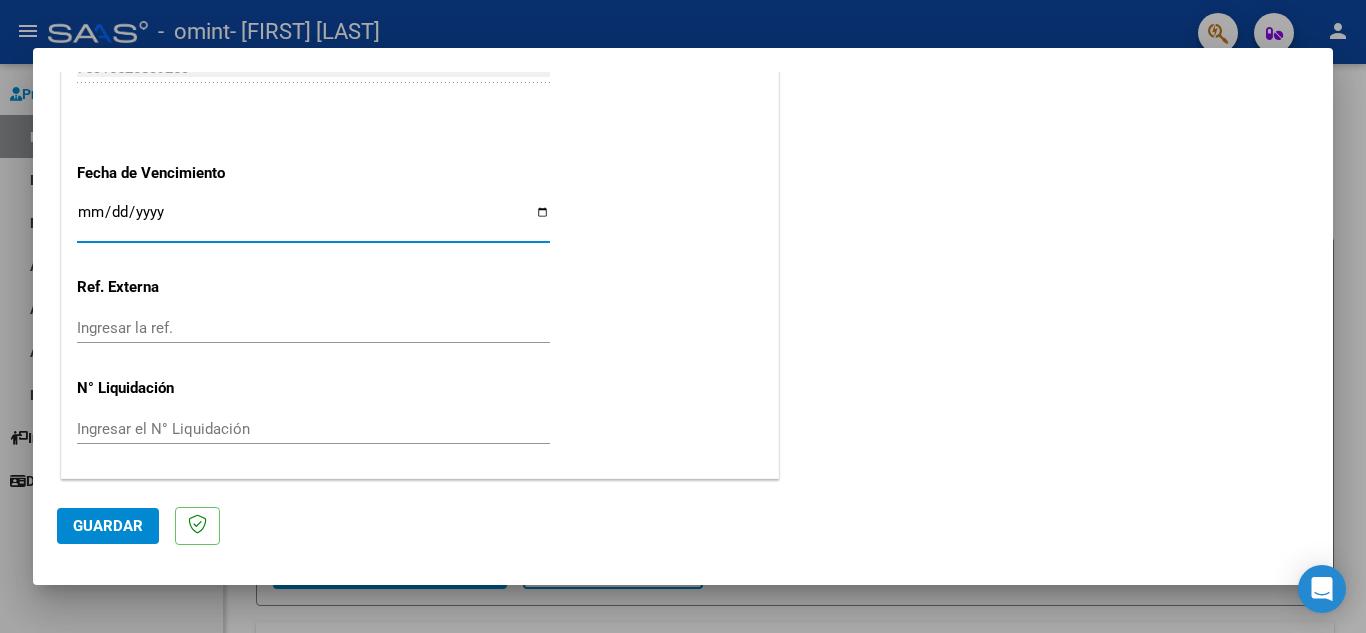 click on "Ingresar la fecha" at bounding box center (313, 220) 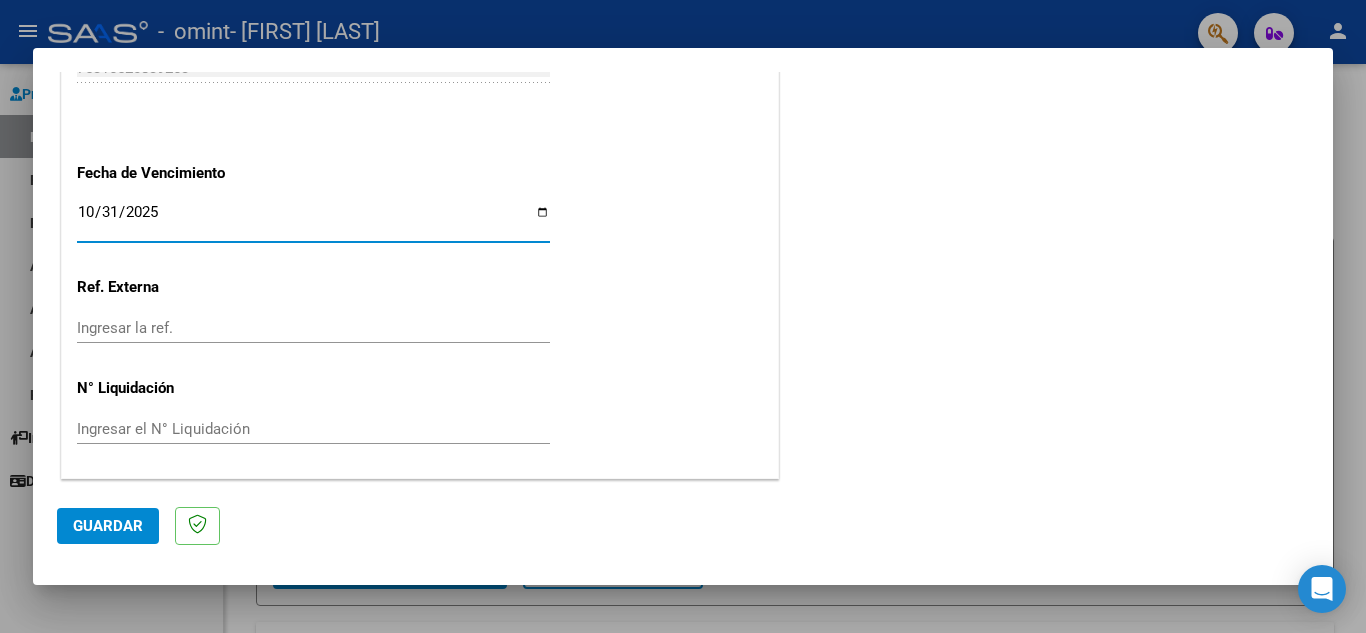 type on "2025-10-31" 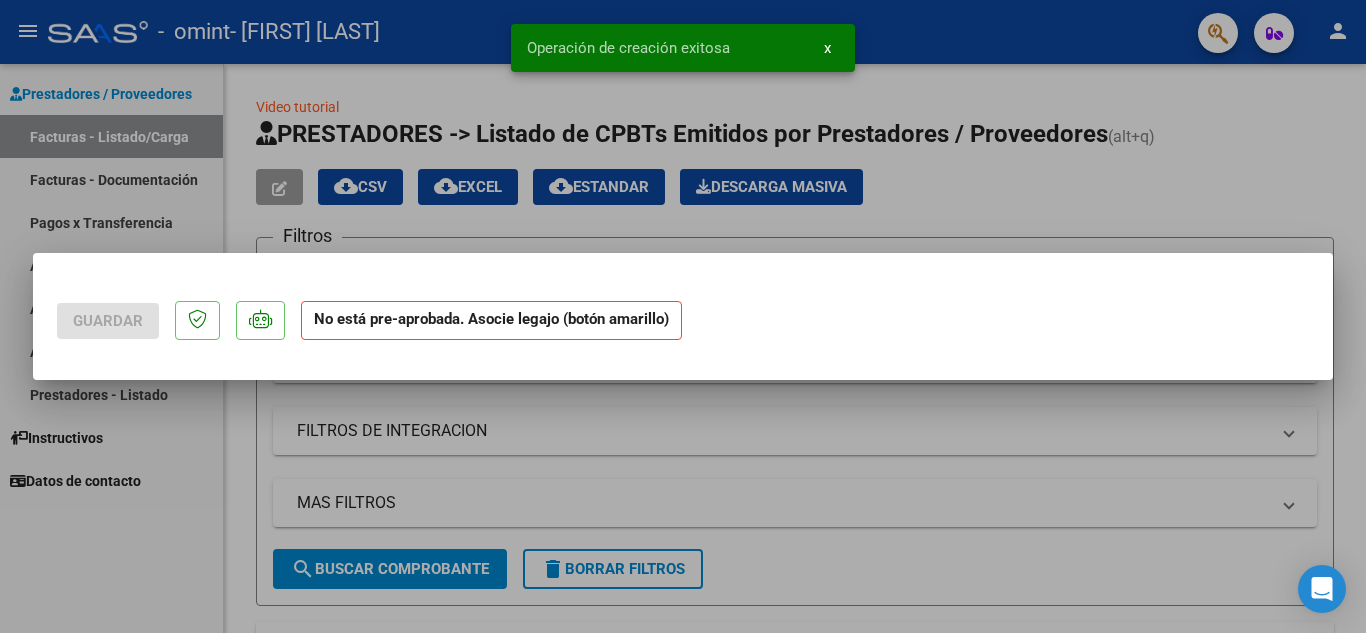 scroll, scrollTop: 0, scrollLeft: 0, axis: both 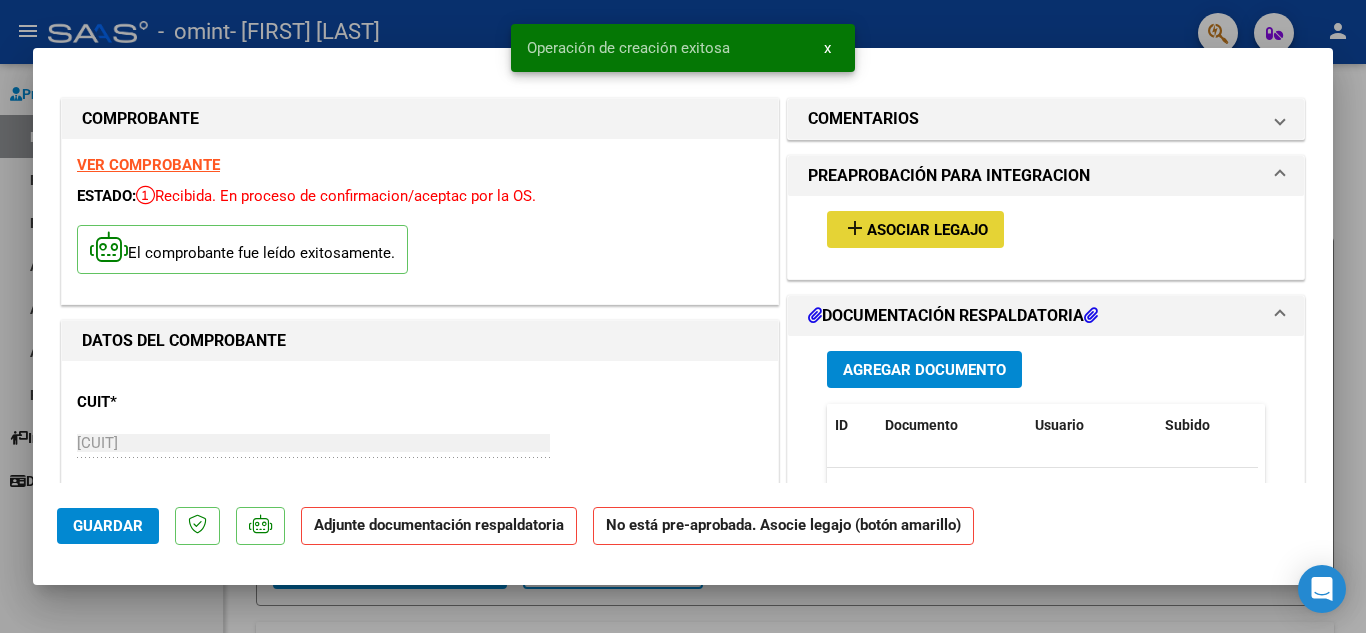 click on "Asociar Legajo" at bounding box center [927, 230] 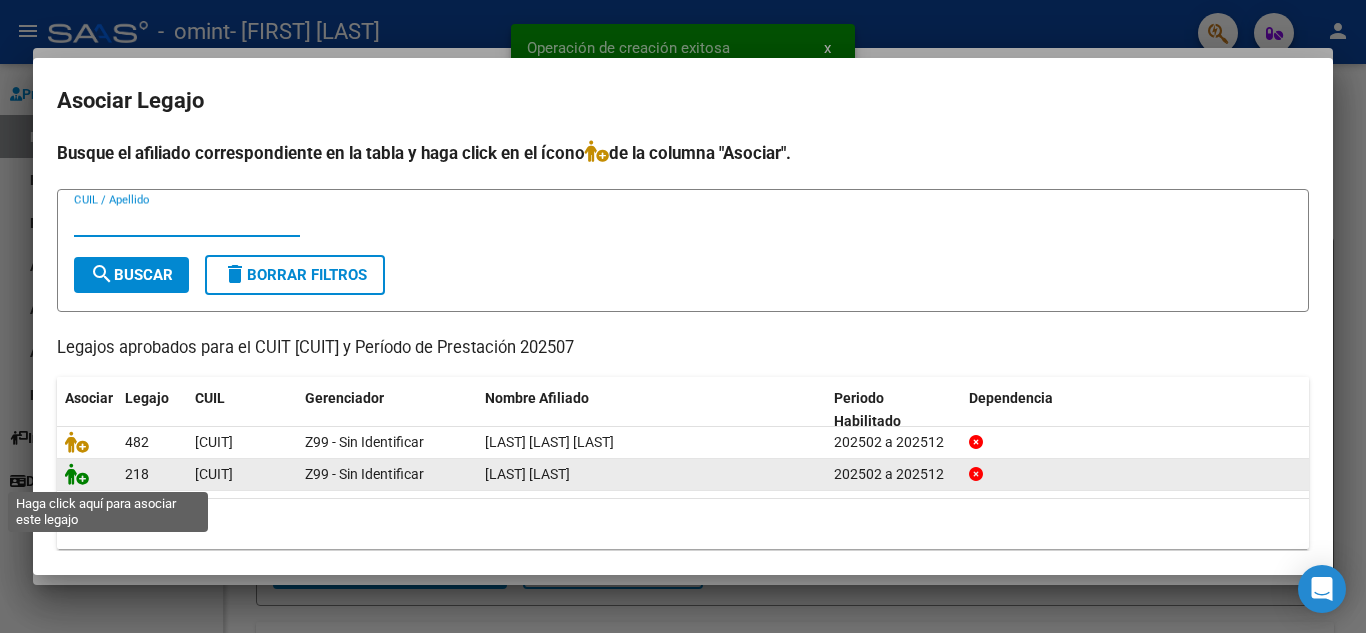 click 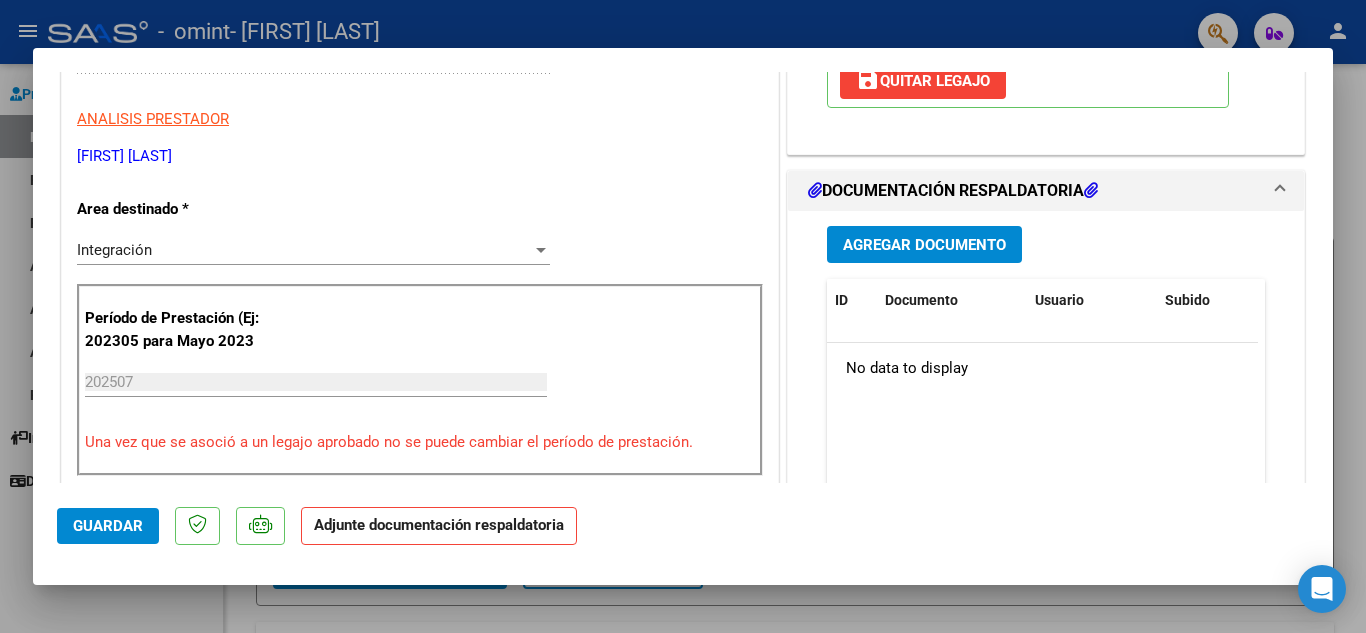 scroll, scrollTop: 400, scrollLeft: 0, axis: vertical 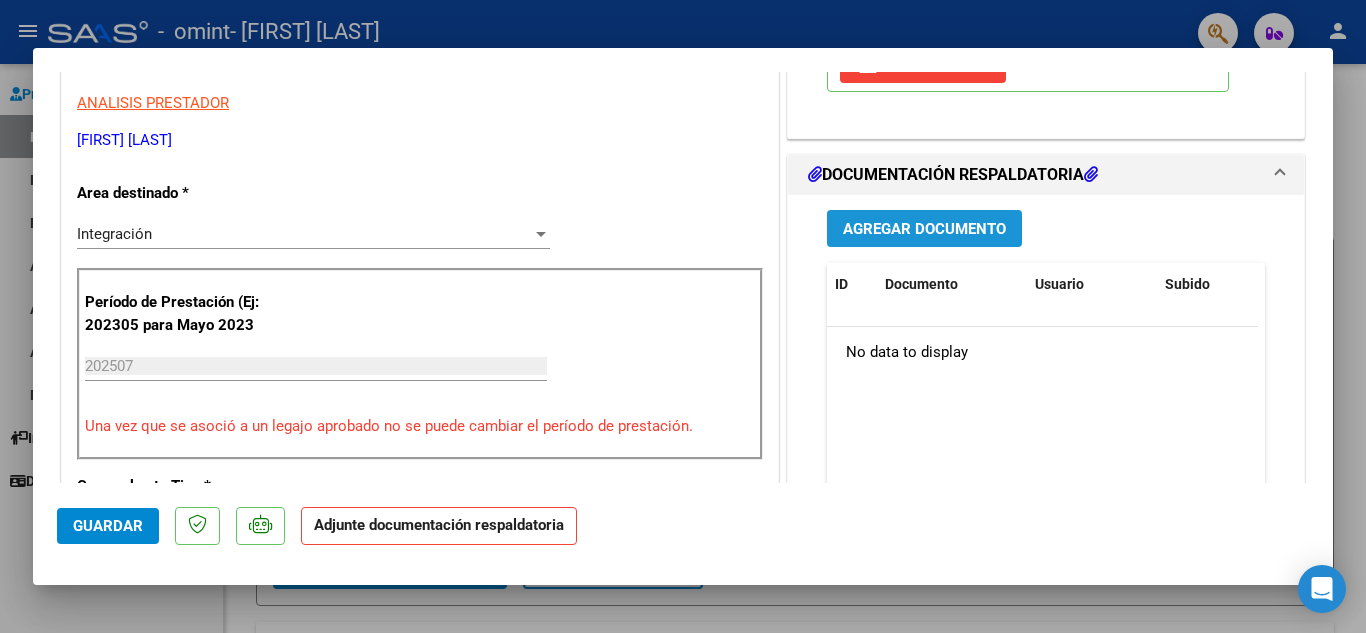 click on "Agregar Documento" at bounding box center (924, 229) 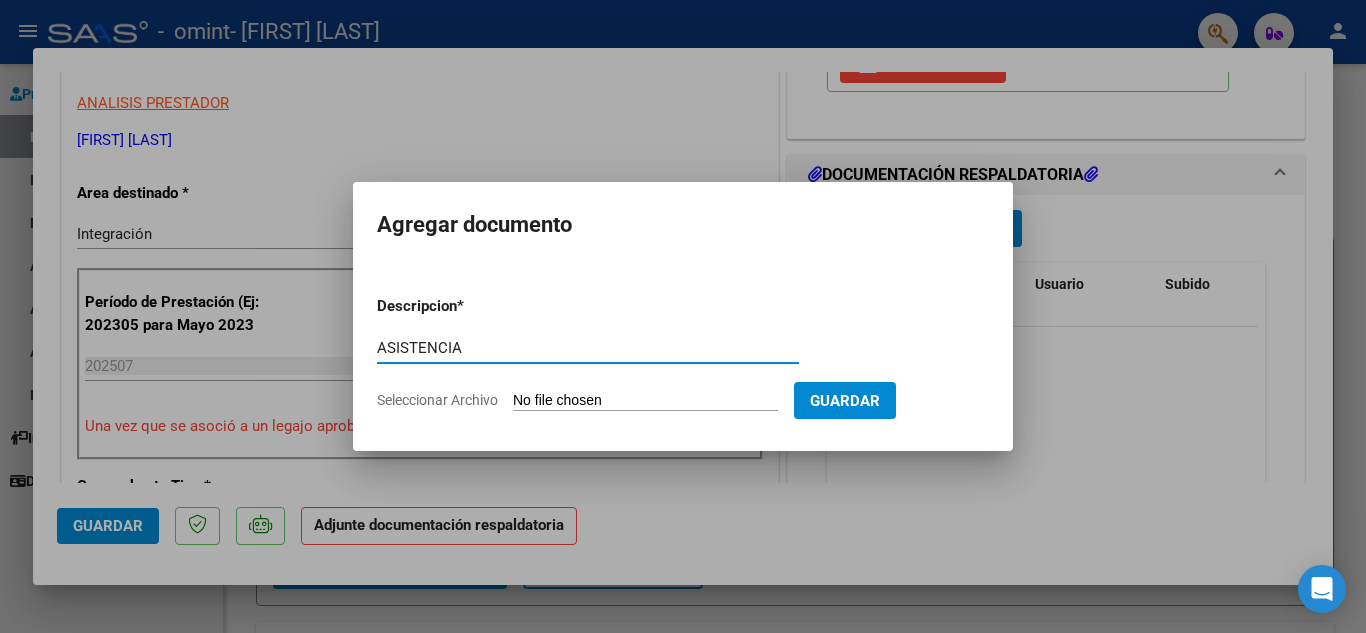 type on "ASISTENCIA" 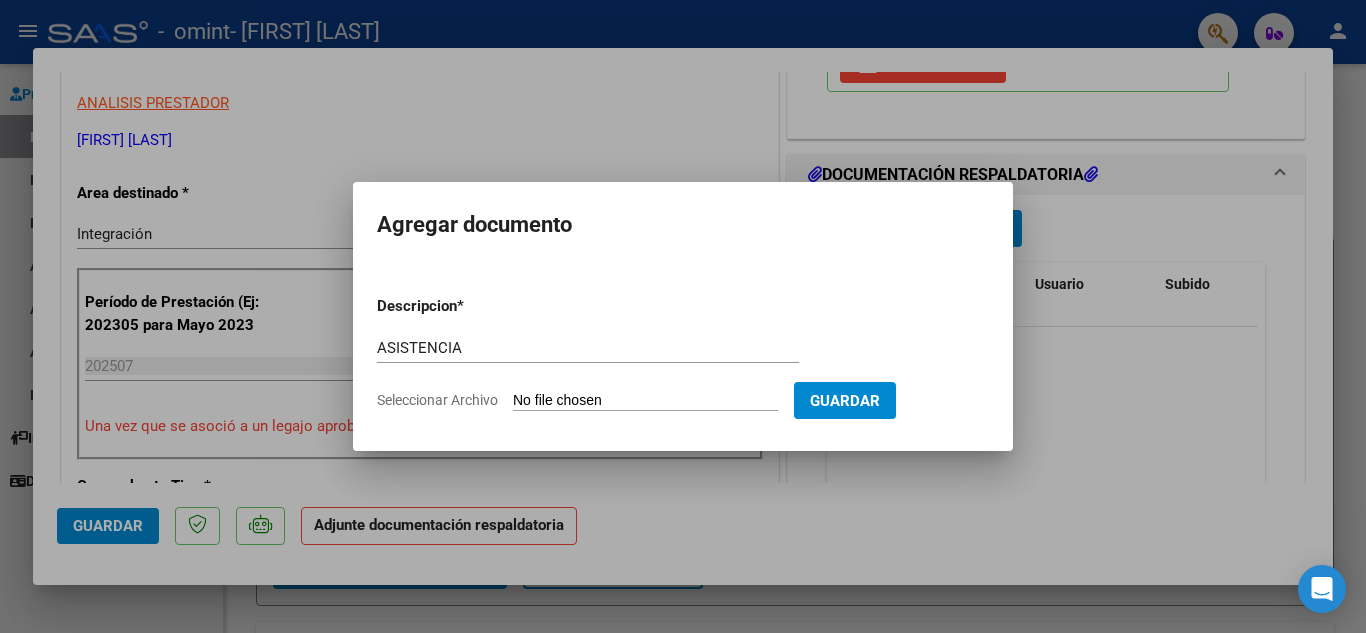 type on "C:\fakepath\asistencia Calderón psico (7).pdf" 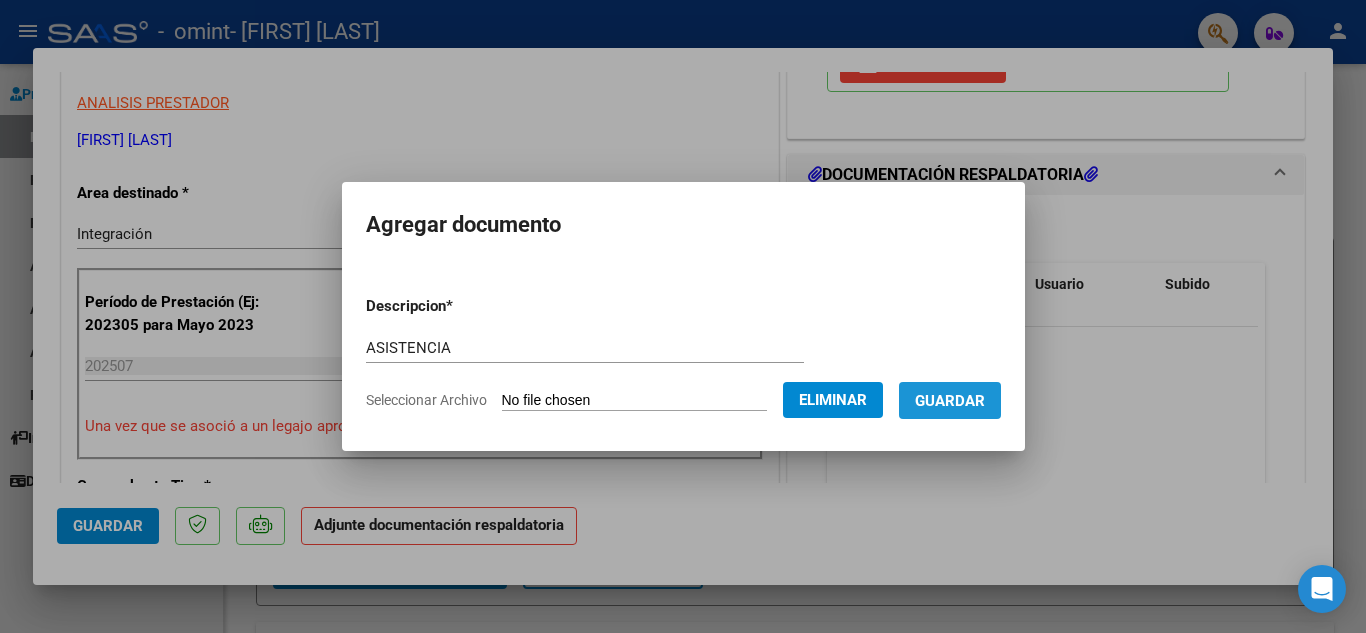 click on "Guardar" at bounding box center [950, 401] 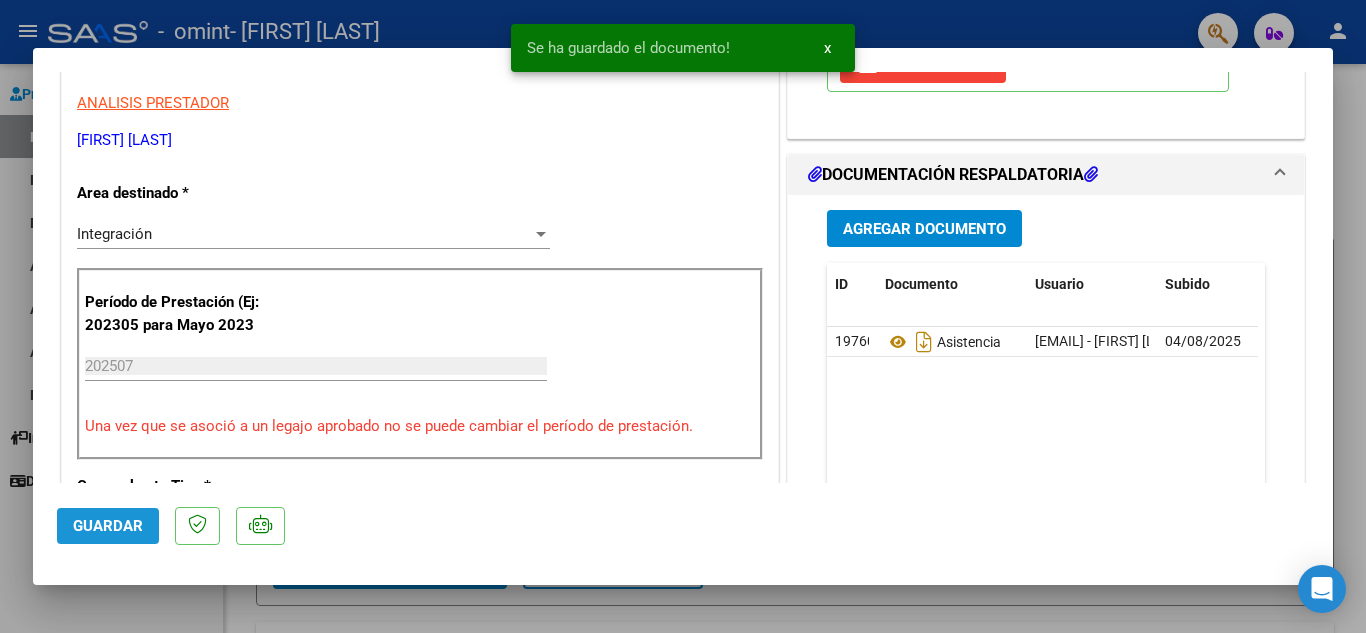 click on "Guardar" 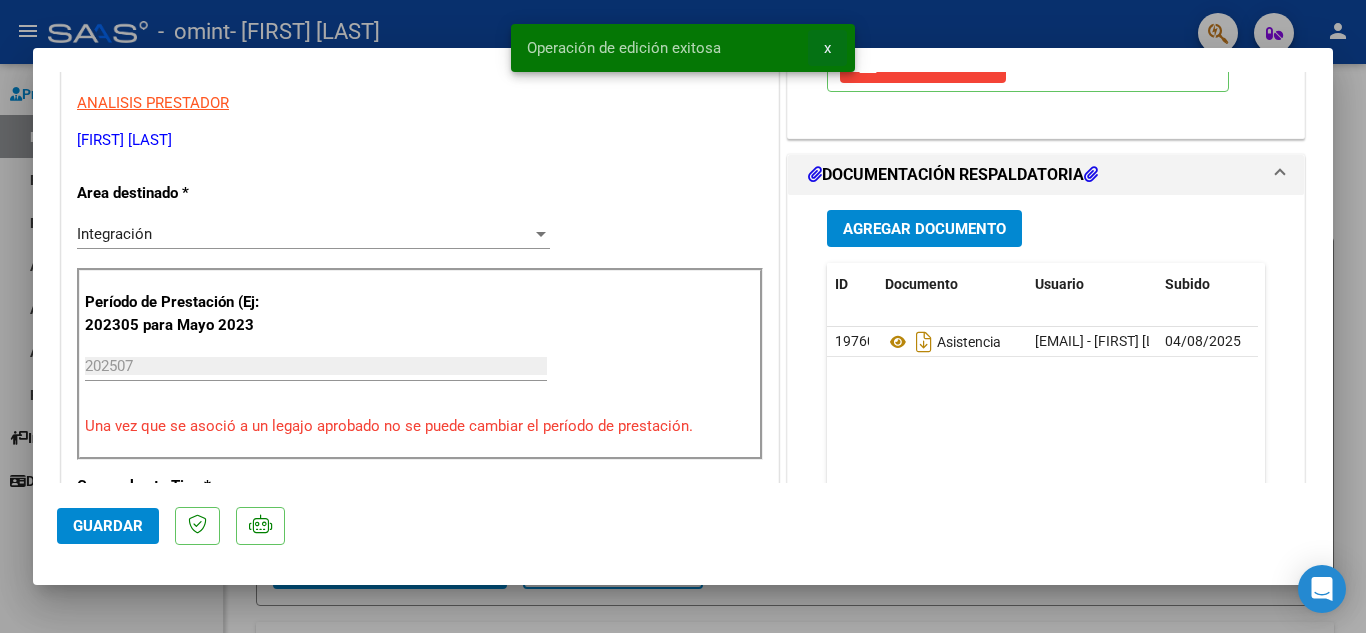 click on "x" at bounding box center [827, 48] 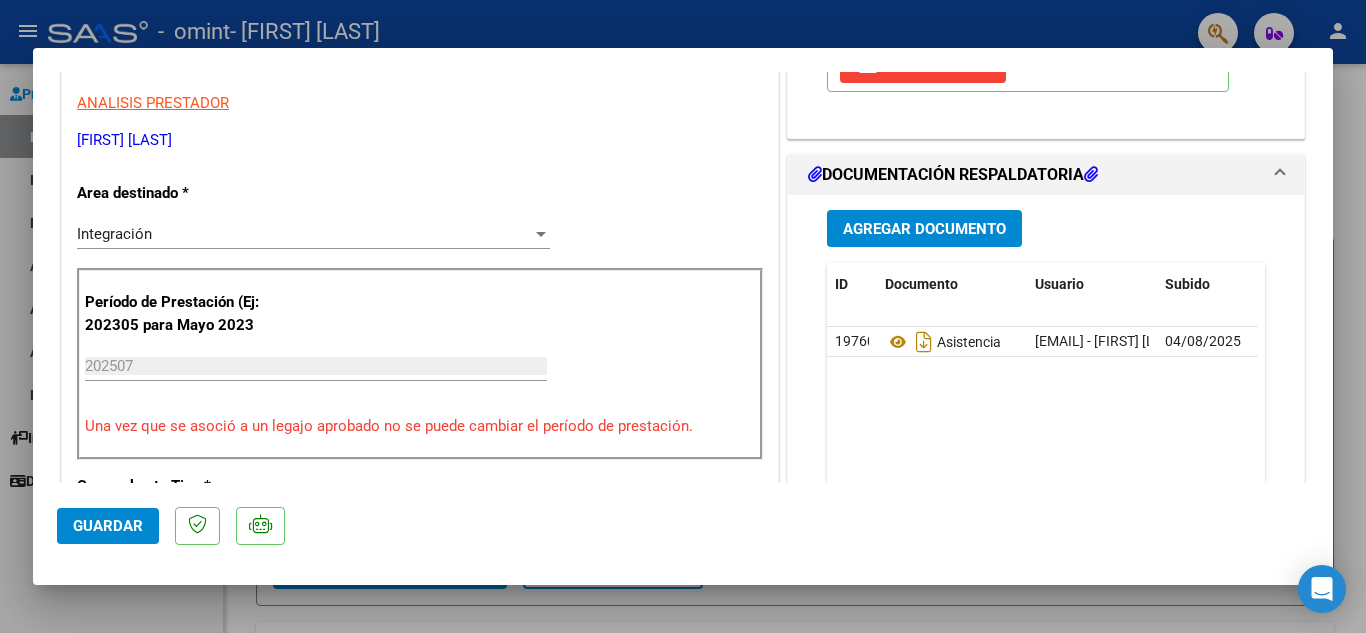 click at bounding box center [683, 316] 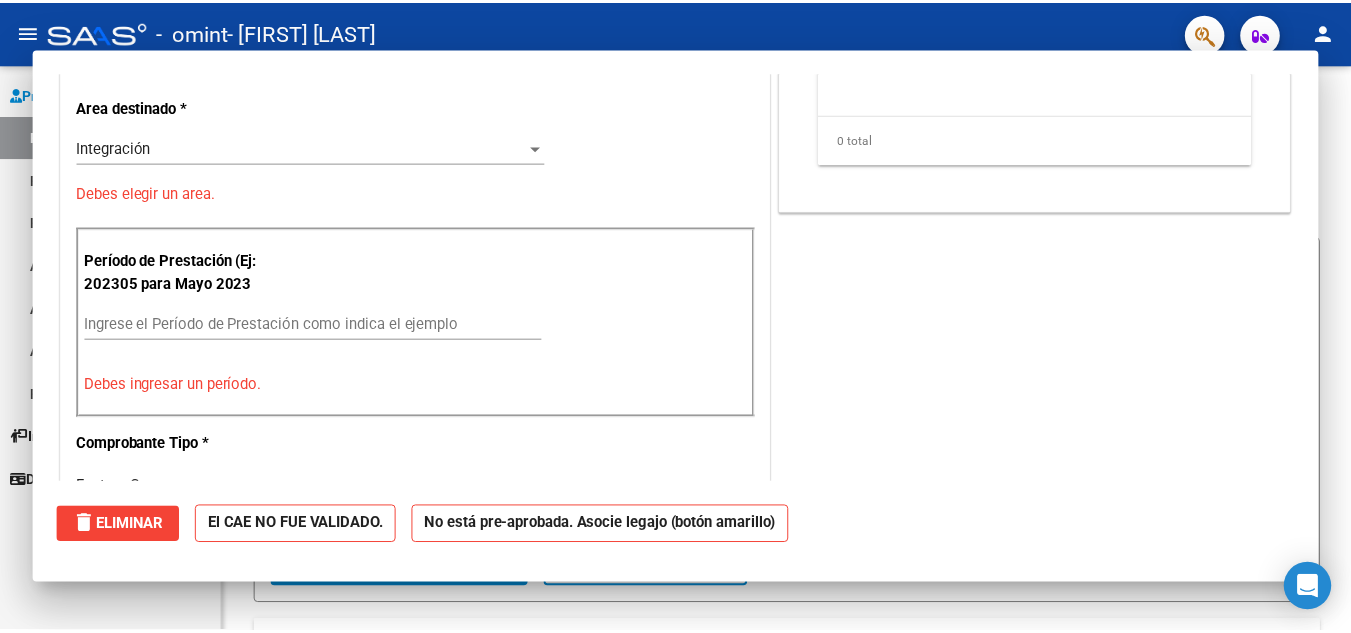 scroll, scrollTop: 0, scrollLeft: 0, axis: both 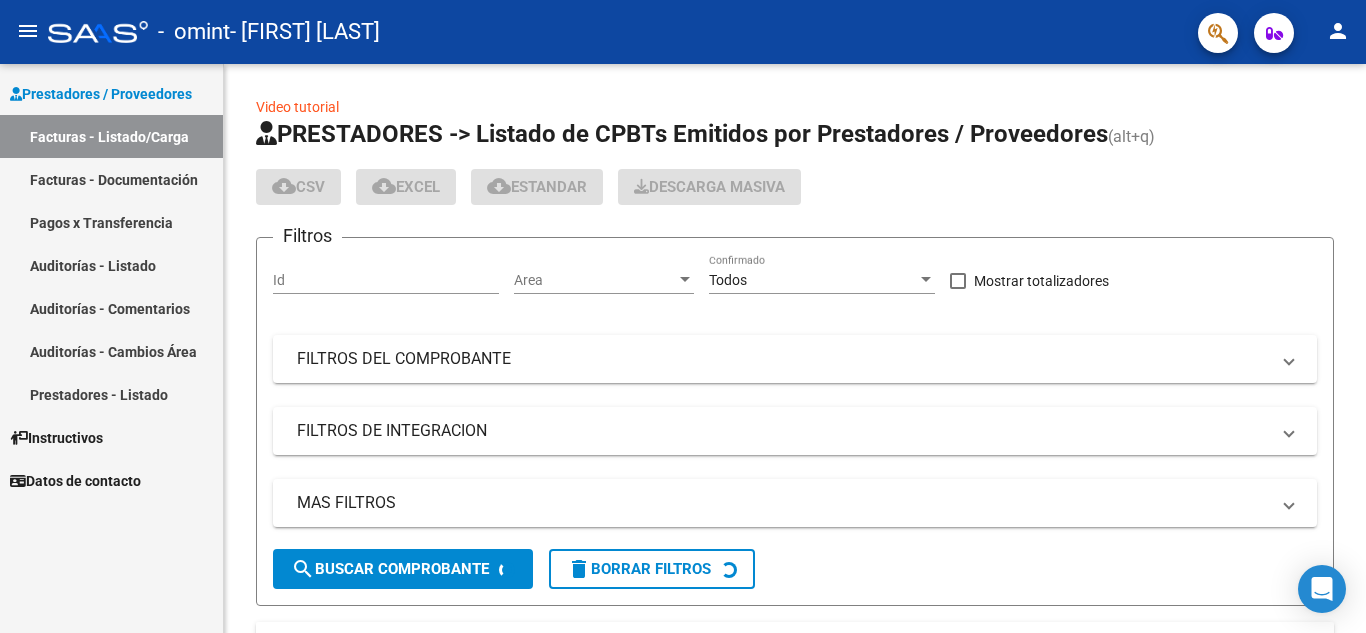 click on "person" 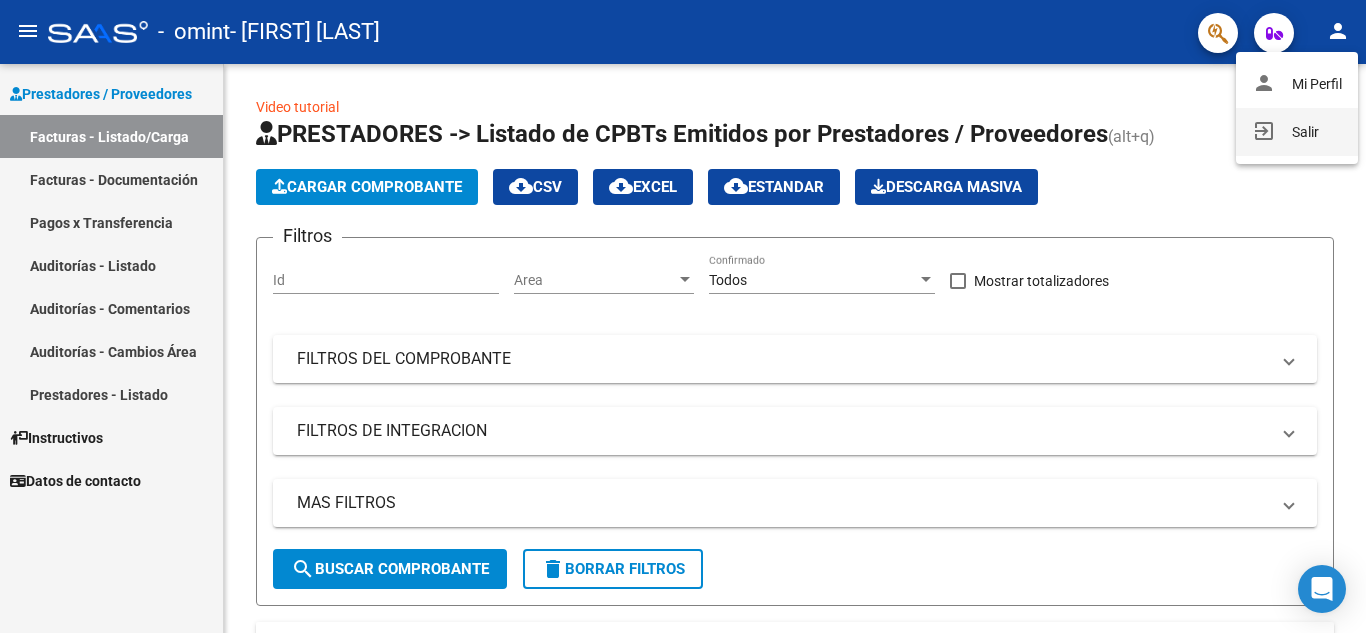click on "exit_to_app  Salir" at bounding box center (1297, 132) 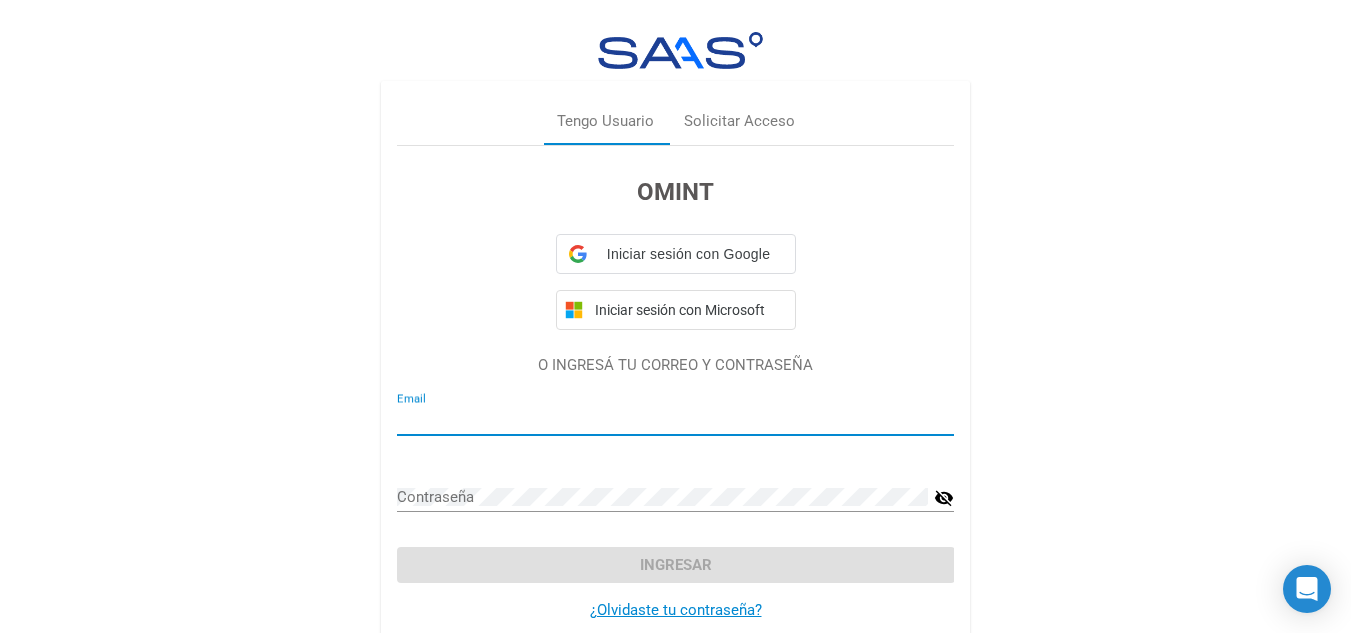 type on "arnodoirina@gmail.com" 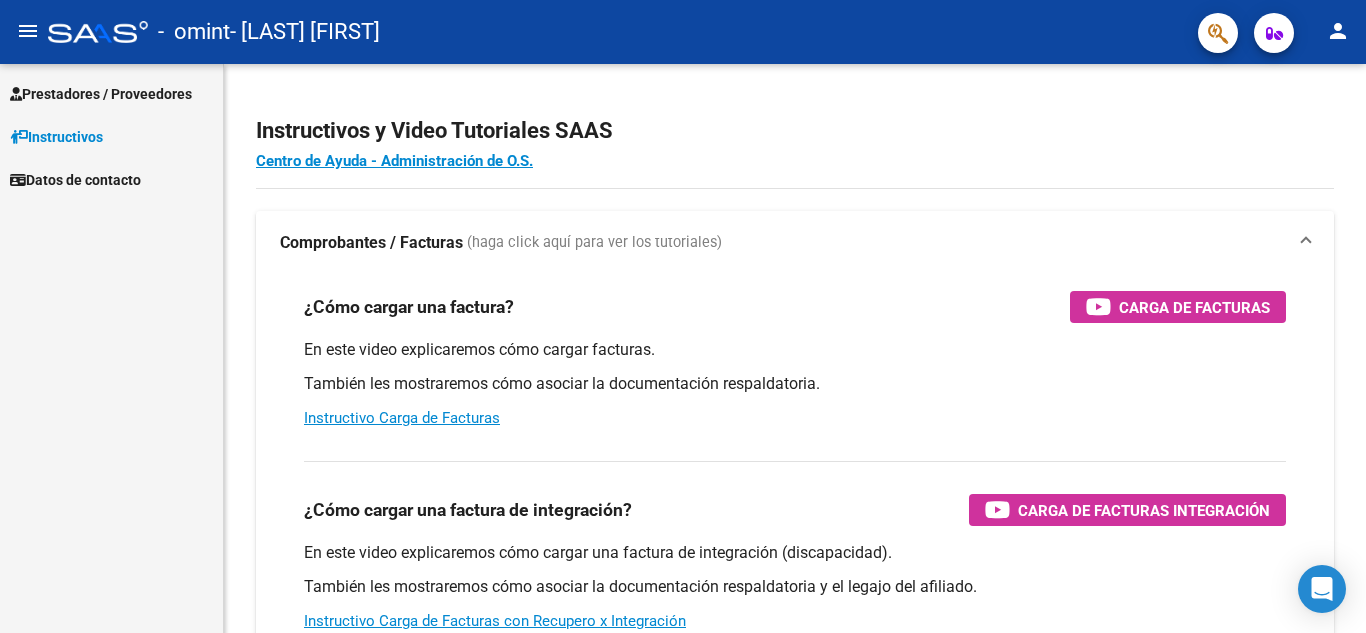 scroll, scrollTop: 0, scrollLeft: 0, axis: both 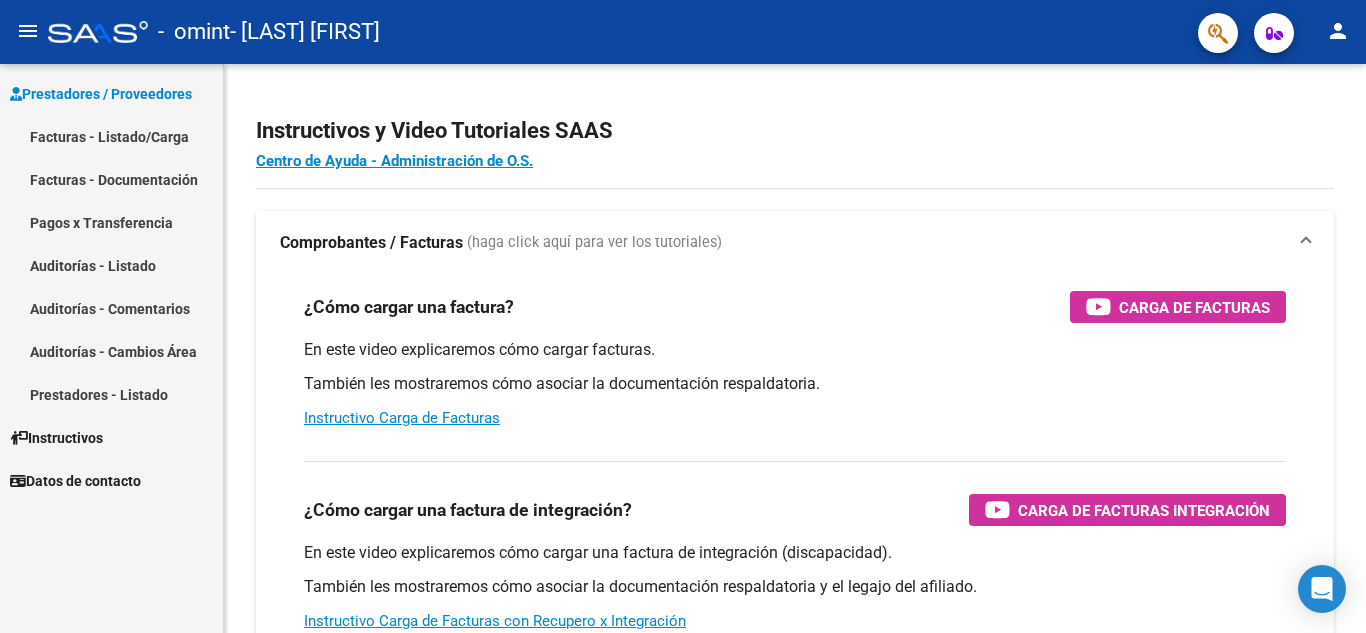 click on "Facturas - Listado/Carga" at bounding box center (111, 136) 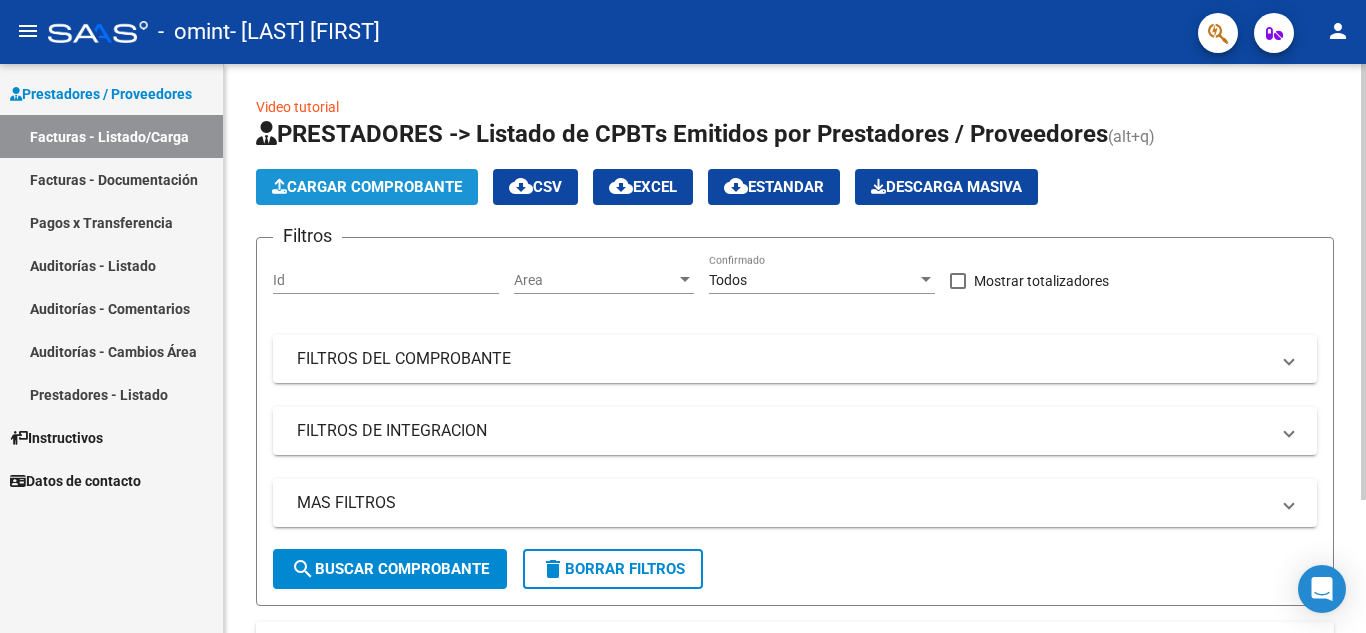 click on "Cargar Comprobante" 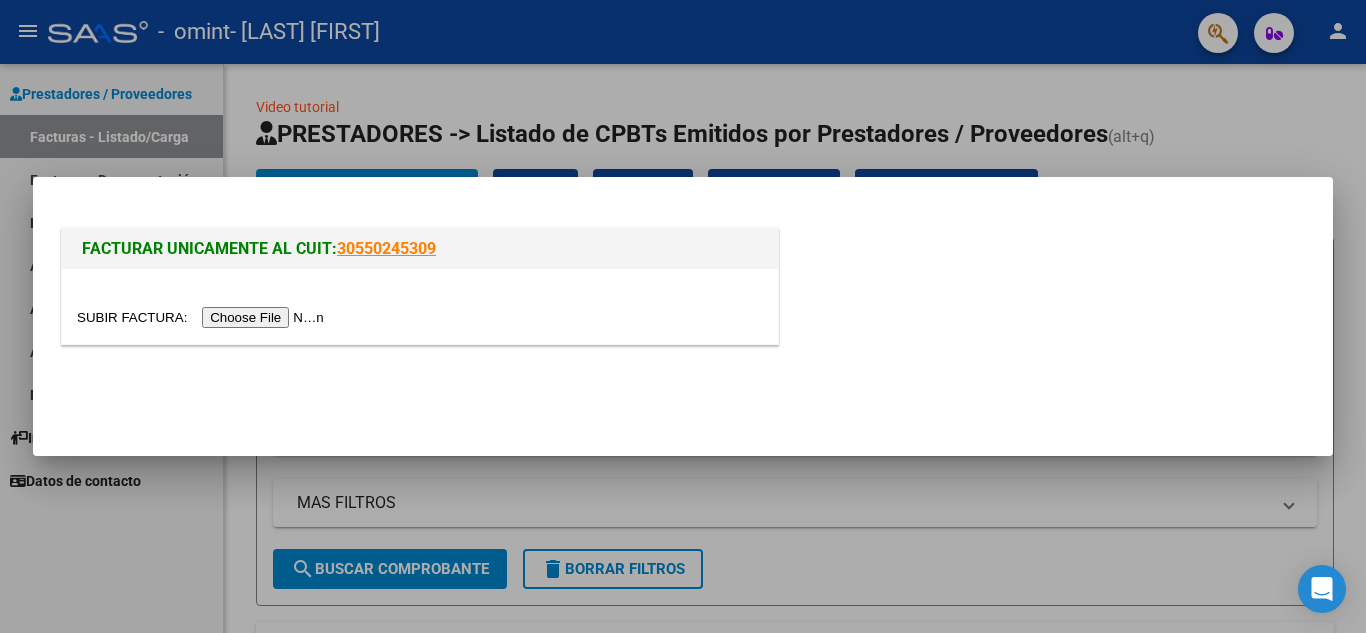 click at bounding box center [203, 317] 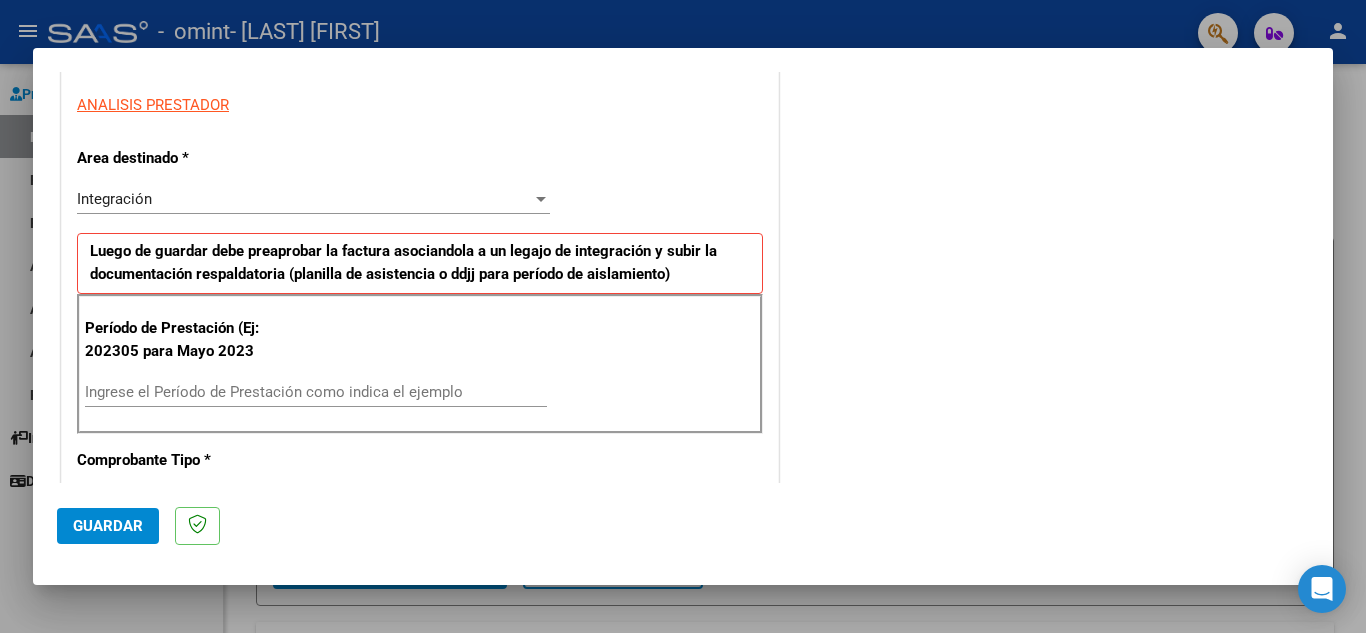 scroll, scrollTop: 400, scrollLeft: 0, axis: vertical 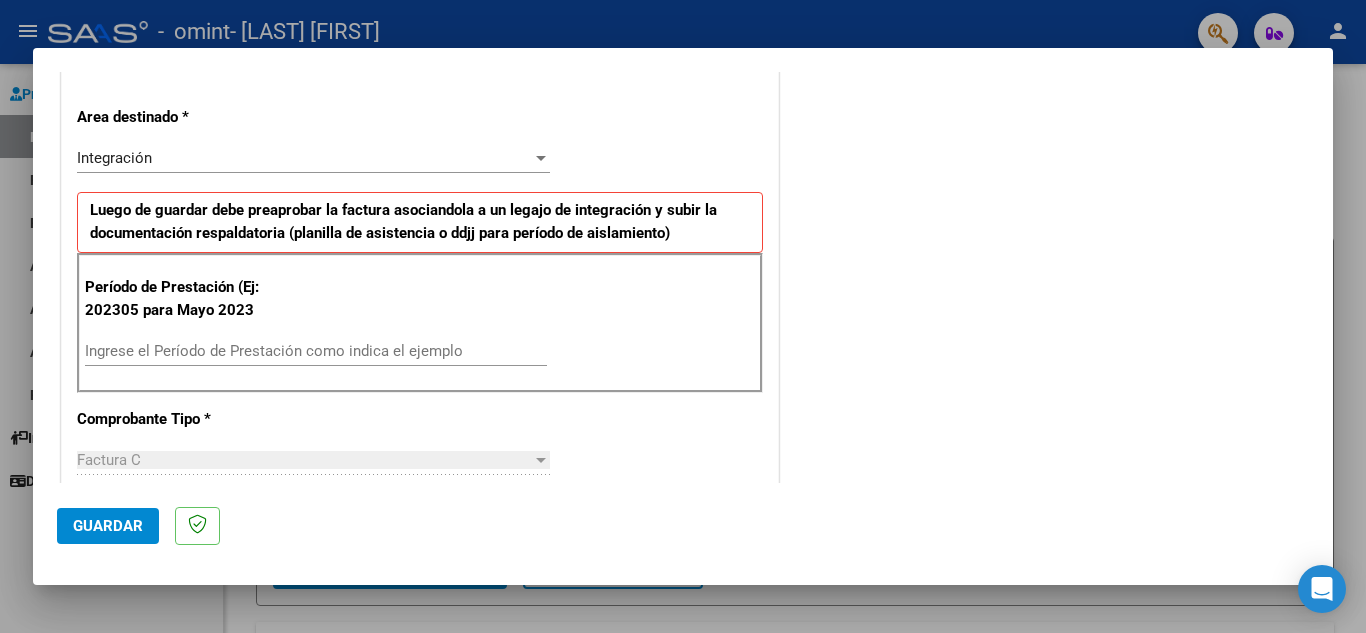 click on "Período de Prestación (Ej: 202305 para Mayo 2023    Ingrese el Período de Prestación como indica el ejemplo" at bounding box center (420, 323) 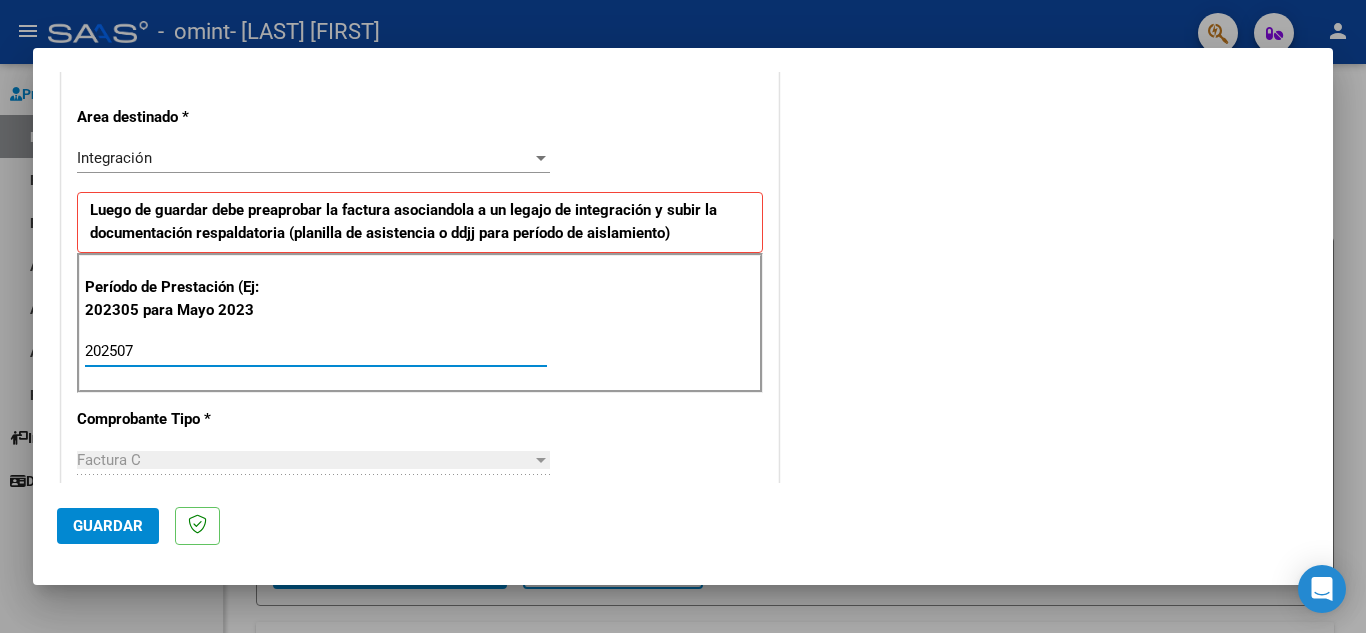 type on "202507" 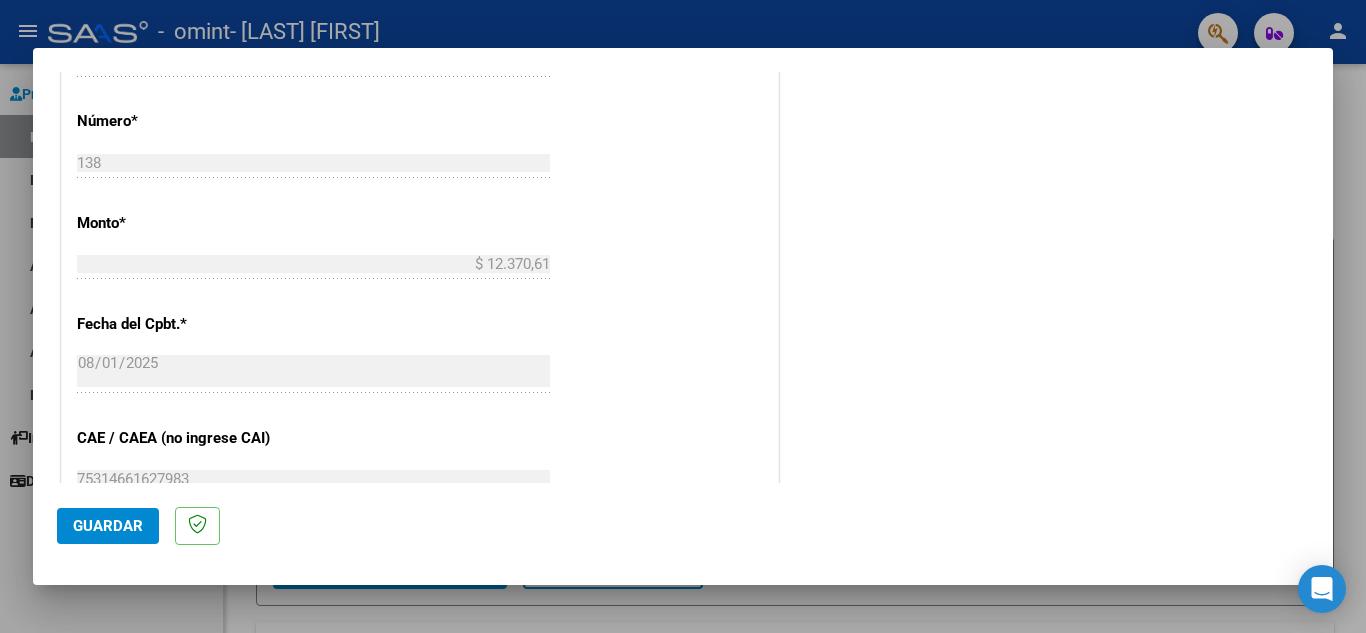 scroll, scrollTop: 1200, scrollLeft: 0, axis: vertical 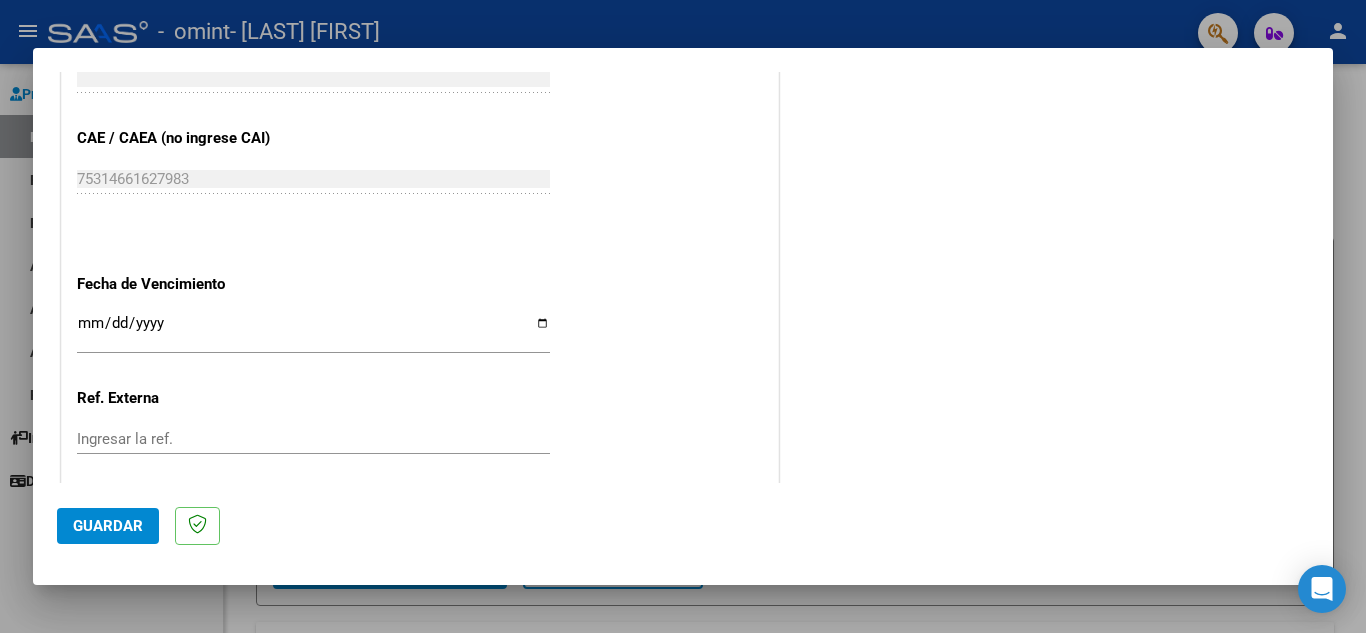 click on "Ingresar la fecha" at bounding box center [313, 331] 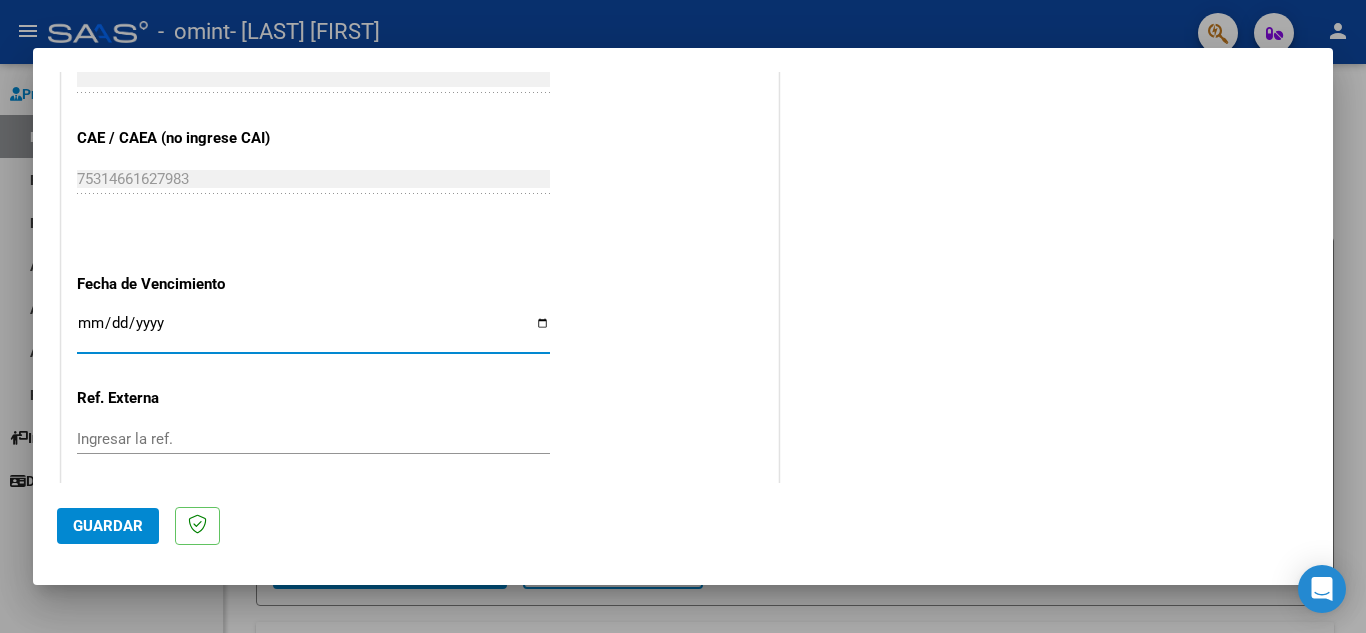 type on "2025-08-08" 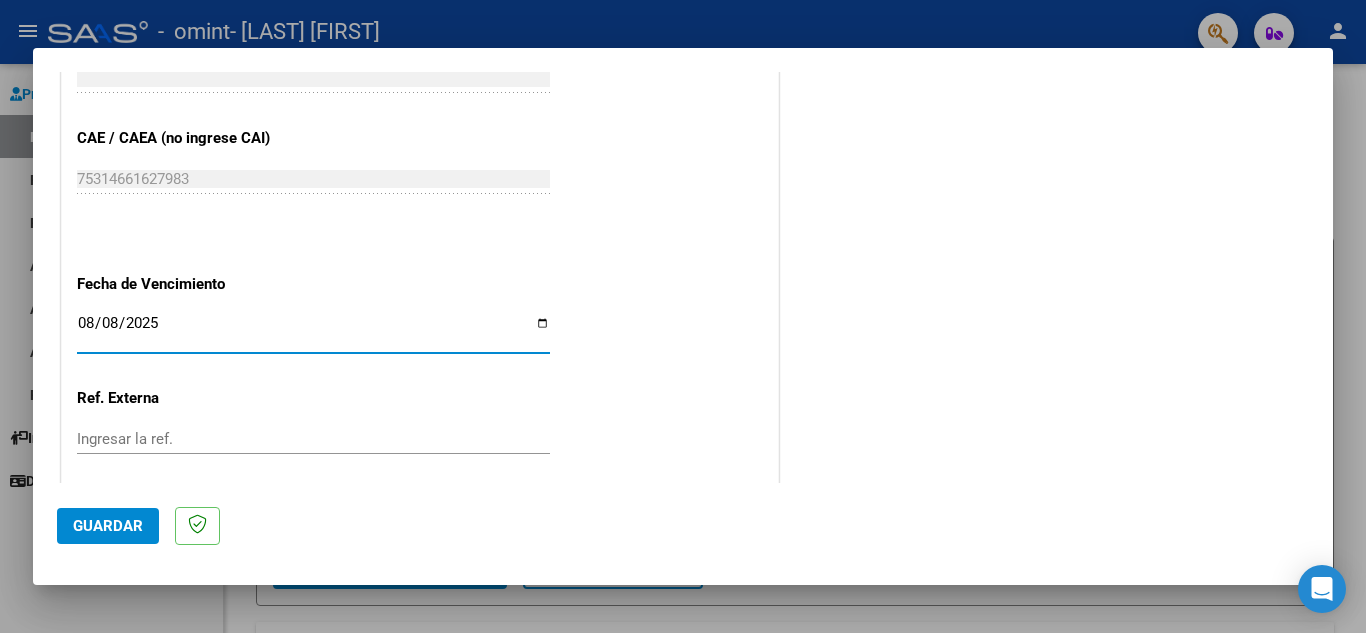 click on "Guardar" 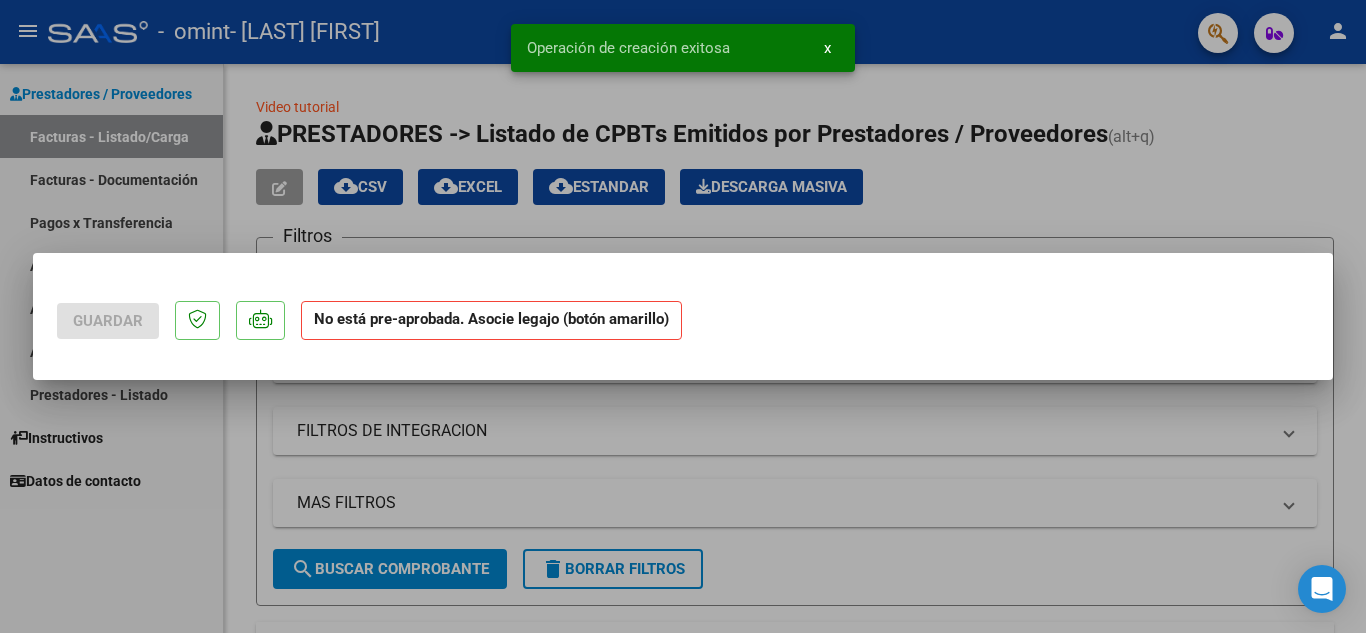 scroll, scrollTop: 0, scrollLeft: 0, axis: both 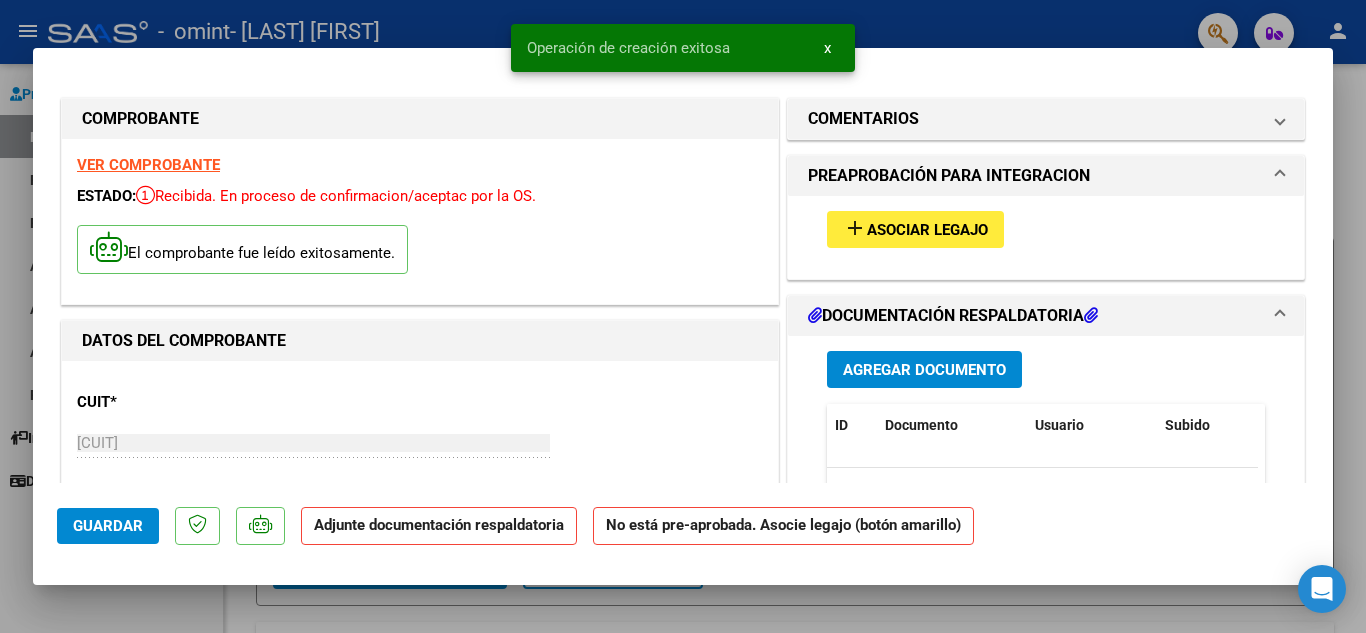click on "Asociar Legajo" at bounding box center (927, 230) 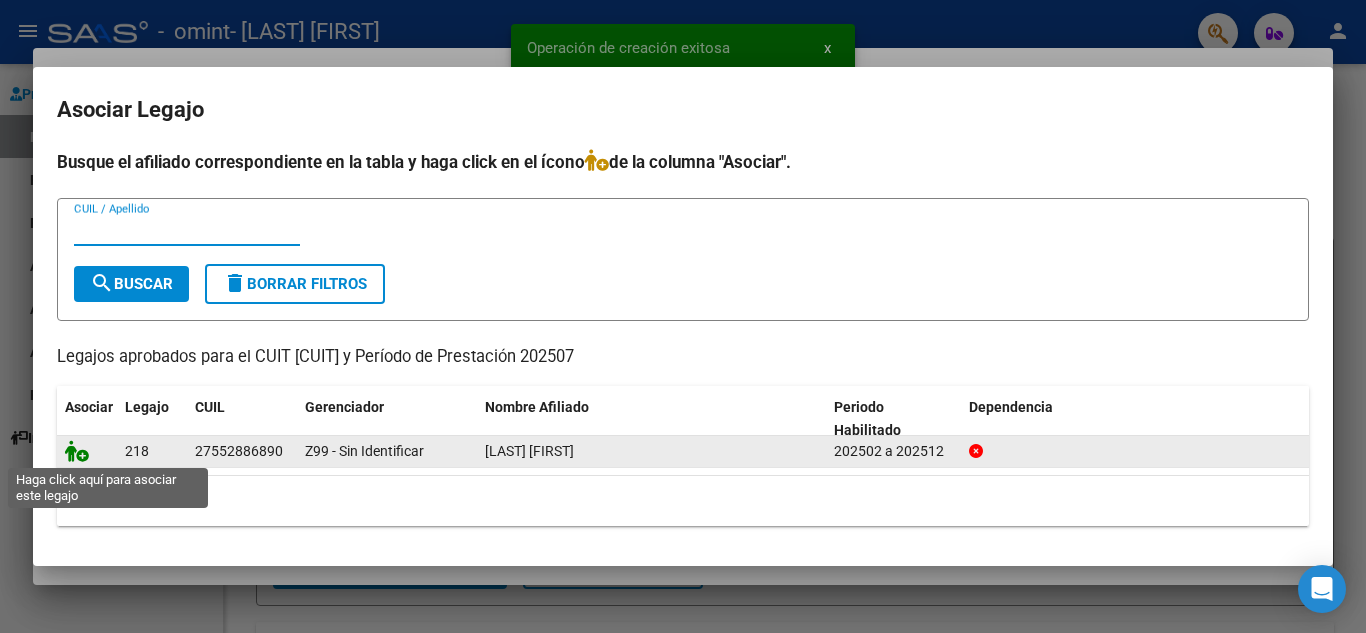 click 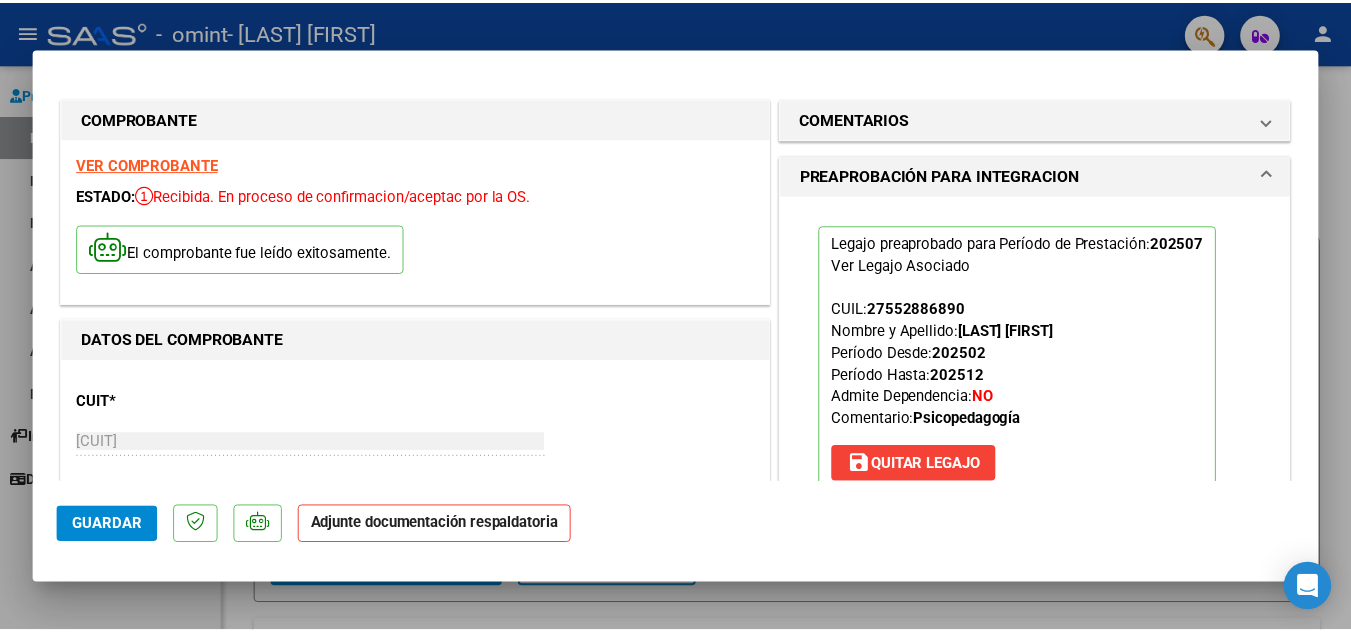 scroll, scrollTop: 300, scrollLeft: 0, axis: vertical 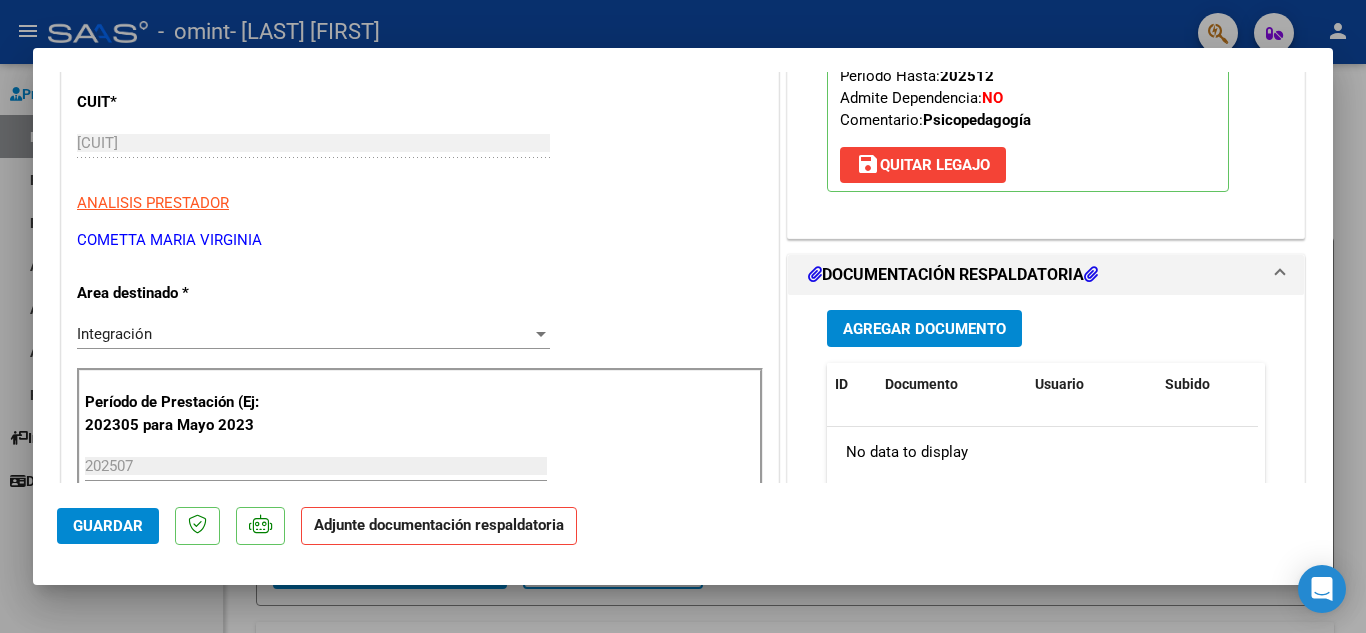 click on "Agregar Documento" at bounding box center (924, 329) 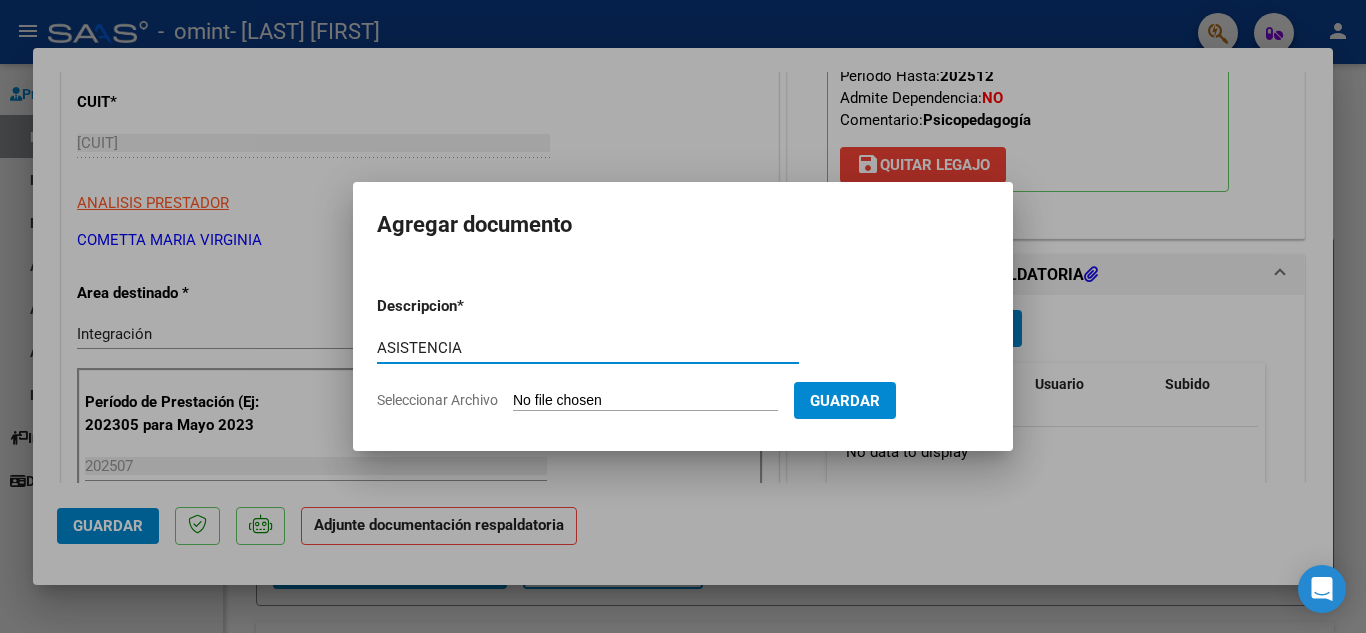 type on "ASISTENCIA" 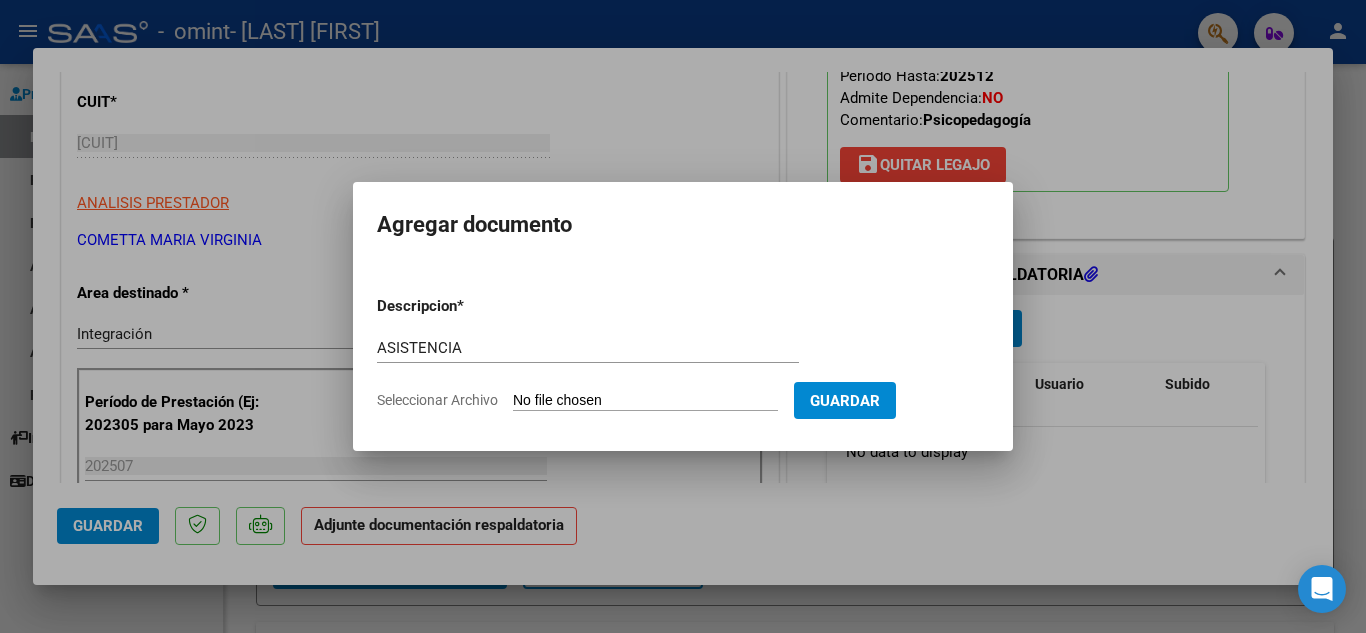 click on "Seleccionar Archivo" at bounding box center [645, 401] 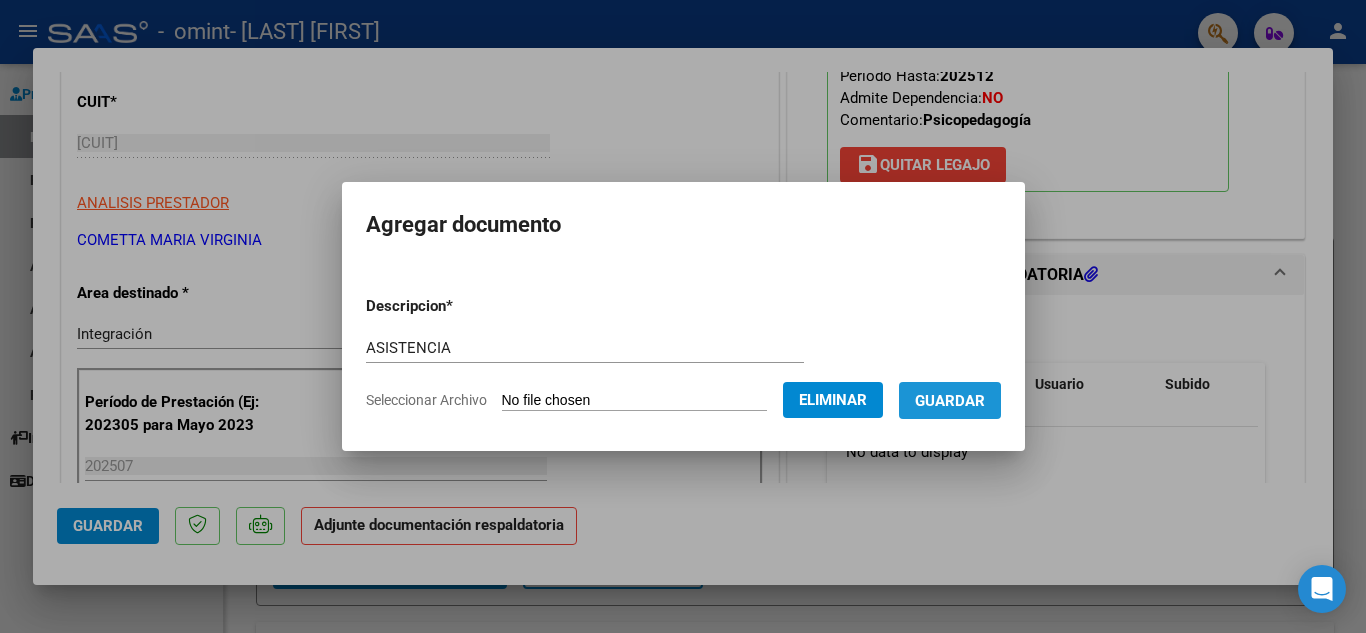 click on "Guardar" at bounding box center [950, 401] 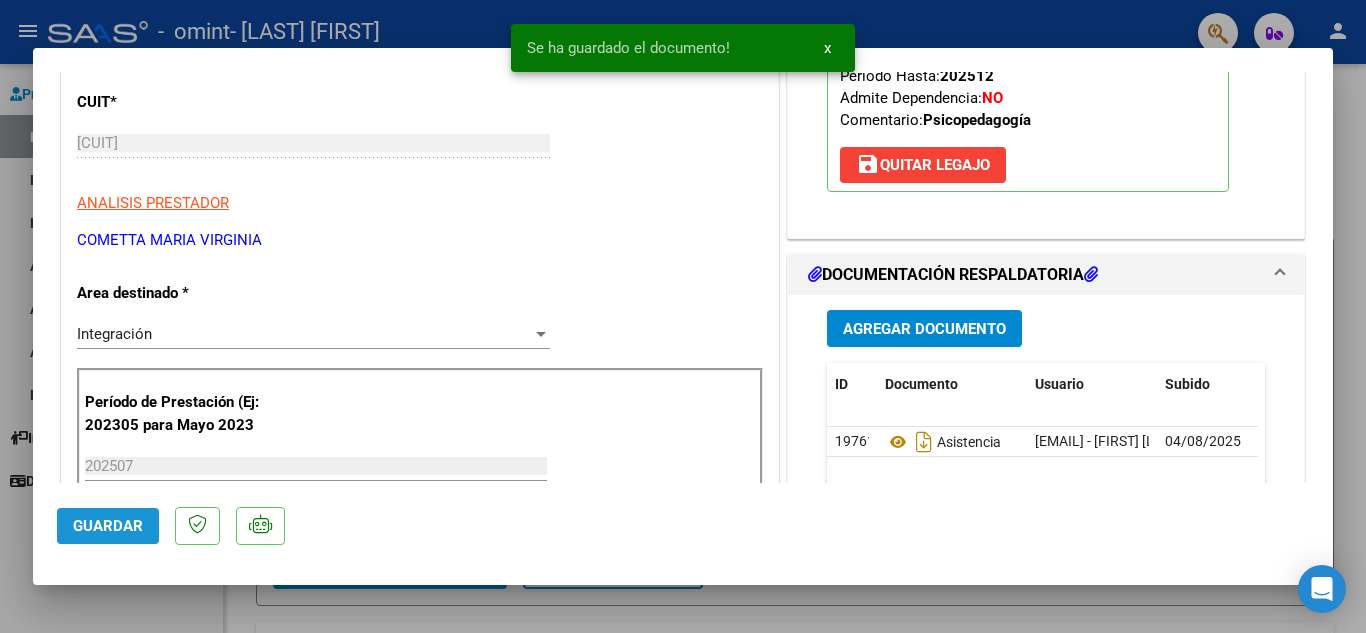click on "Guardar" 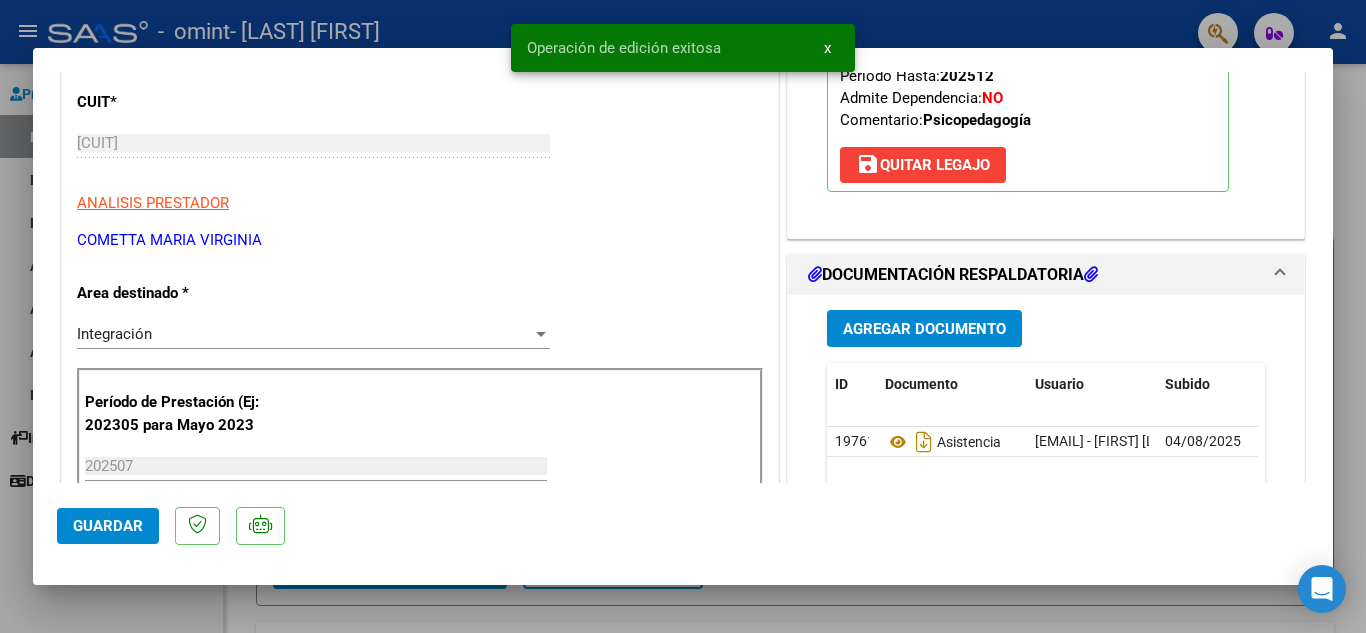 click on "x" at bounding box center (827, 48) 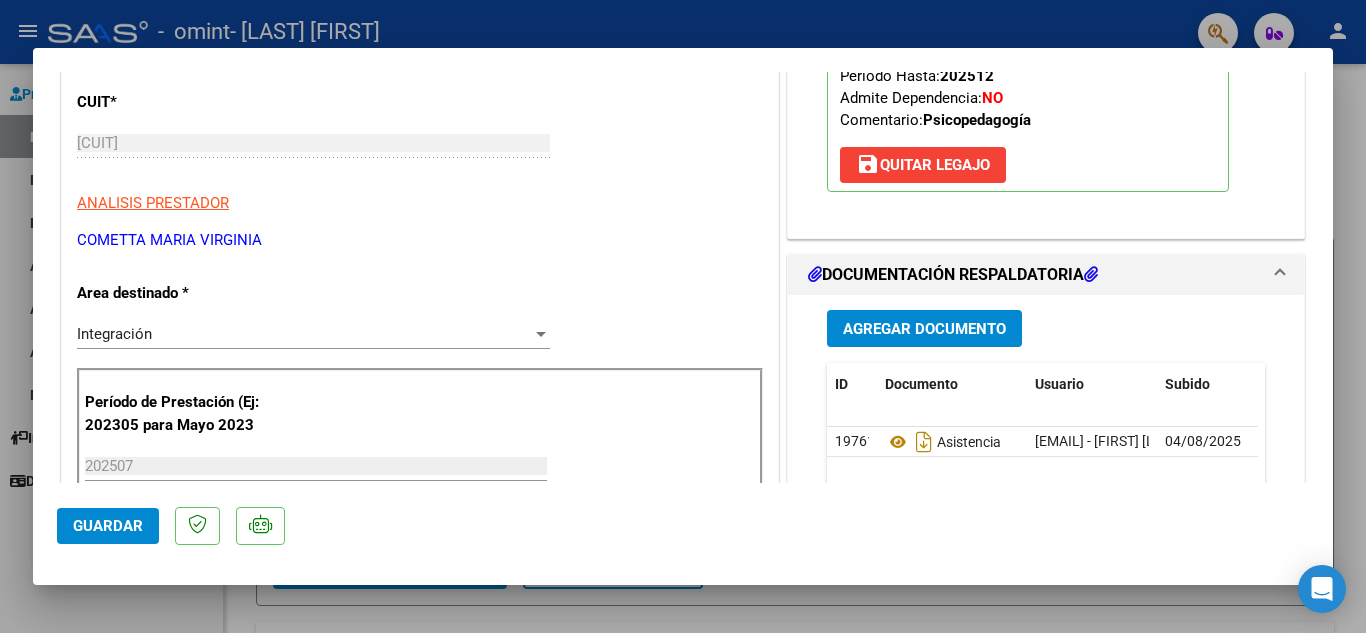 click at bounding box center [683, 316] 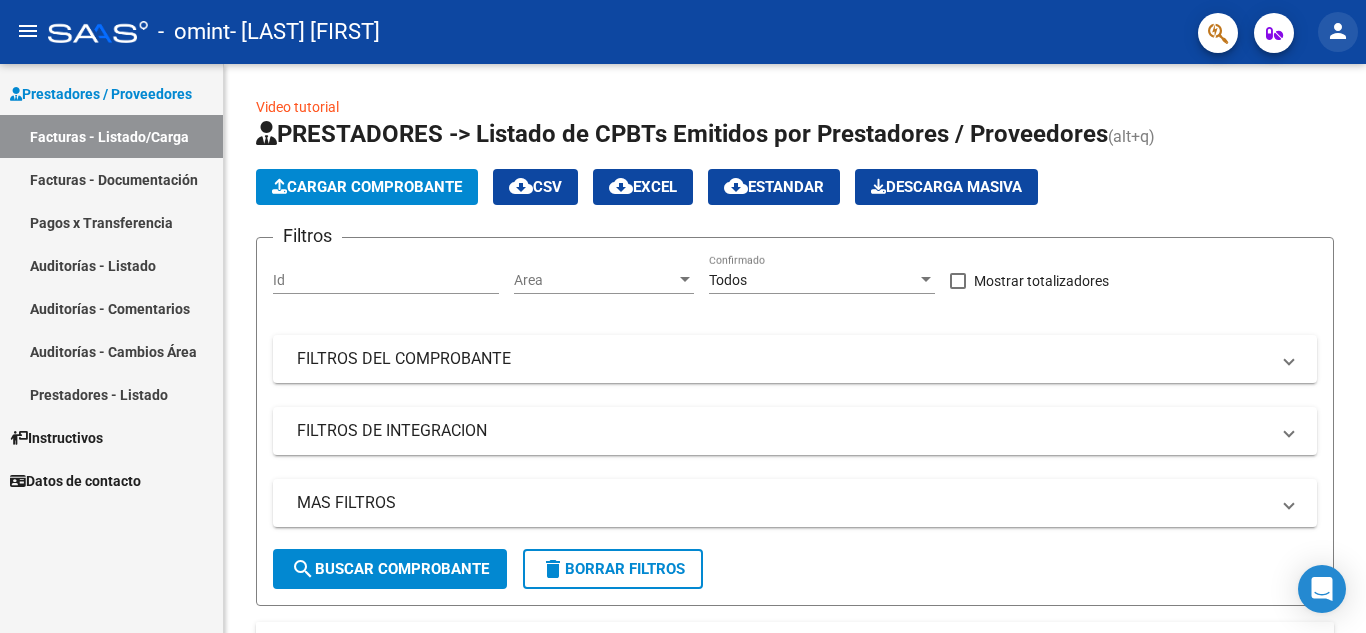 click on "person" 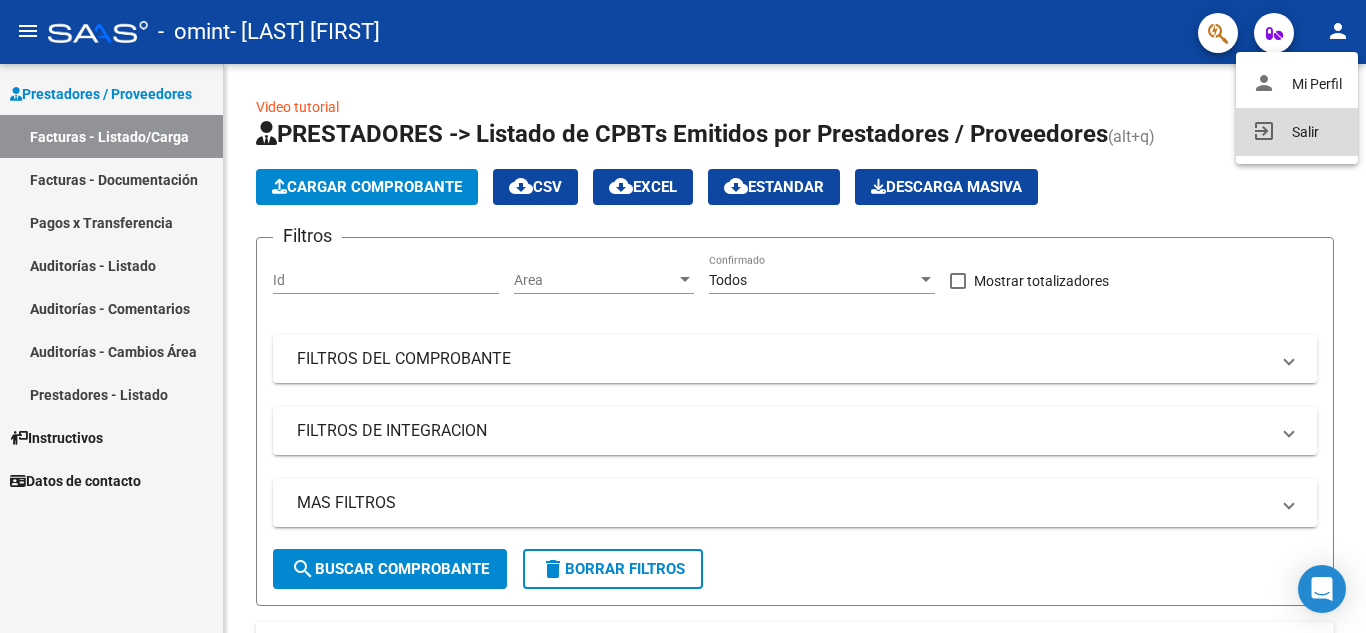 click on "exit_to_app  Salir" at bounding box center (1297, 132) 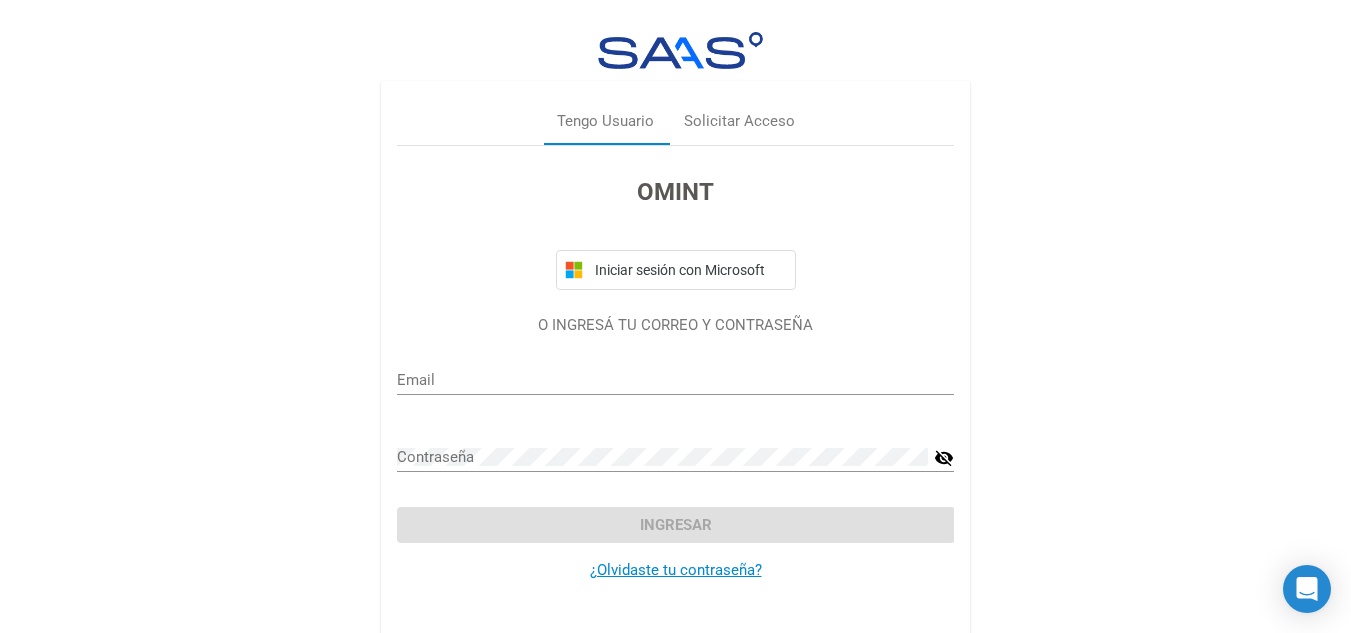 type on "vir.cometta@gmail.com" 